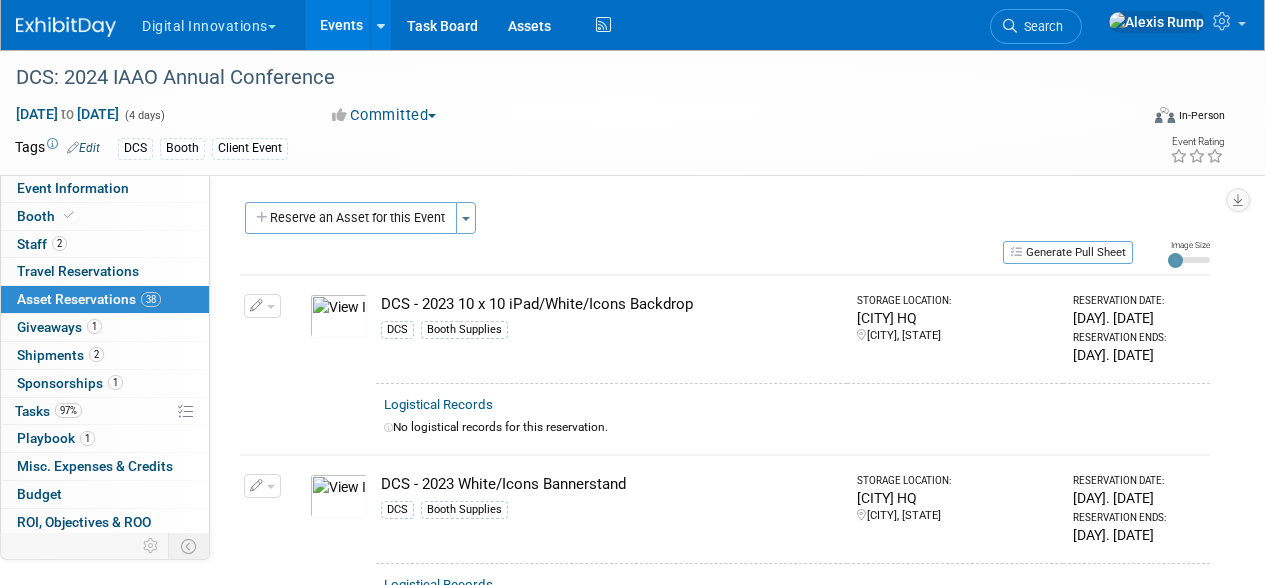 scroll, scrollTop: 1469, scrollLeft: 0, axis: vertical 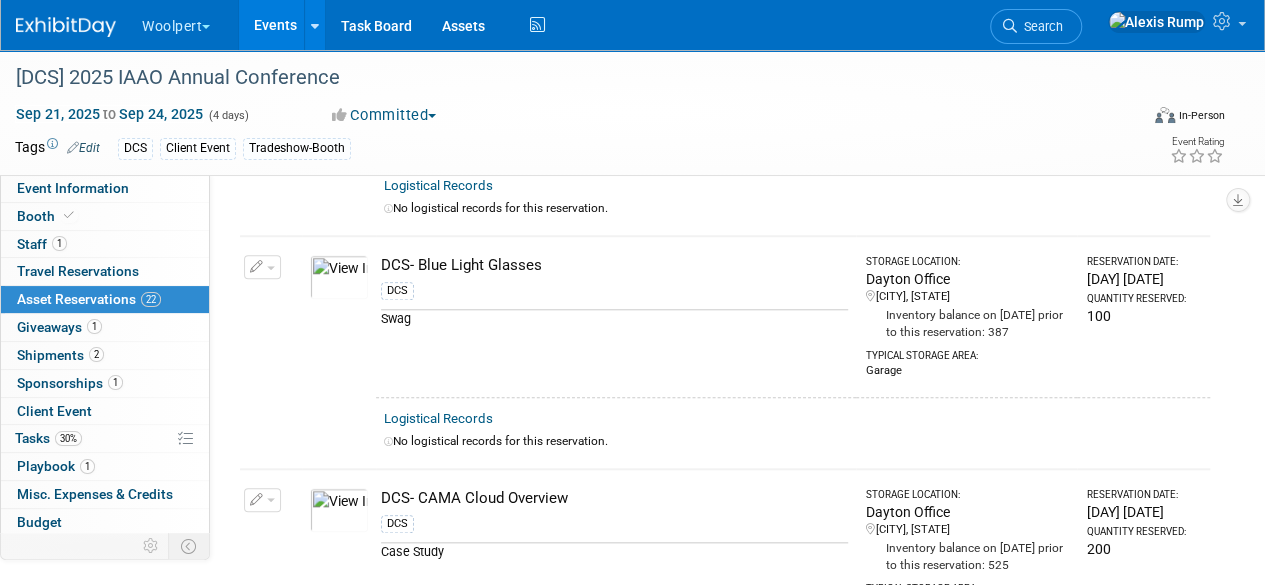 click at bounding box center (271, 268) 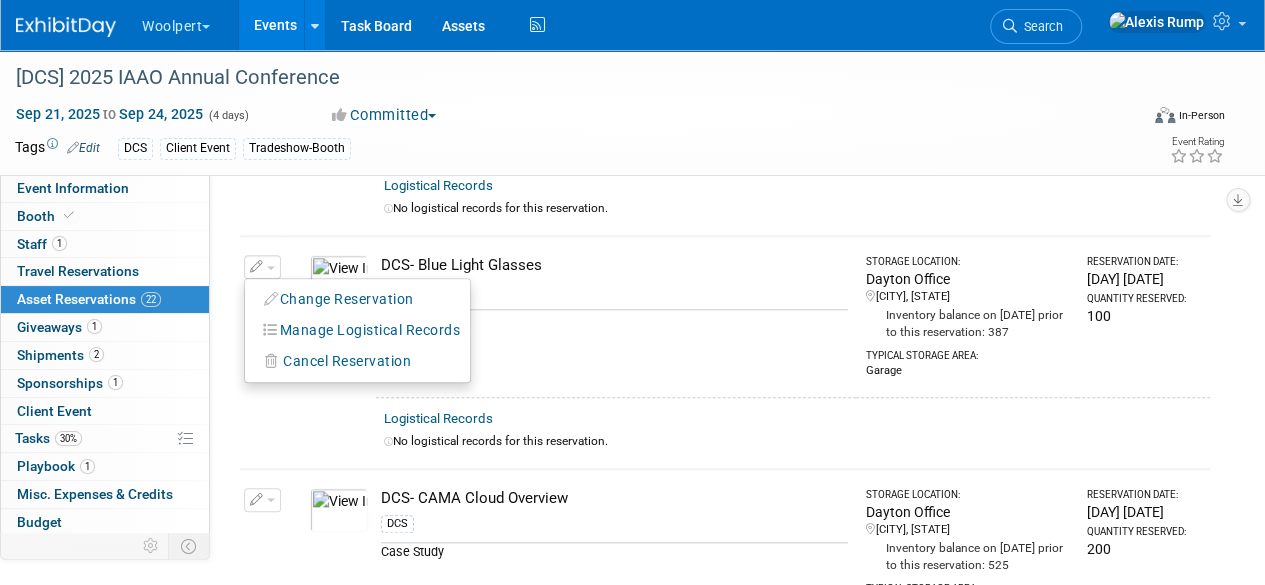 click on "Change Reservation" at bounding box center (339, 299) 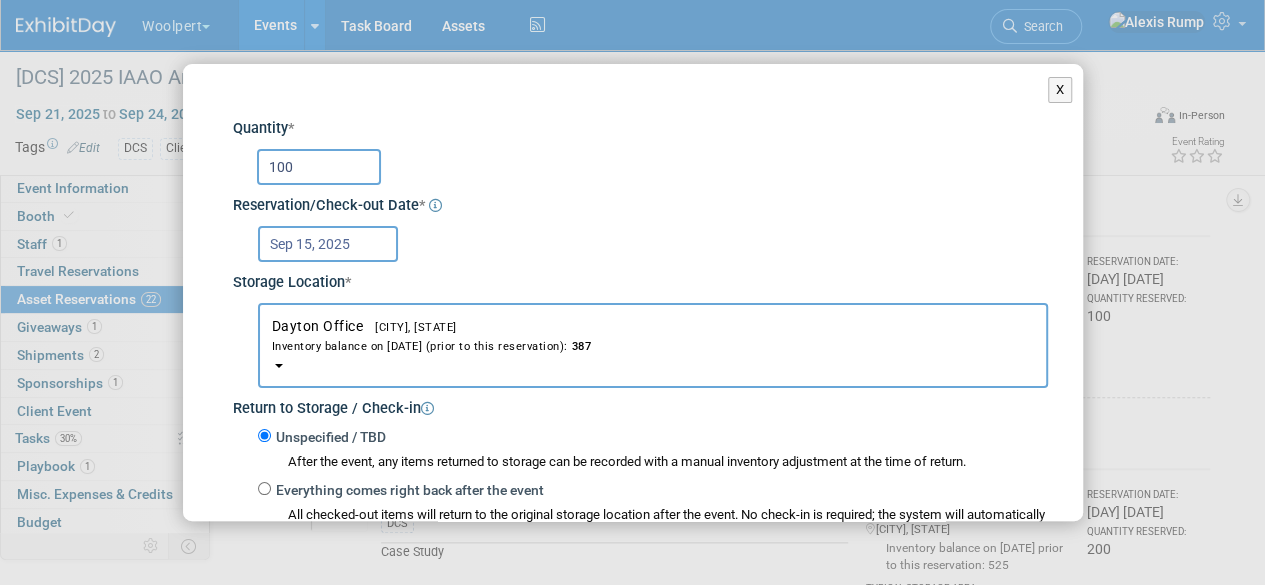 click on "100" at bounding box center (319, 167) 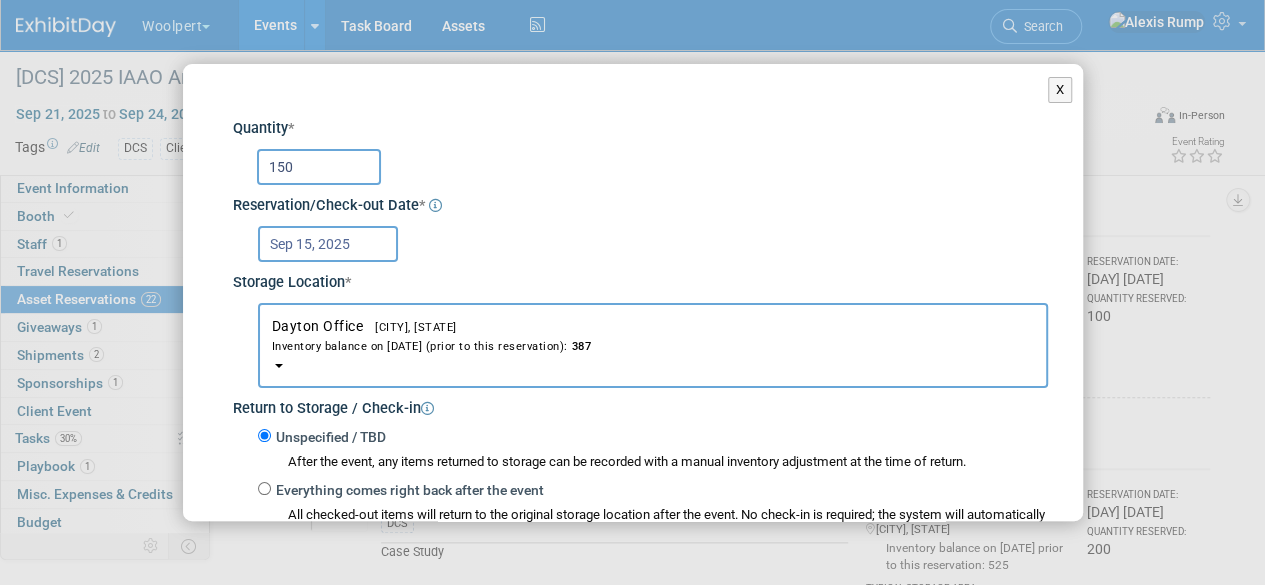 scroll, scrollTop: 314, scrollLeft: 0, axis: vertical 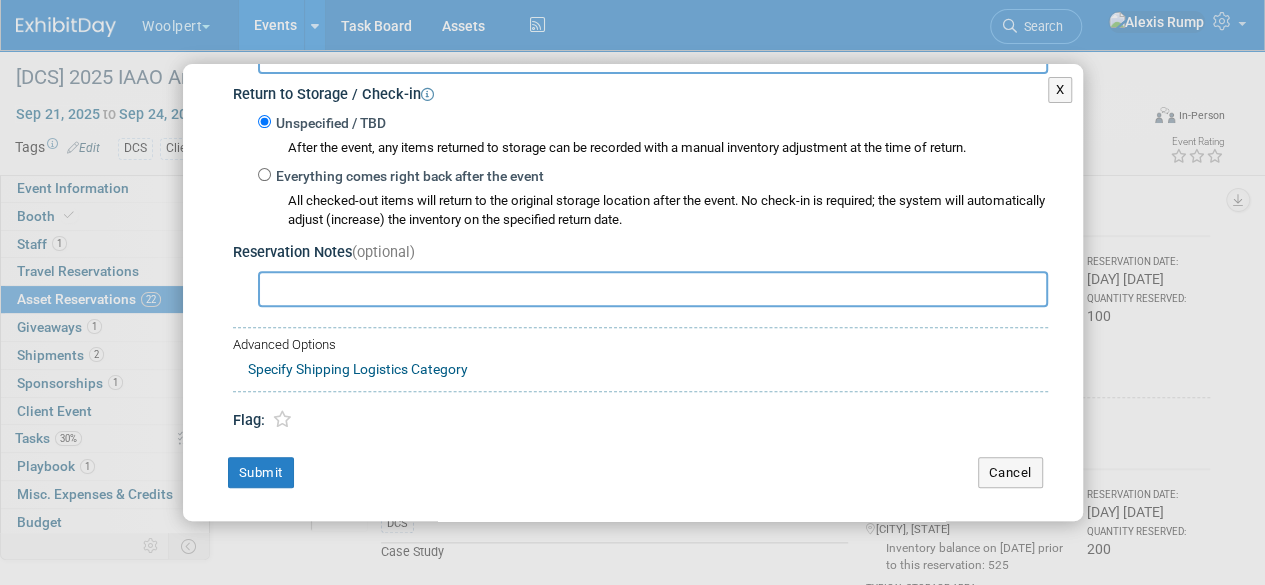 type on "150" 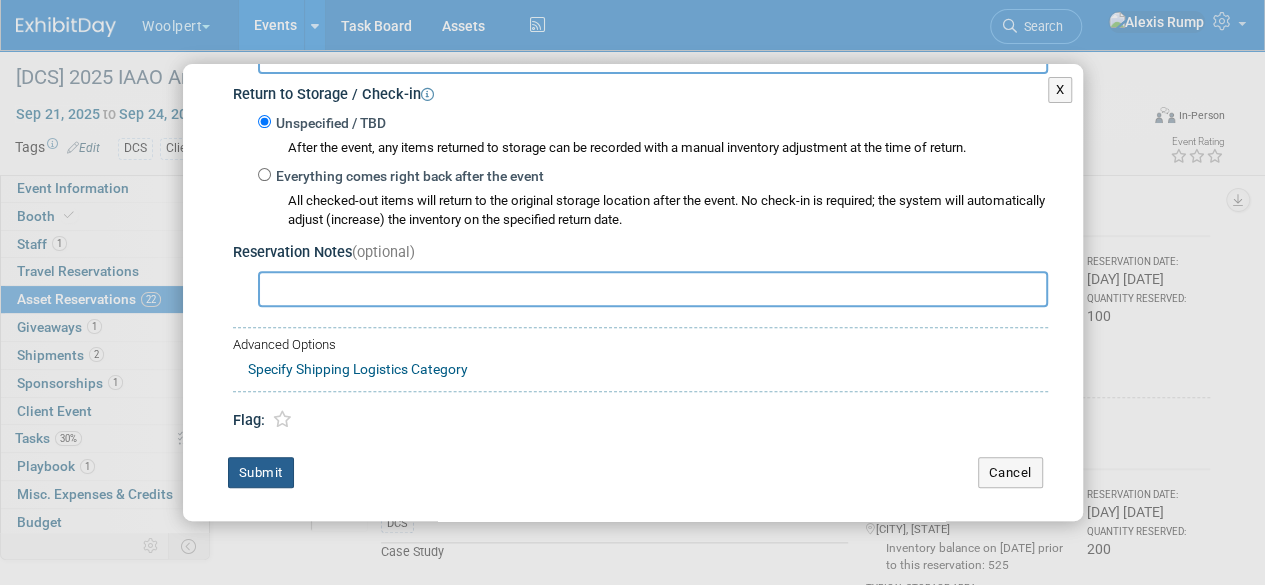 click on "Submit" at bounding box center (261, 473) 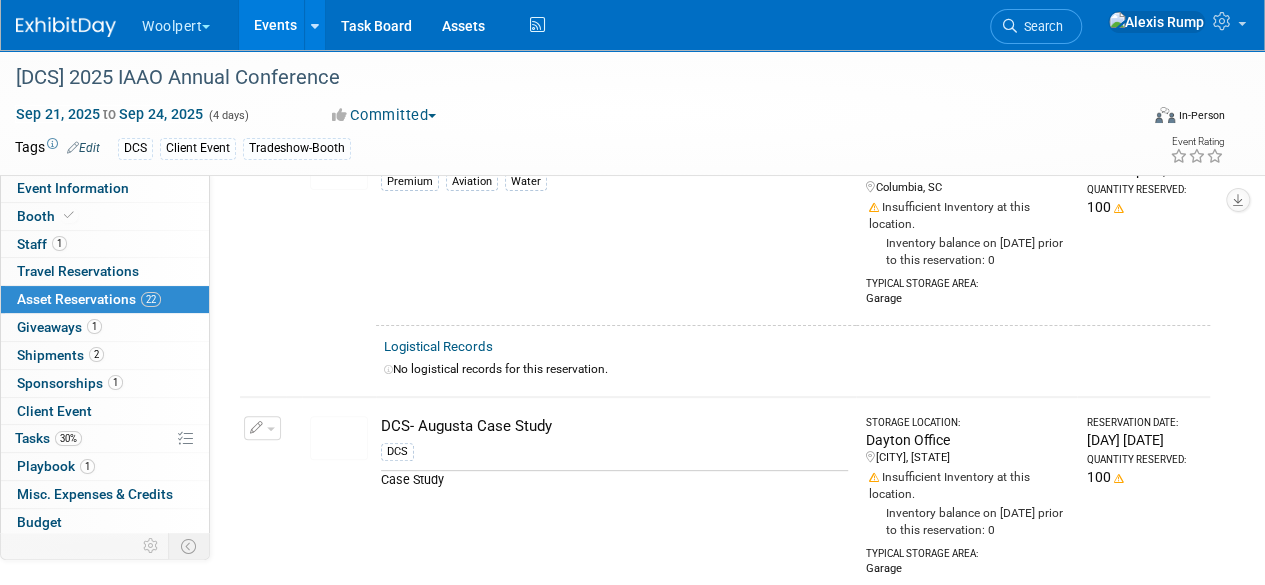 scroll, scrollTop: 0, scrollLeft: 0, axis: both 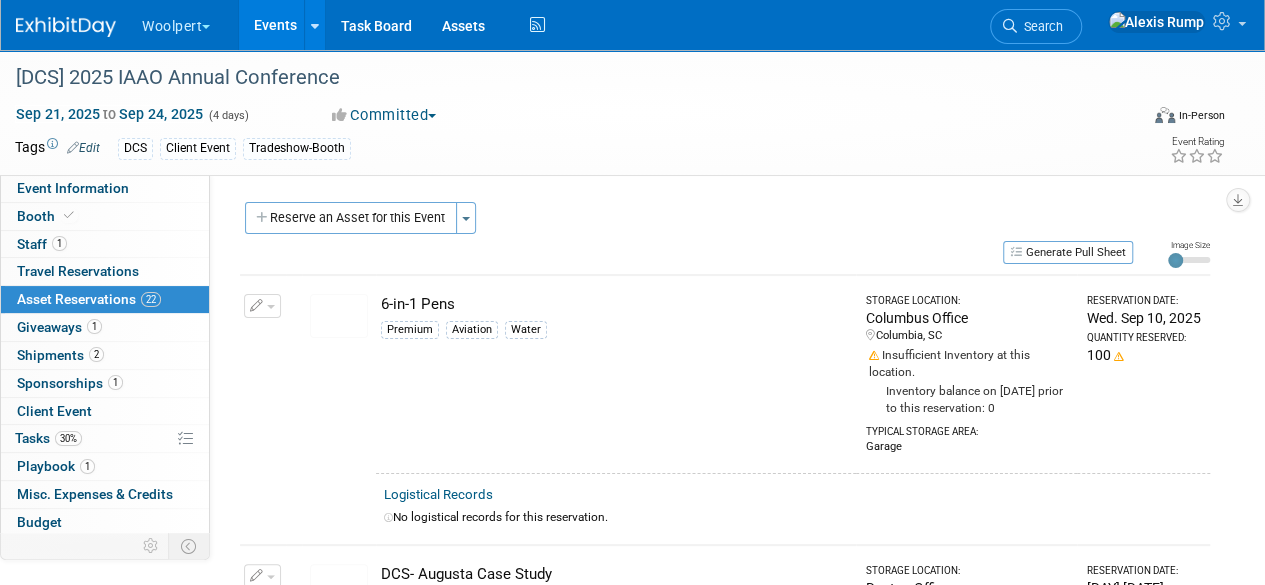 click on "Events" at bounding box center [275, 25] 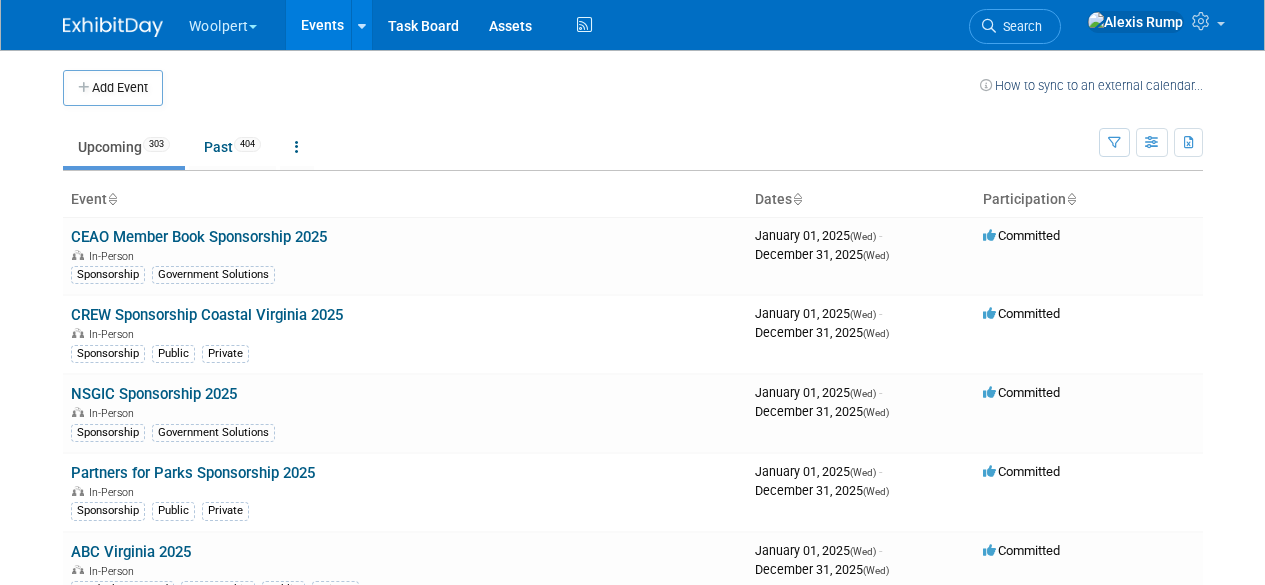 scroll, scrollTop: 0, scrollLeft: 0, axis: both 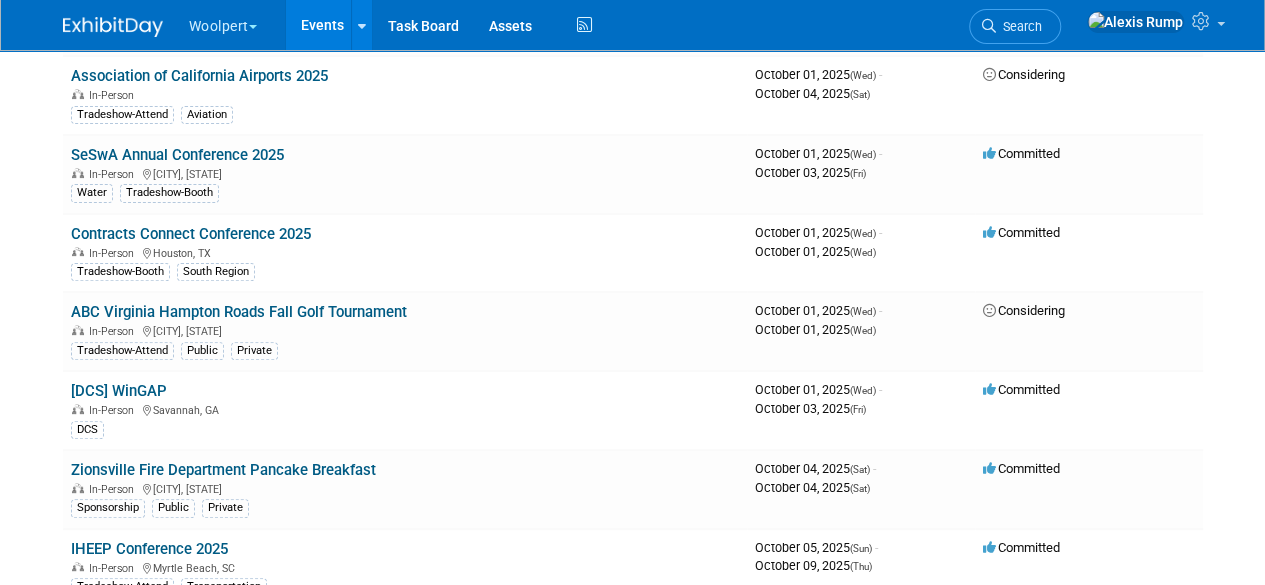 click on "[DCS] WinGAP" at bounding box center (119, 391) 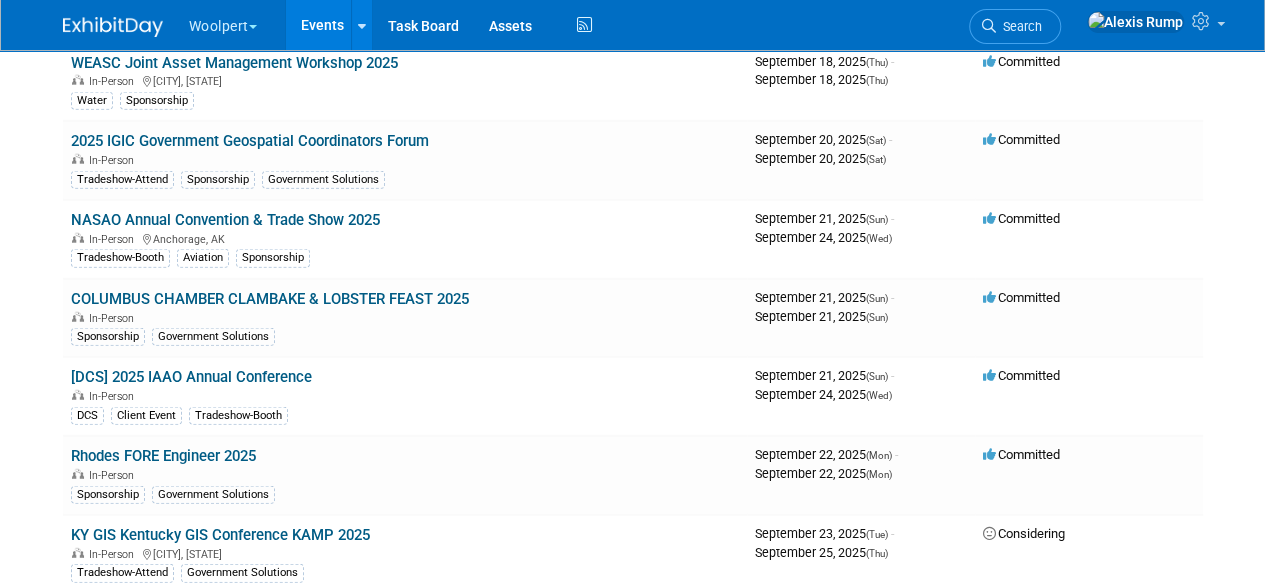 scroll, scrollTop: 11585, scrollLeft: 0, axis: vertical 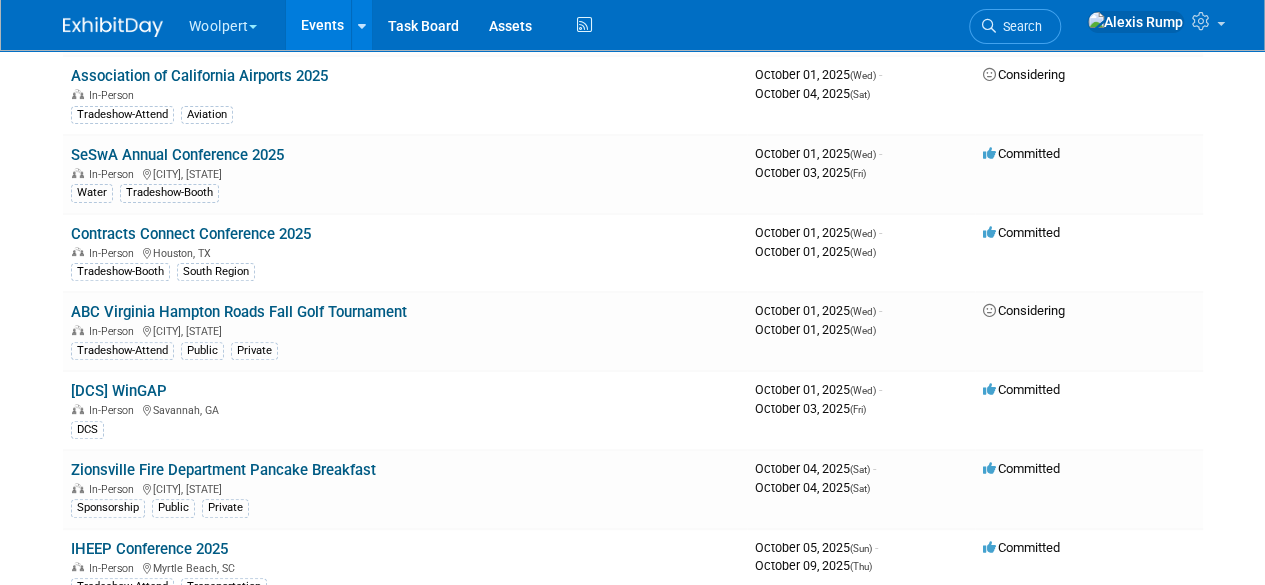 click on "[DCS] WinGAP" at bounding box center [119, 391] 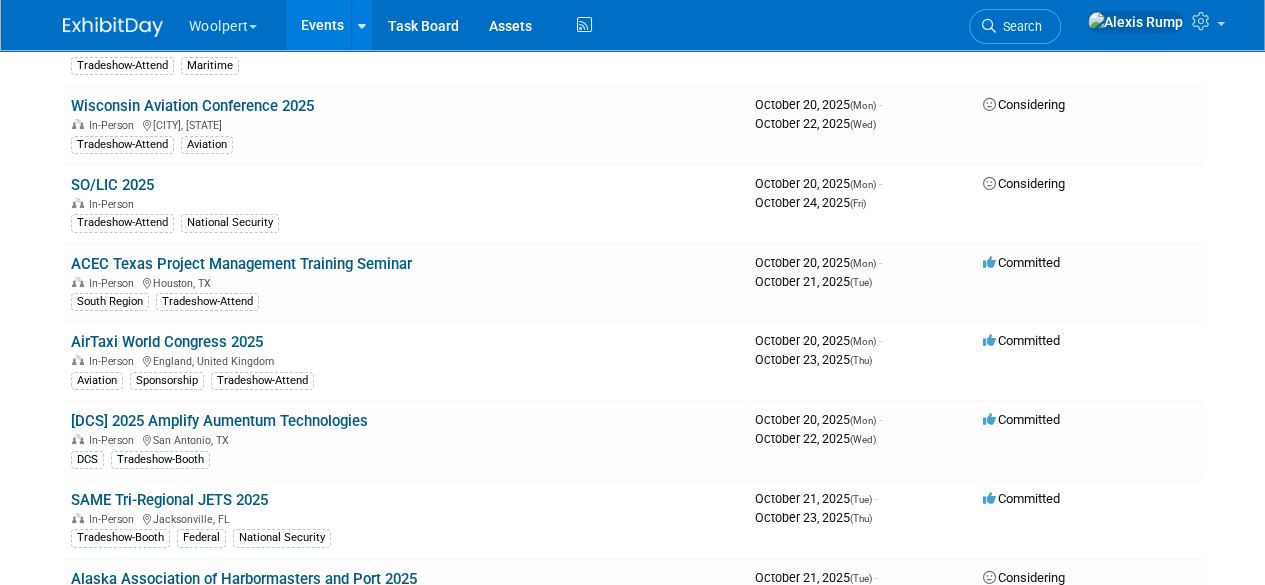 click on "[DCS] 2025 Amplify Aumentum Technologies" at bounding box center (219, 421) 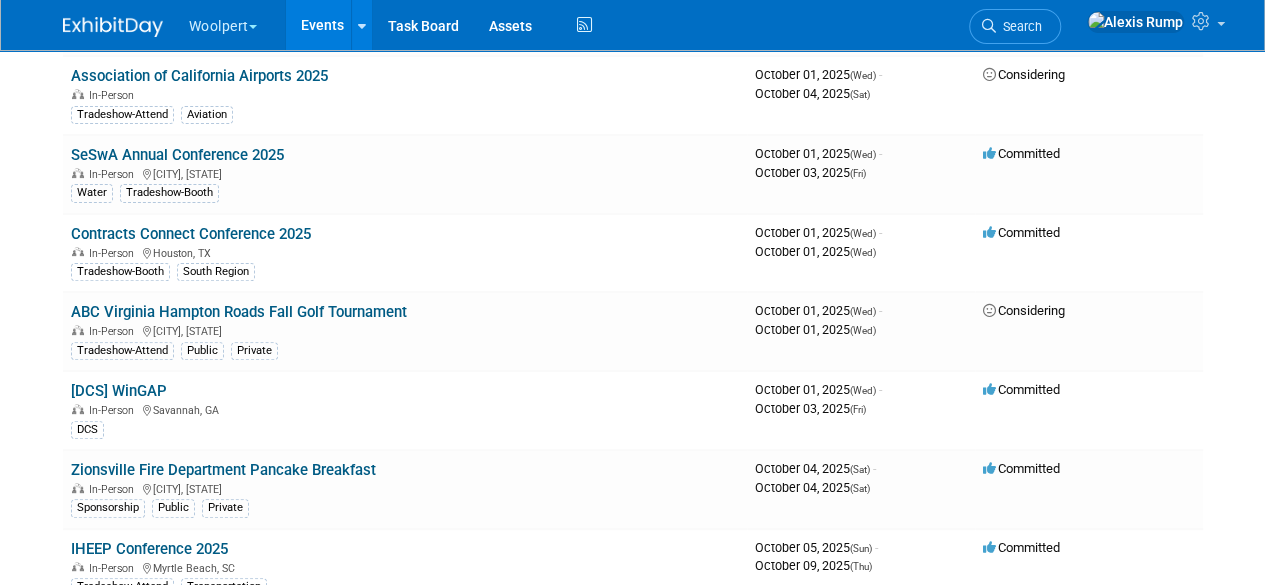 scroll, scrollTop: 15098, scrollLeft: 0, axis: vertical 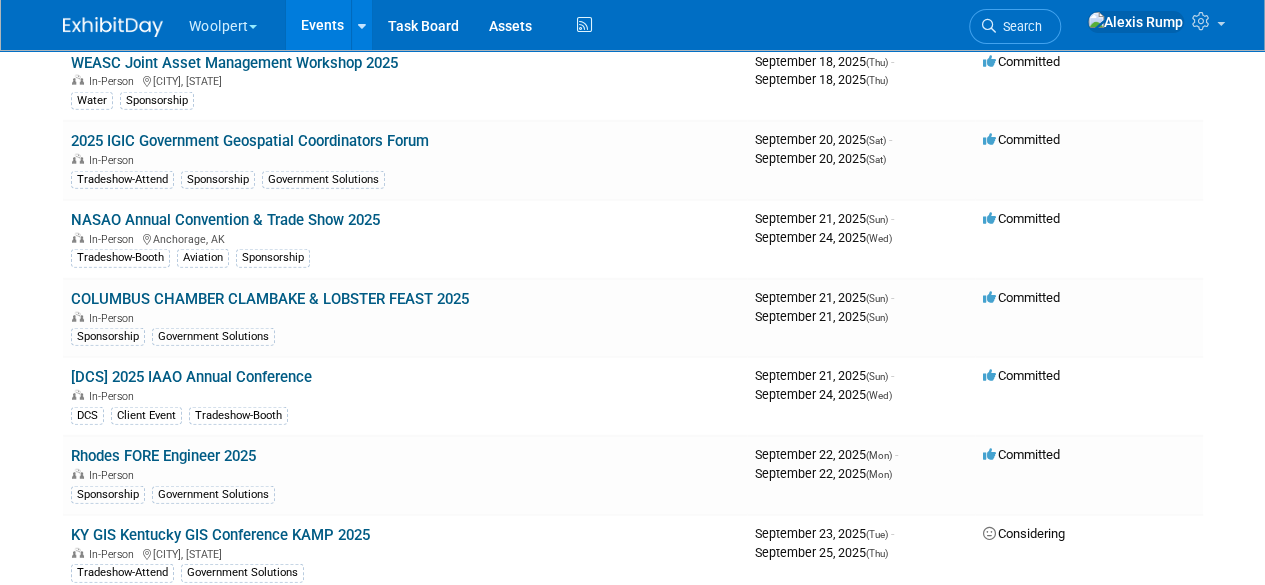 click on "[DCS] 2025 IAAO Annual Conference" at bounding box center (191, 377) 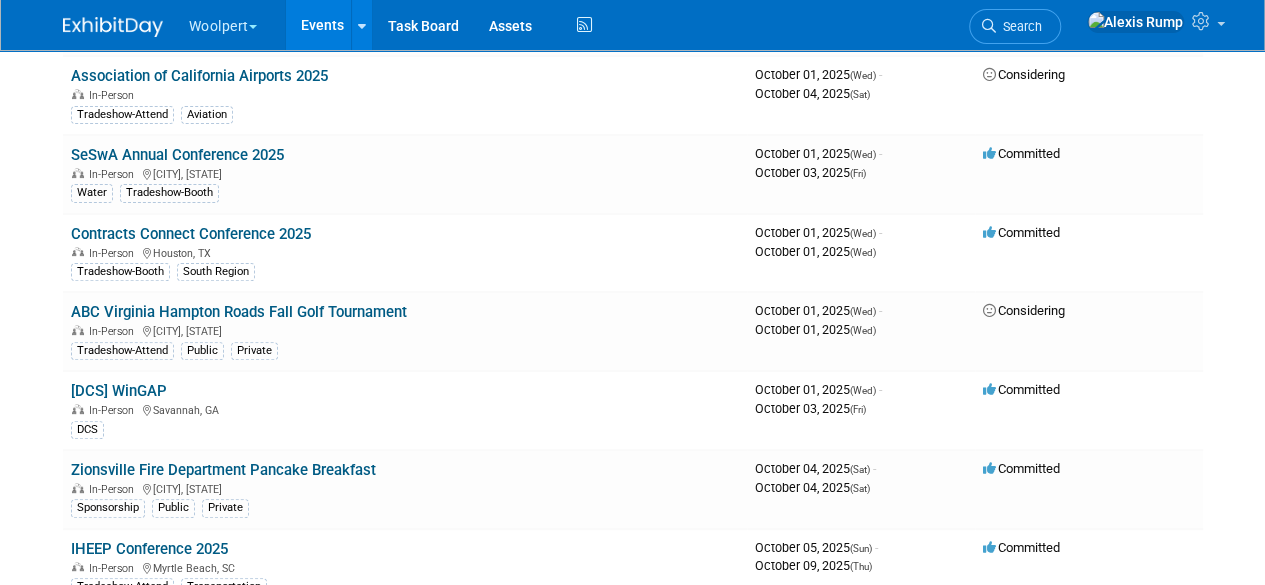 click on "[DCS] WinGAP" at bounding box center (119, 391) 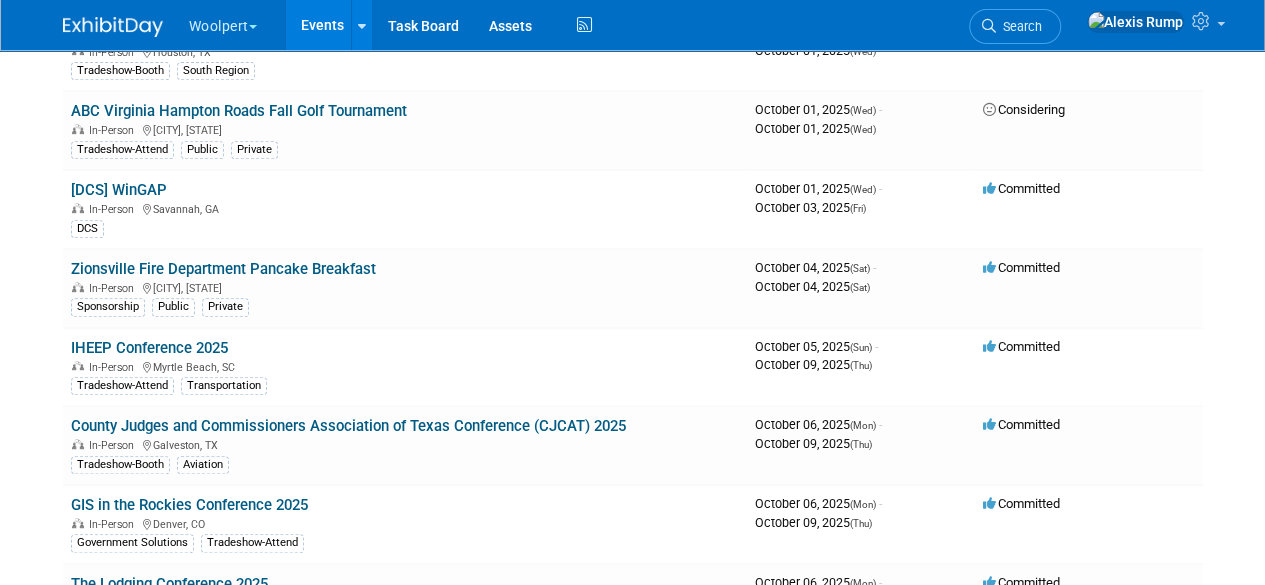 scroll, scrollTop: 11787, scrollLeft: 0, axis: vertical 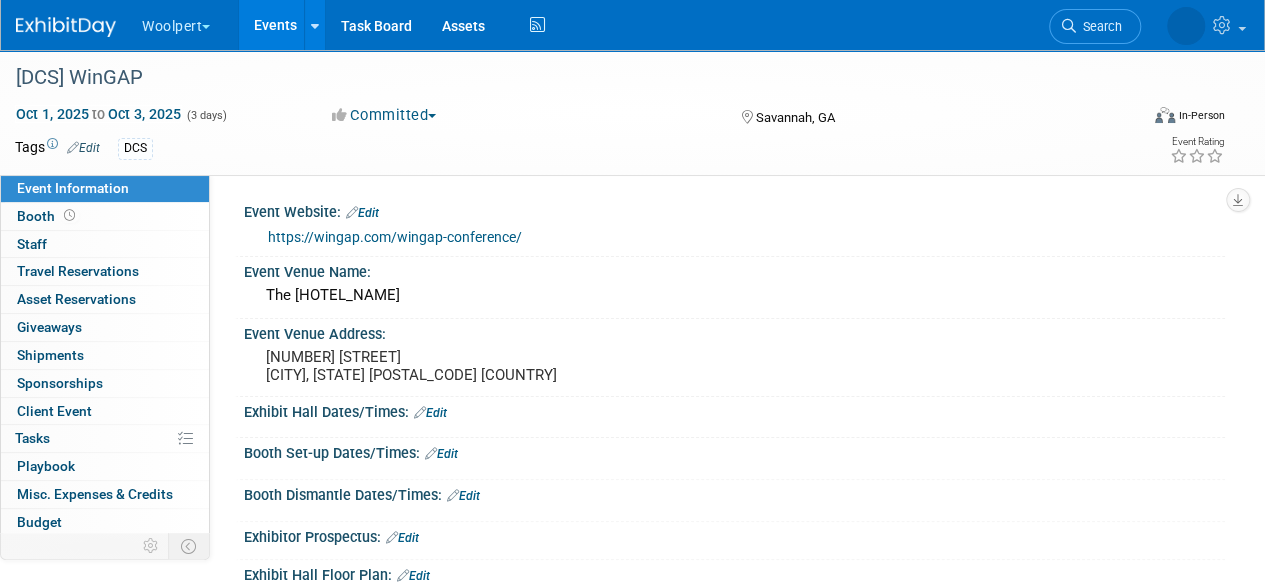 click on "Asset Reservations 0" at bounding box center [76, 299] 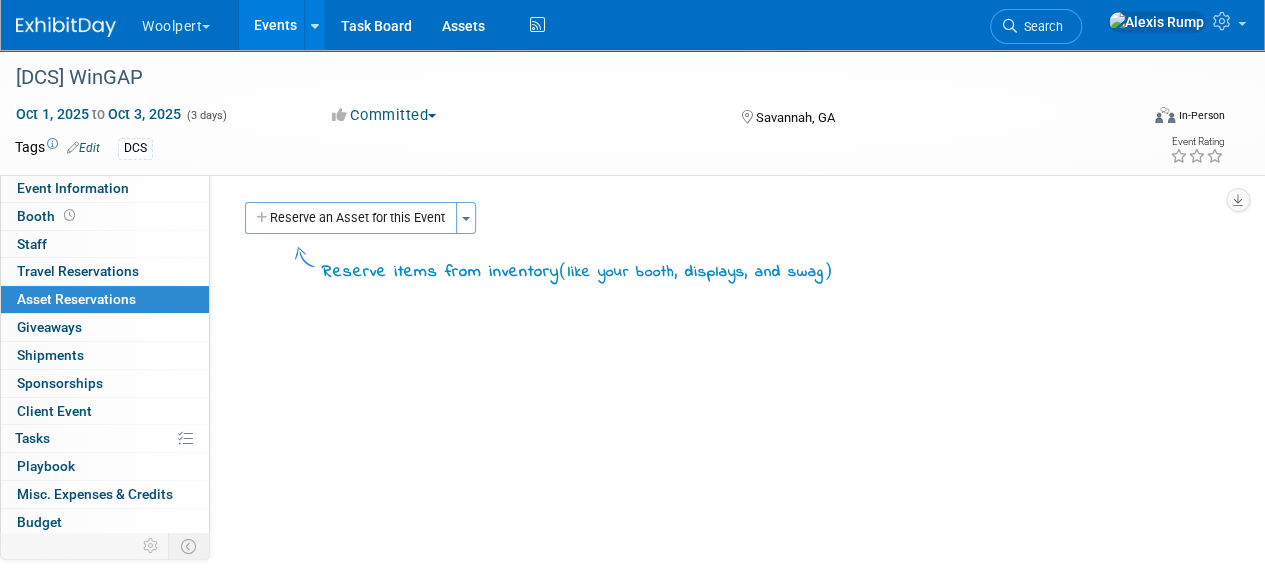click on "Reserve an Asset for this Event" at bounding box center [351, 218] 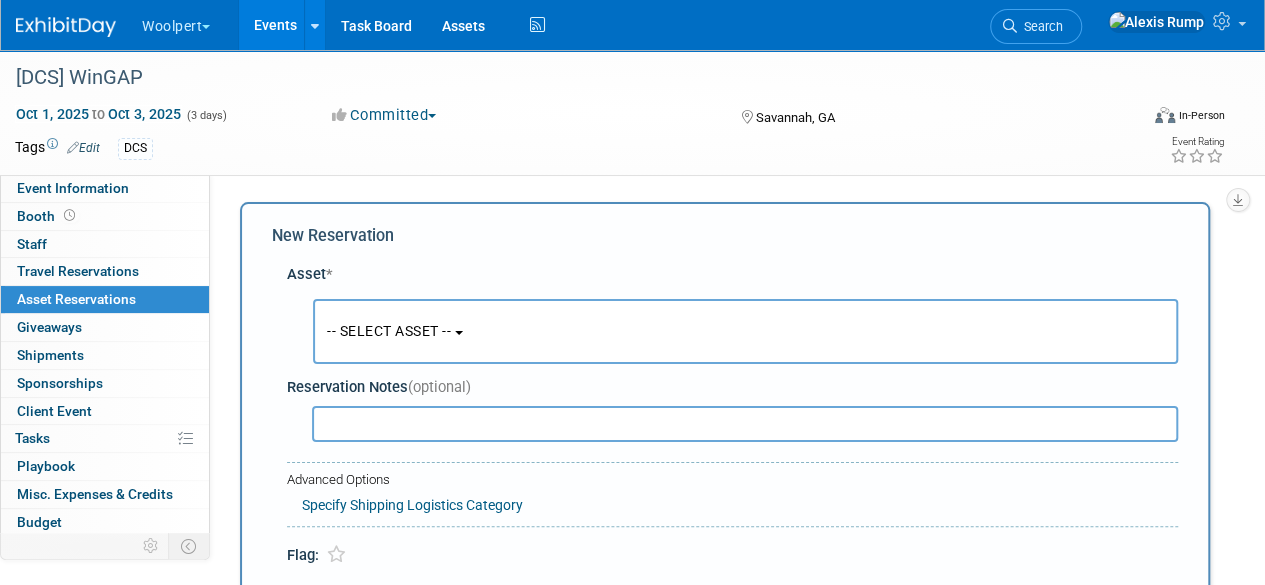 scroll, scrollTop: 19, scrollLeft: 0, axis: vertical 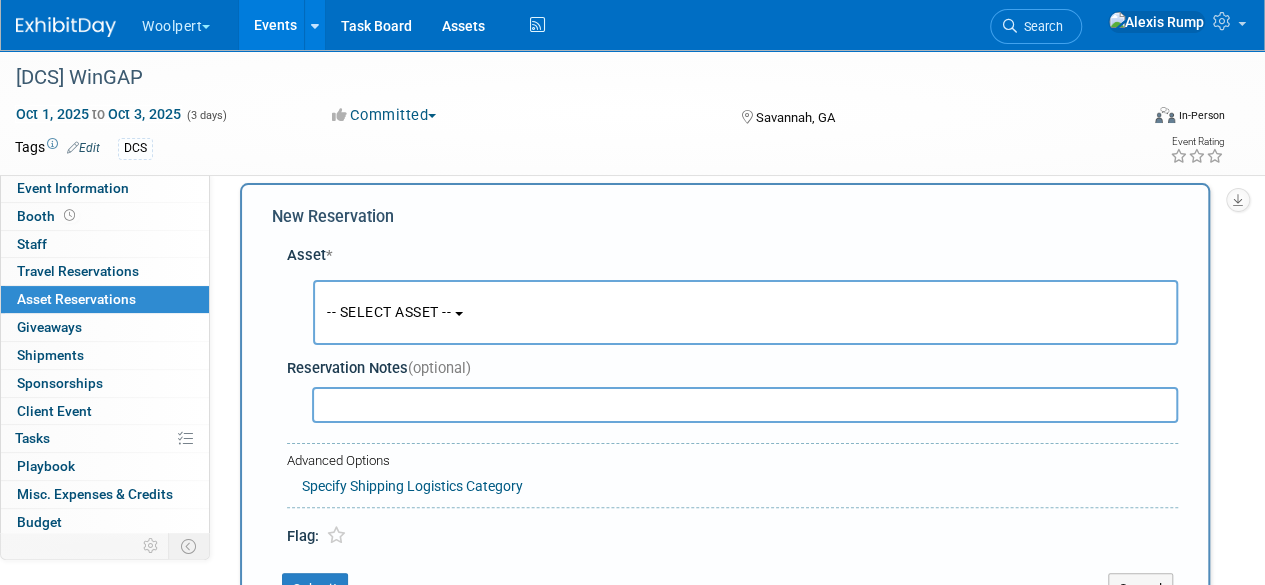 click on "-- SELECT ASSET --" at bounding box center [745, 312] 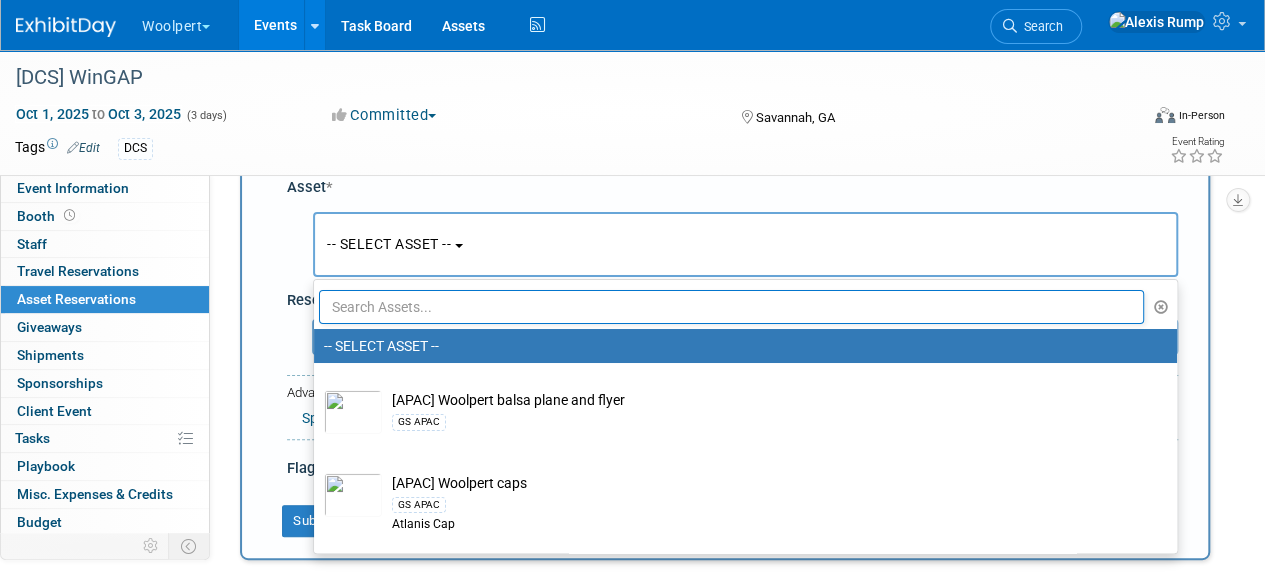scroll, scrollTop: 0, scrollLeft: 0, axis: both 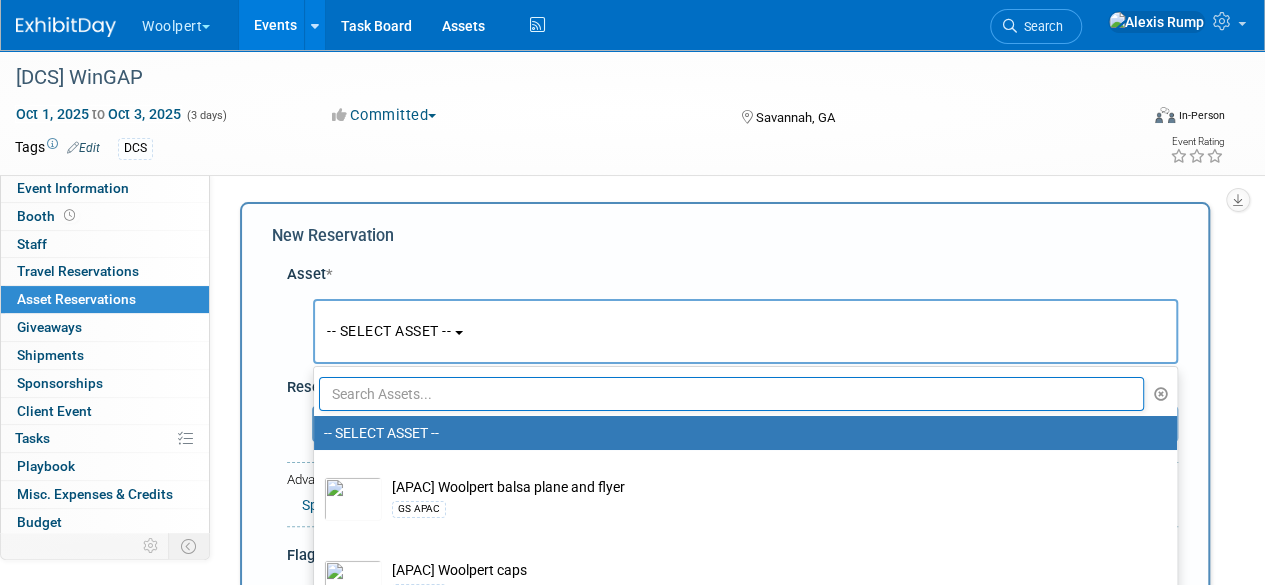 click at bounding box center (731, 394) 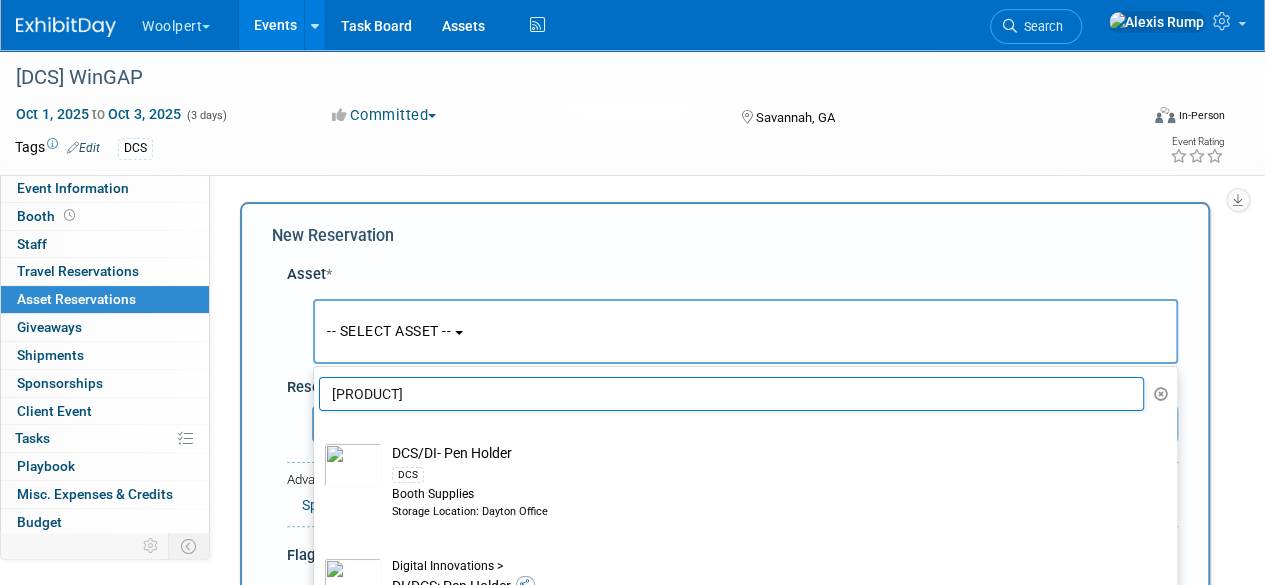 scroll, scrollTop: 10, scrollLeft: 0, axis: vertical 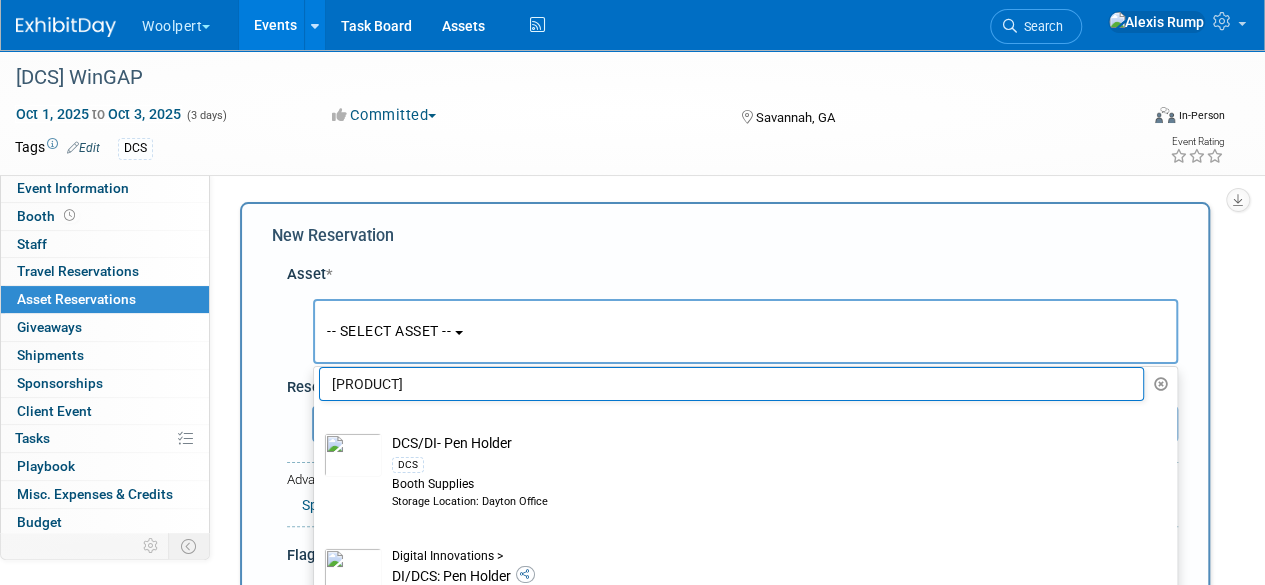 type on "Pen hol" 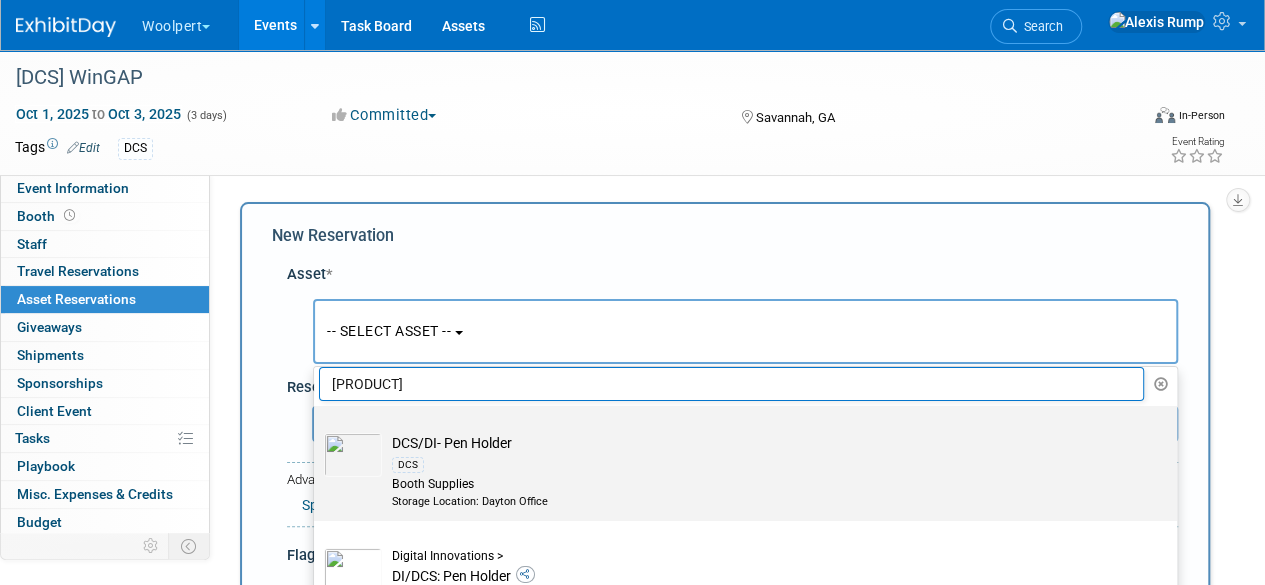 click on "Booth Supplies" at bounding box center (764, 484) 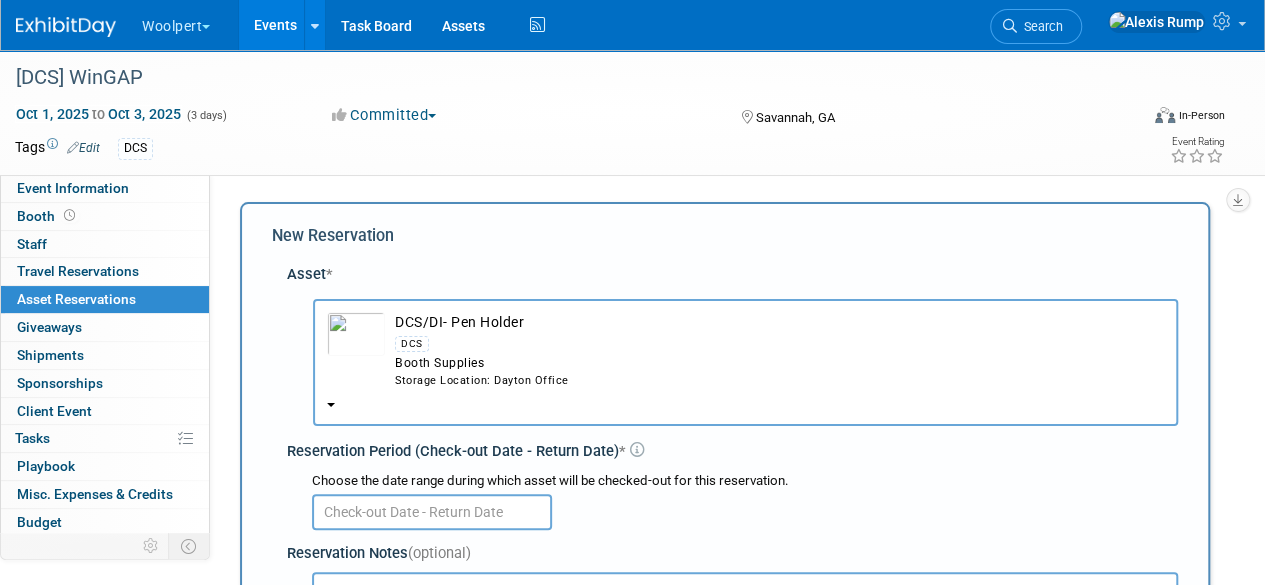 click at bounding box center [432, 512] 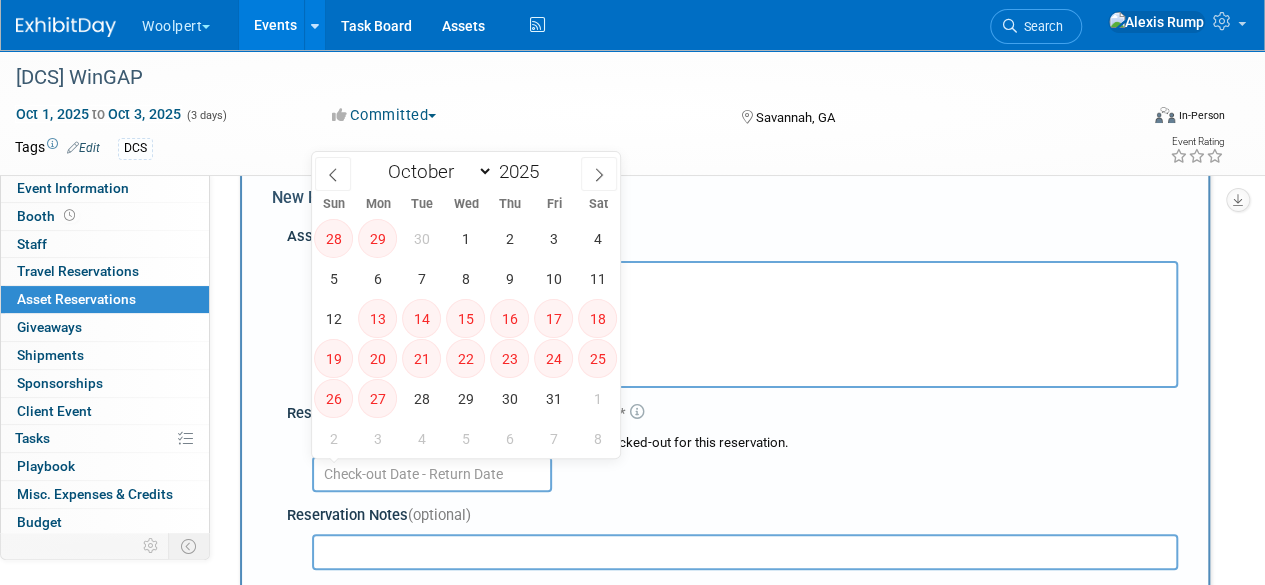 scroll, scrollTop: 39, scrollLeft: 0, axis: vertical 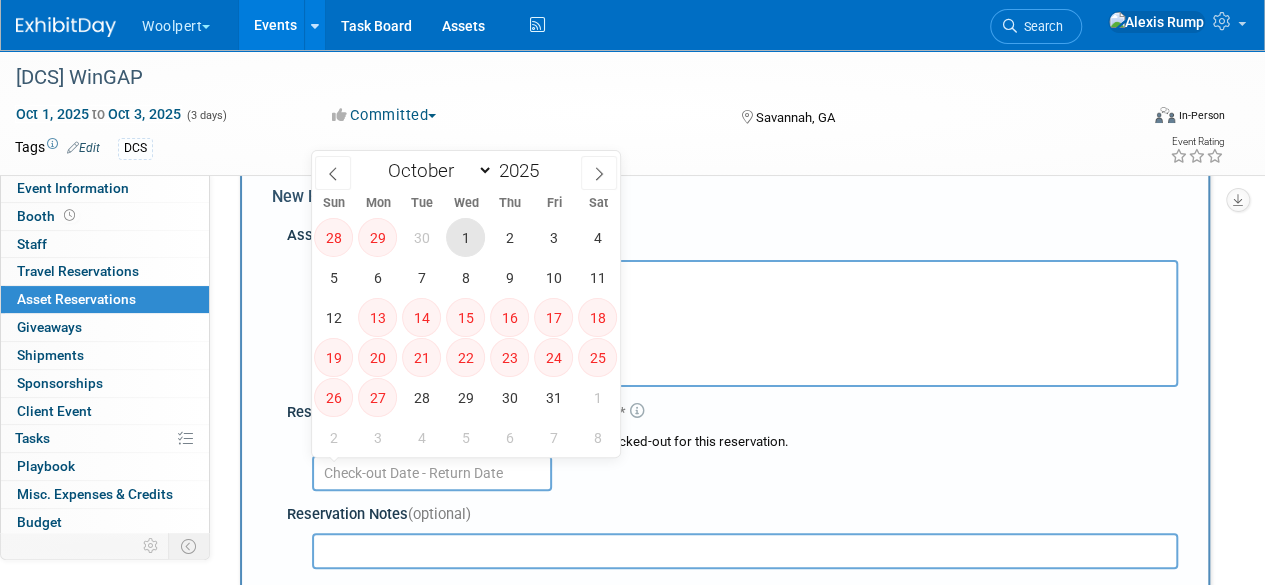 click on "1" at bounding box center [465, 237] 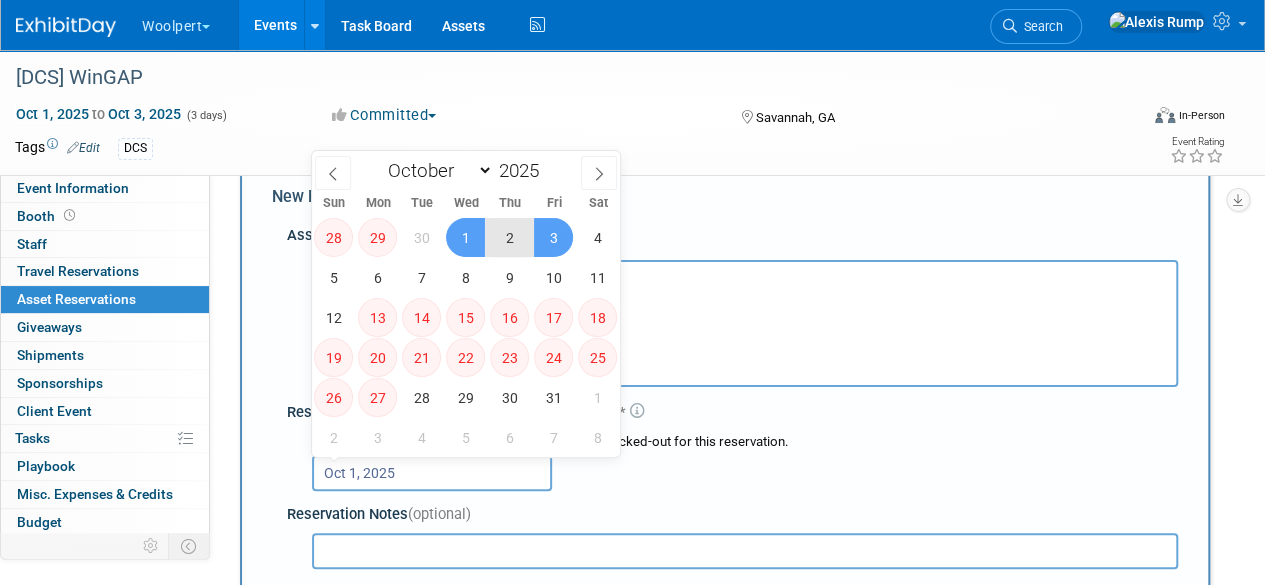 click on "3" at bounding box center [553, 237] 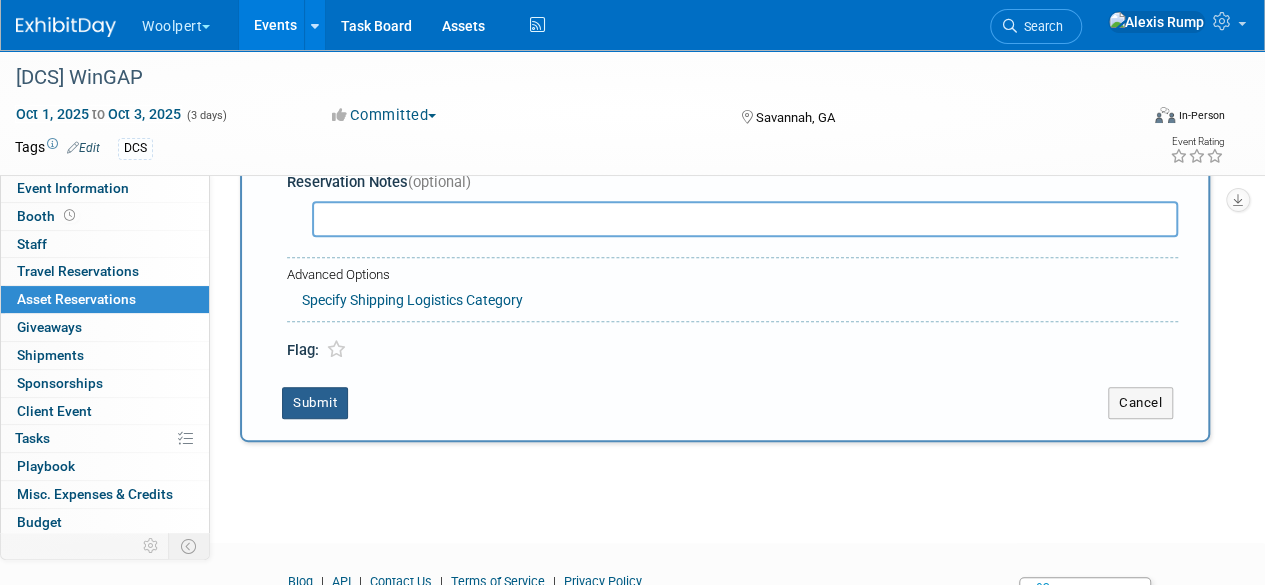 click on "Submit" at bounding box center [315, 403] 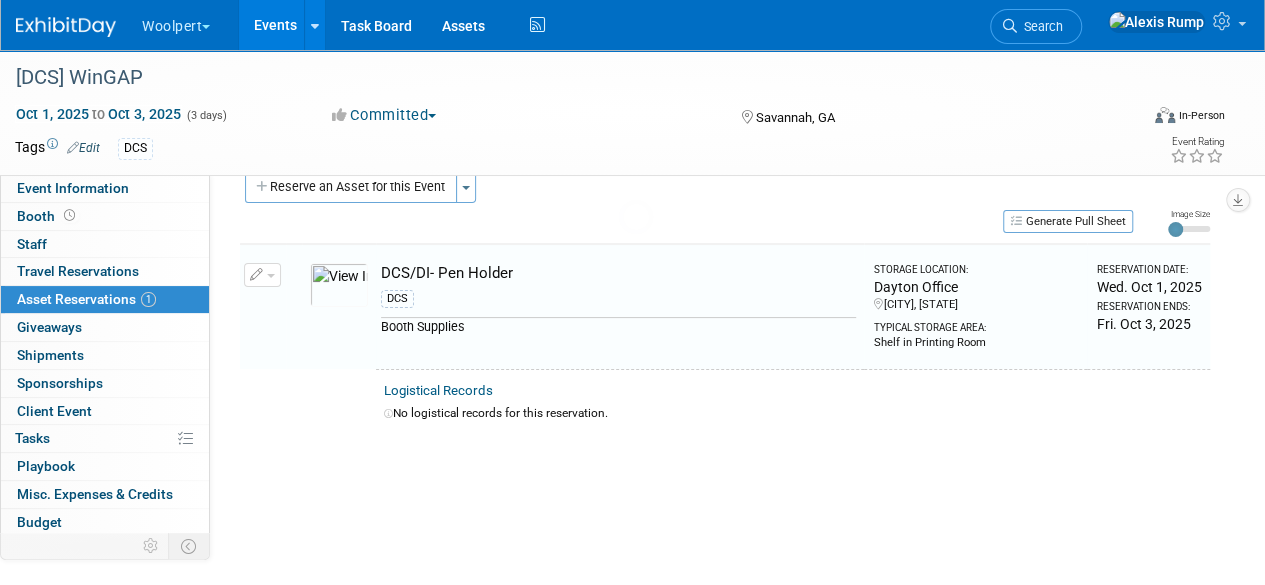scroll, scrollTop: 24, scrollLeft: 0, axis: vertical 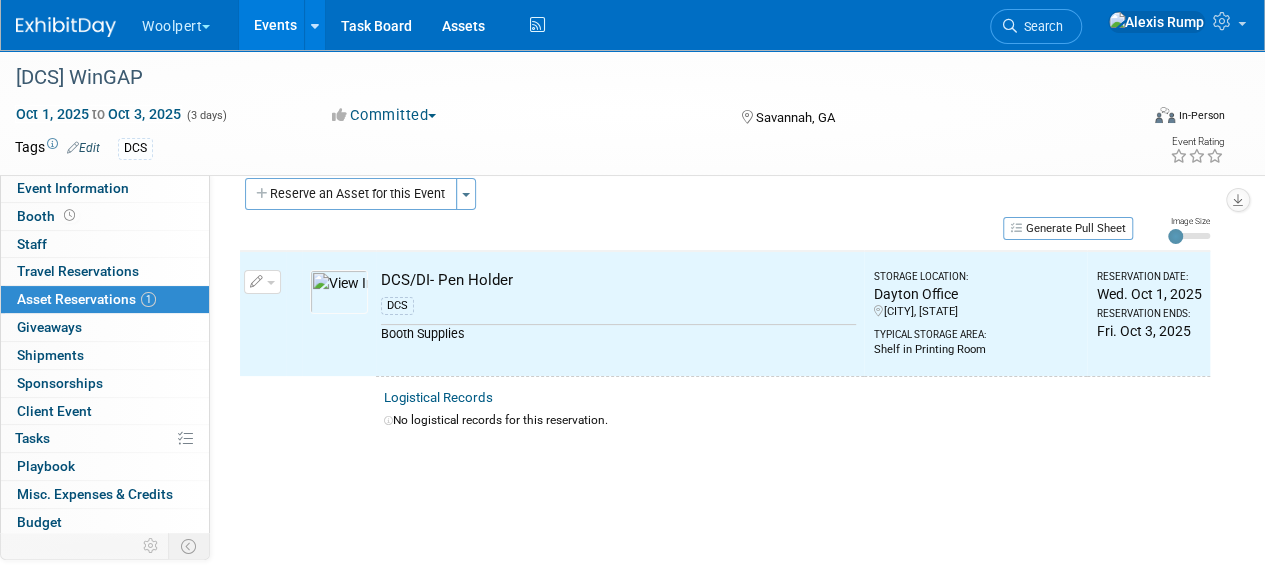 click on "Reserve an Asset for this Event" at bounding box center (351, 194) 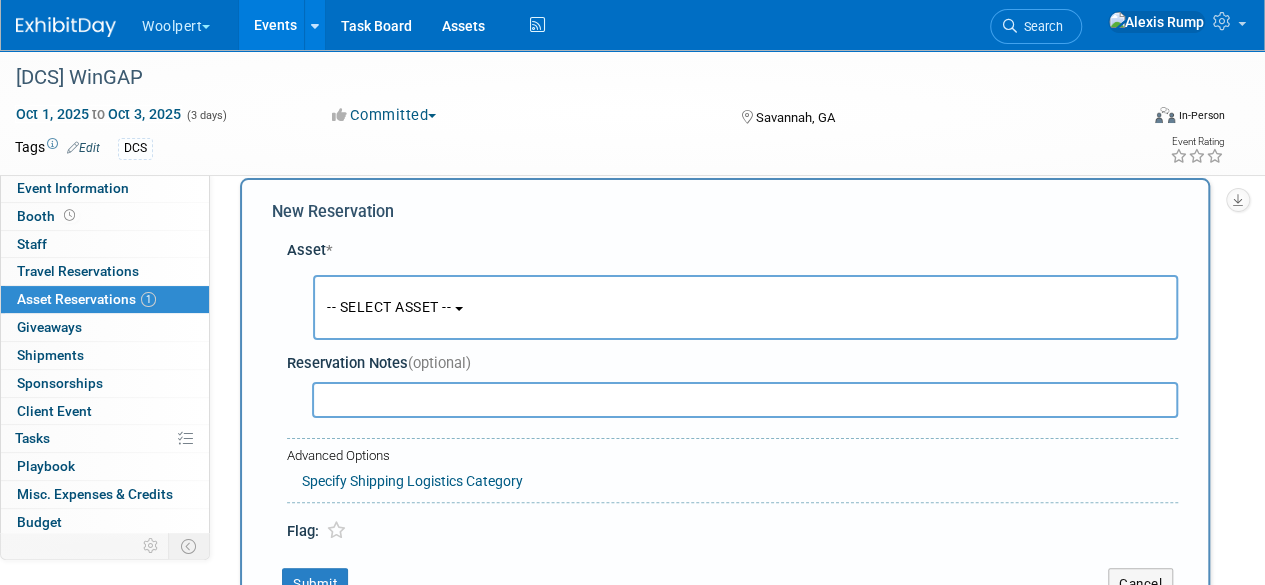 scroll, scrollTop: 19, scrollLeft: 0, axis: vertical 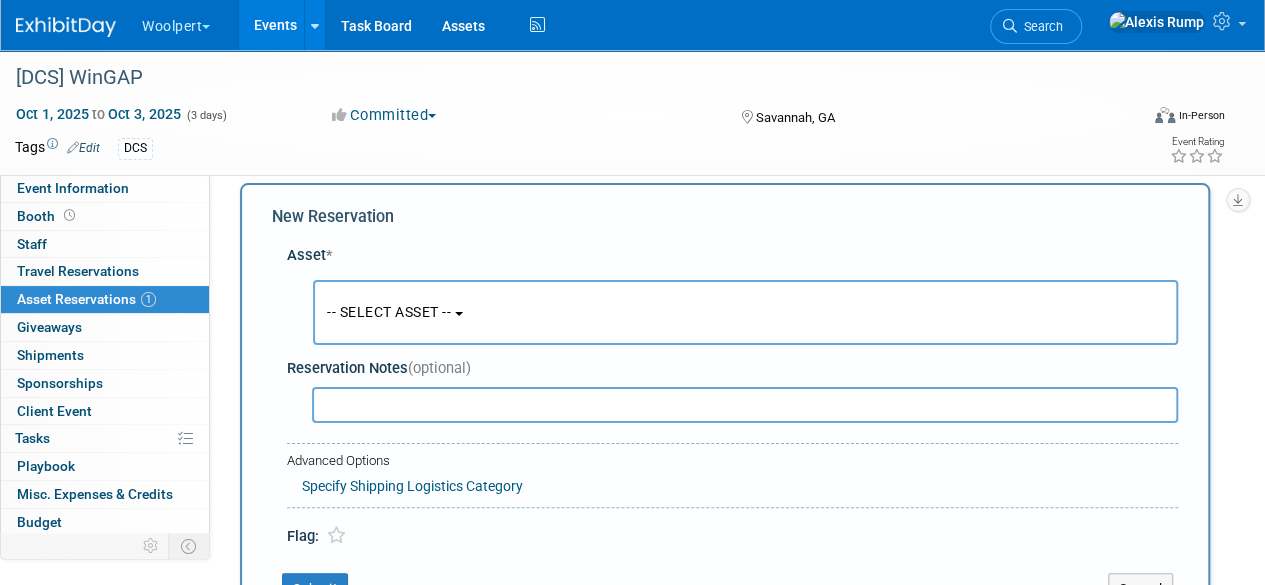click on "-- SELECT ASSET --" at bounding box center (389, 312) 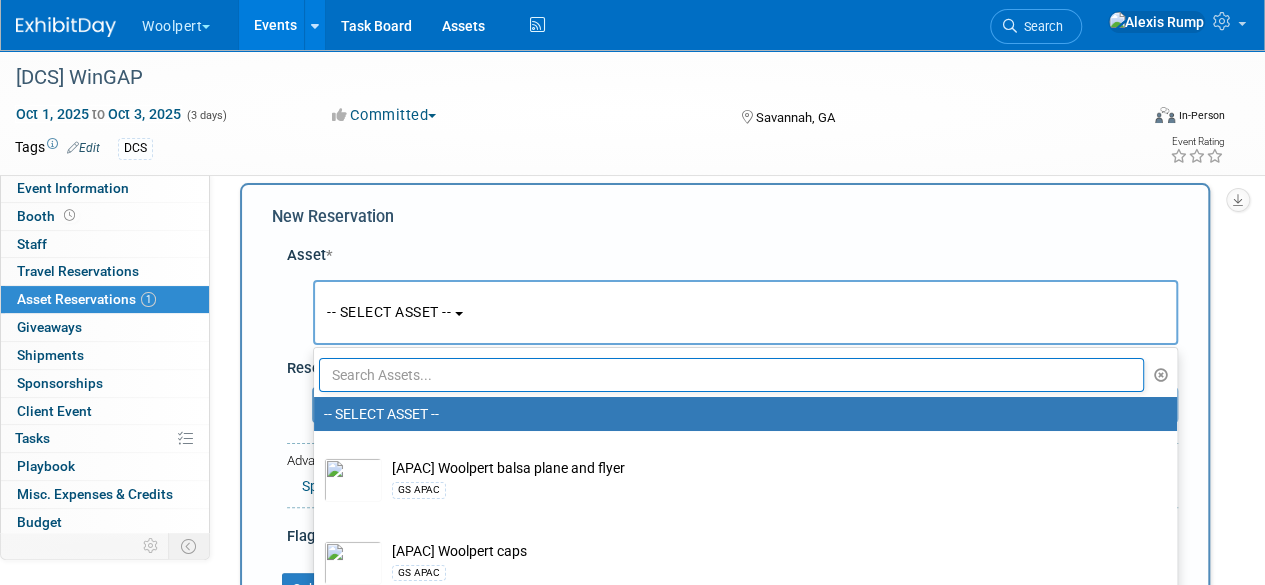 click at bounding box center [731, 375] 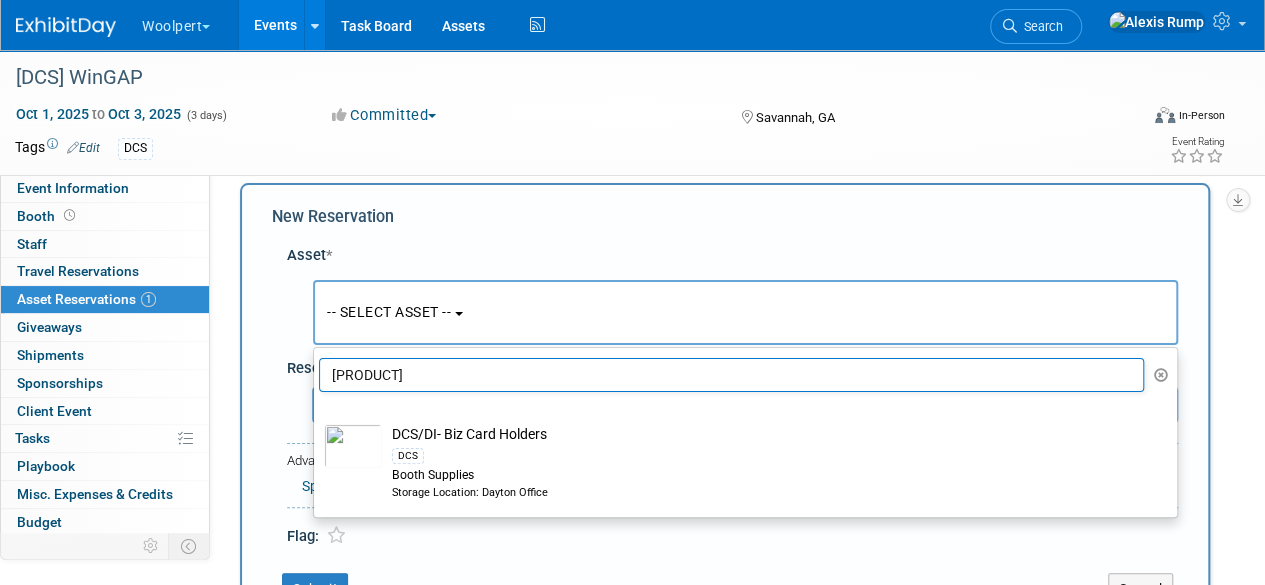 type on "Biz ca" 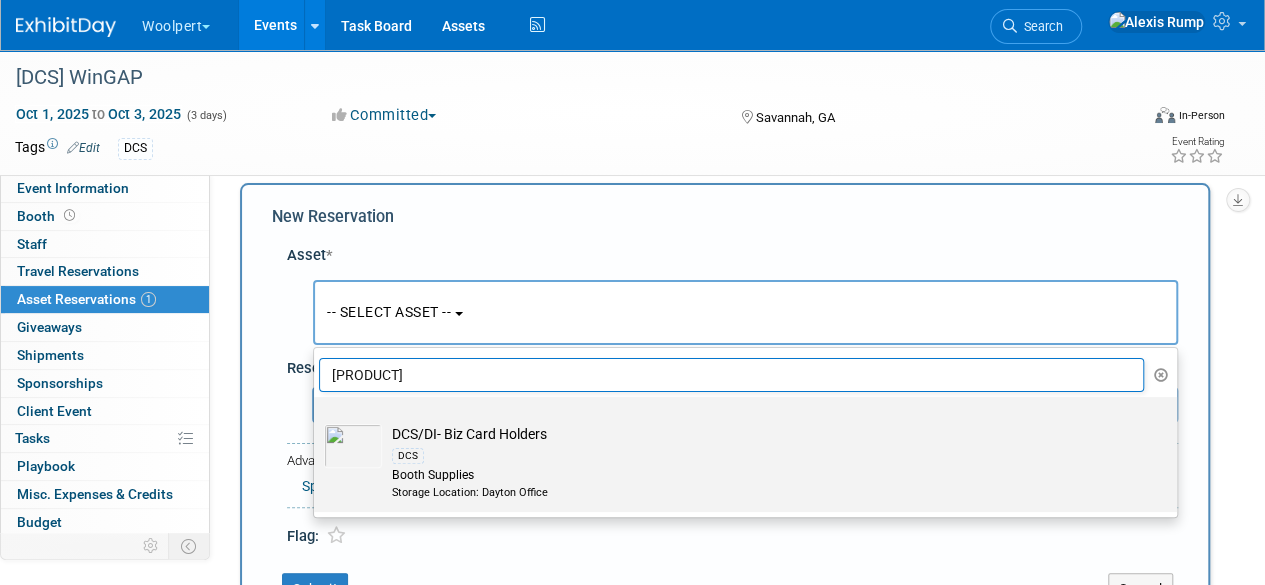 click on "Booth Supplies" at bounding box center (764, 475) 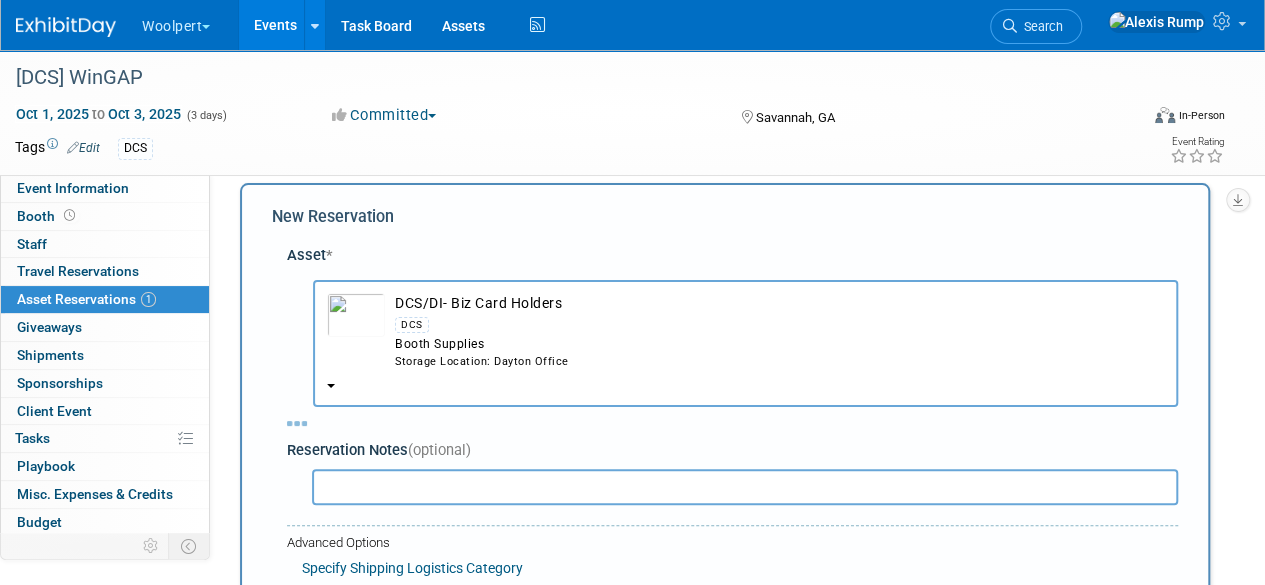 select on "9" 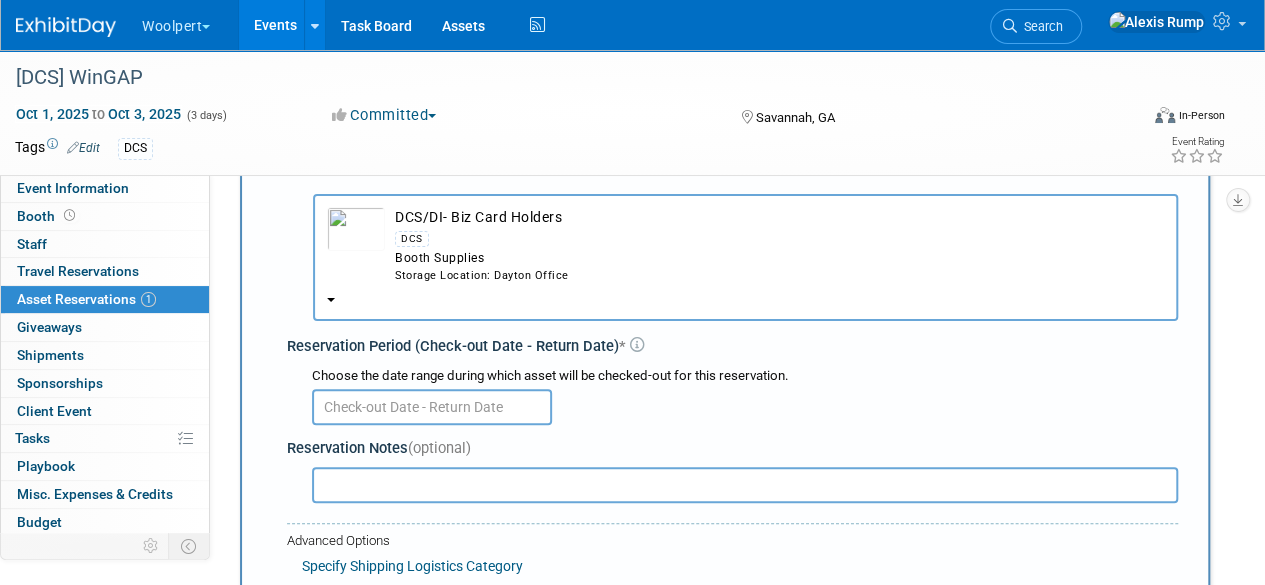 scroll, scrollTop: 108, scrollLeft: 0, axis: vertical 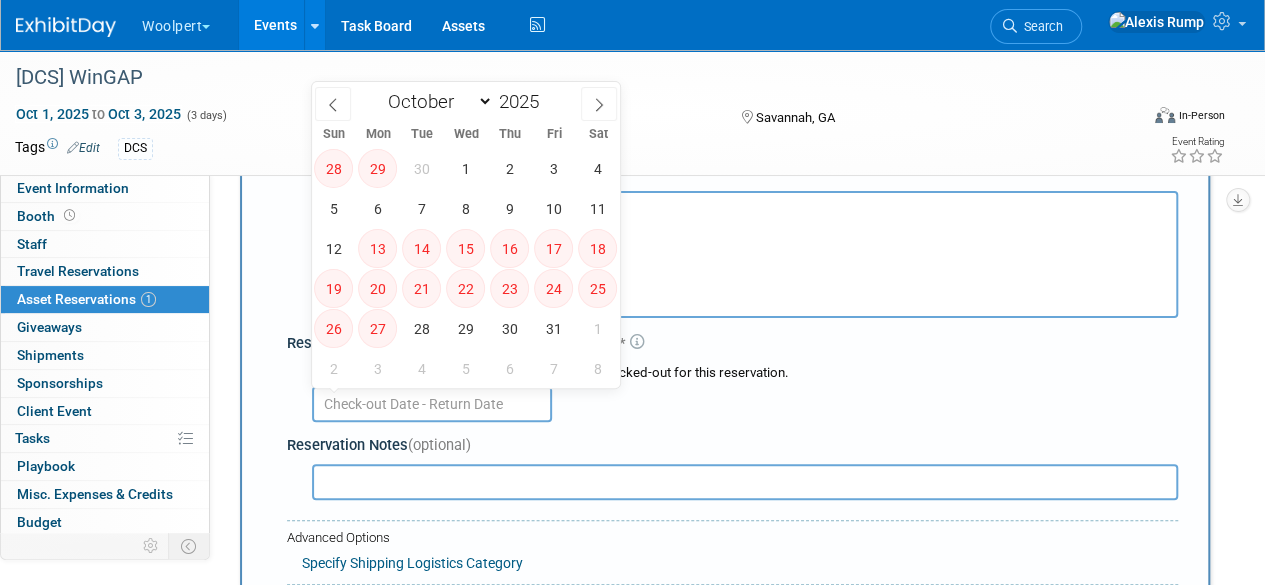 click at bounding box center [432, 404] 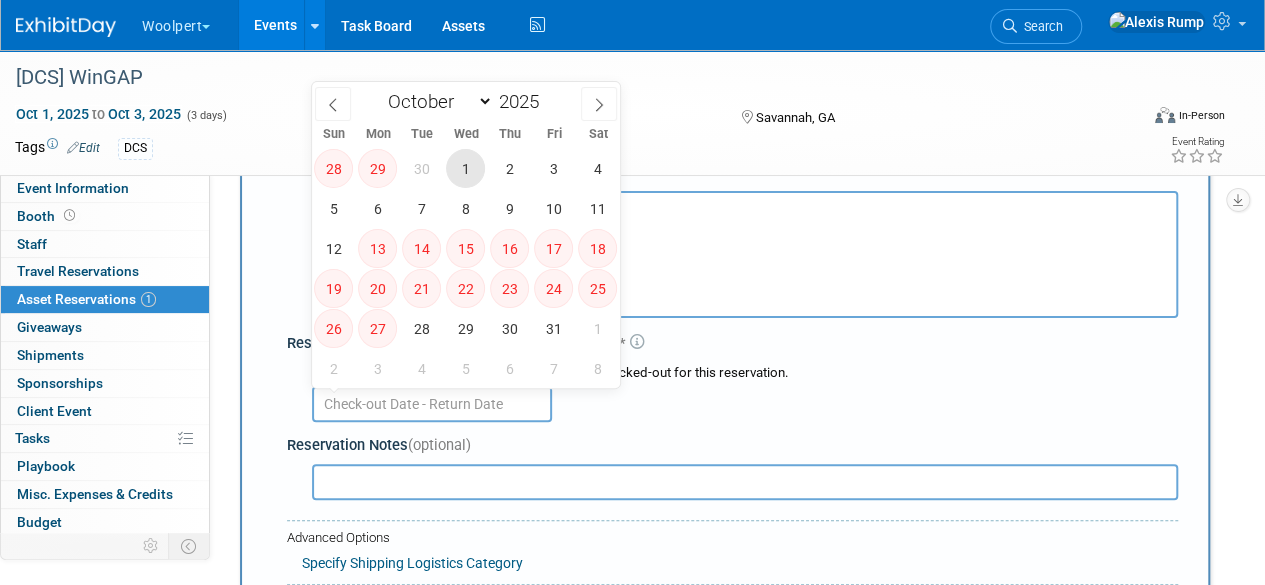 click on "1" at bounding box center (465, 168) 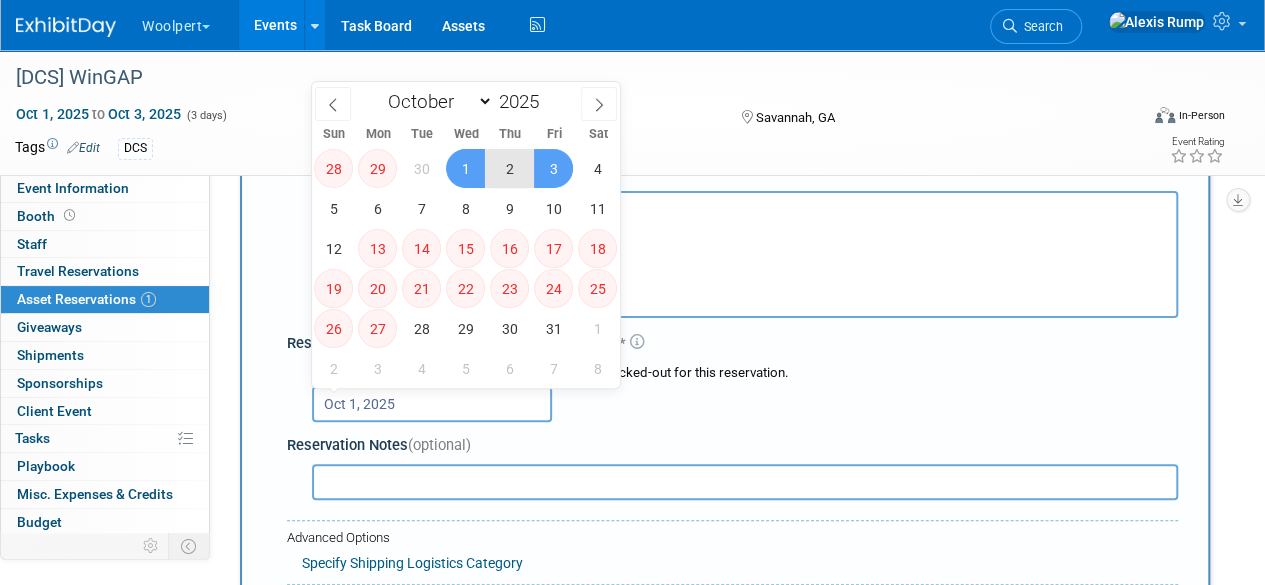 click on "3" at bounding box center [553, 168] 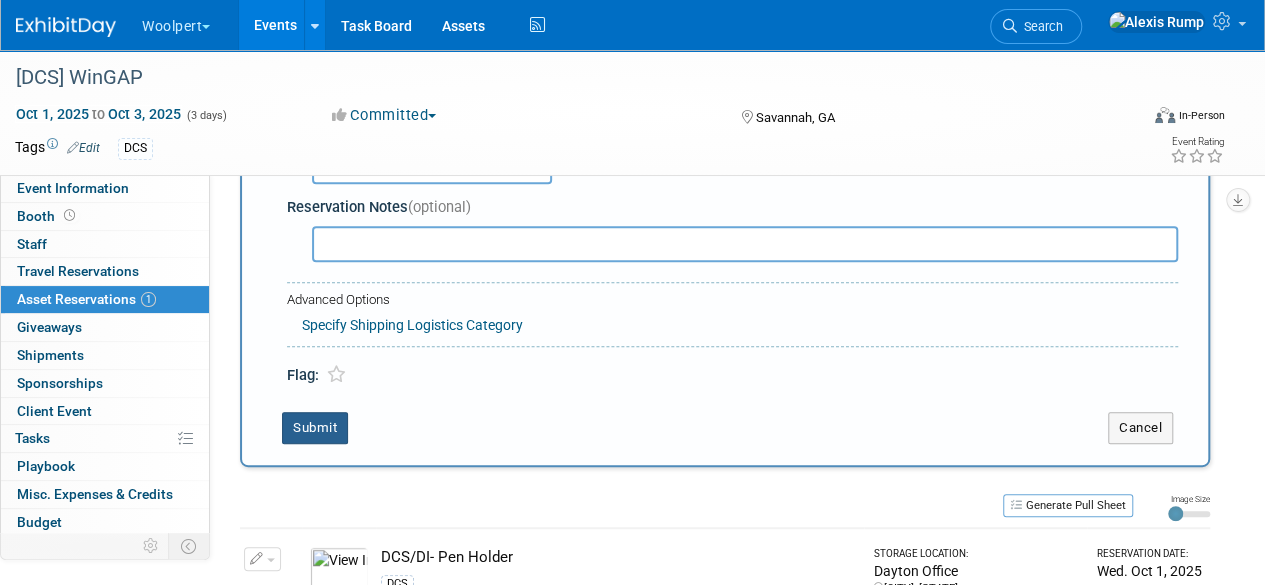 click on "Submit" at bounding box center (315, 428) 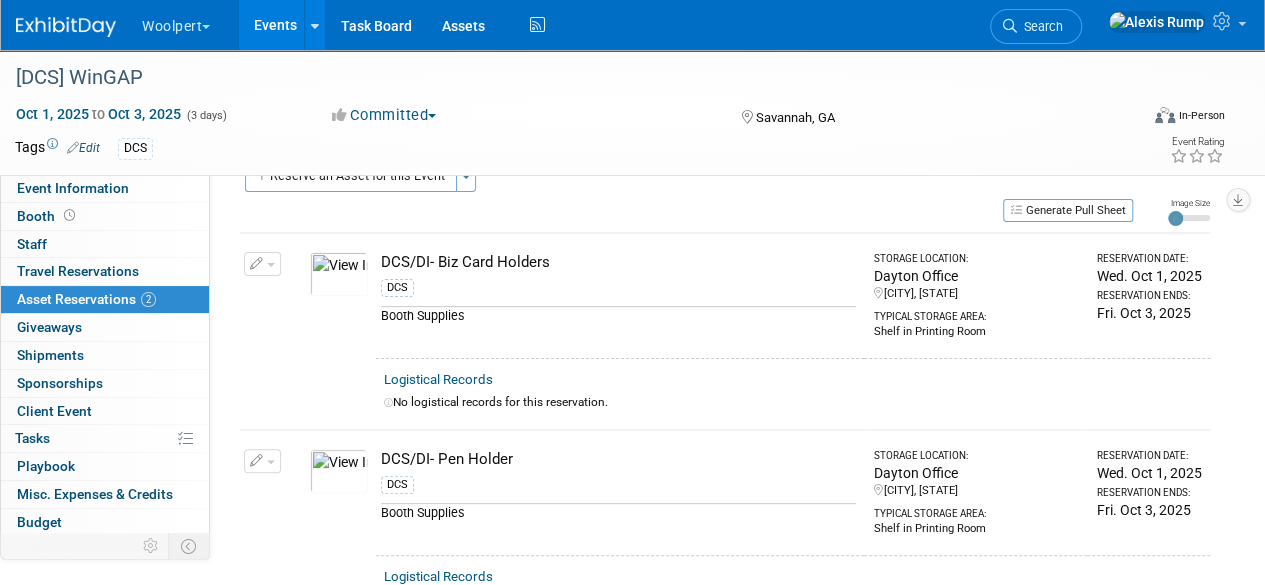 scroll, scrollTop: 0, scrollLeft: 0, axis: both 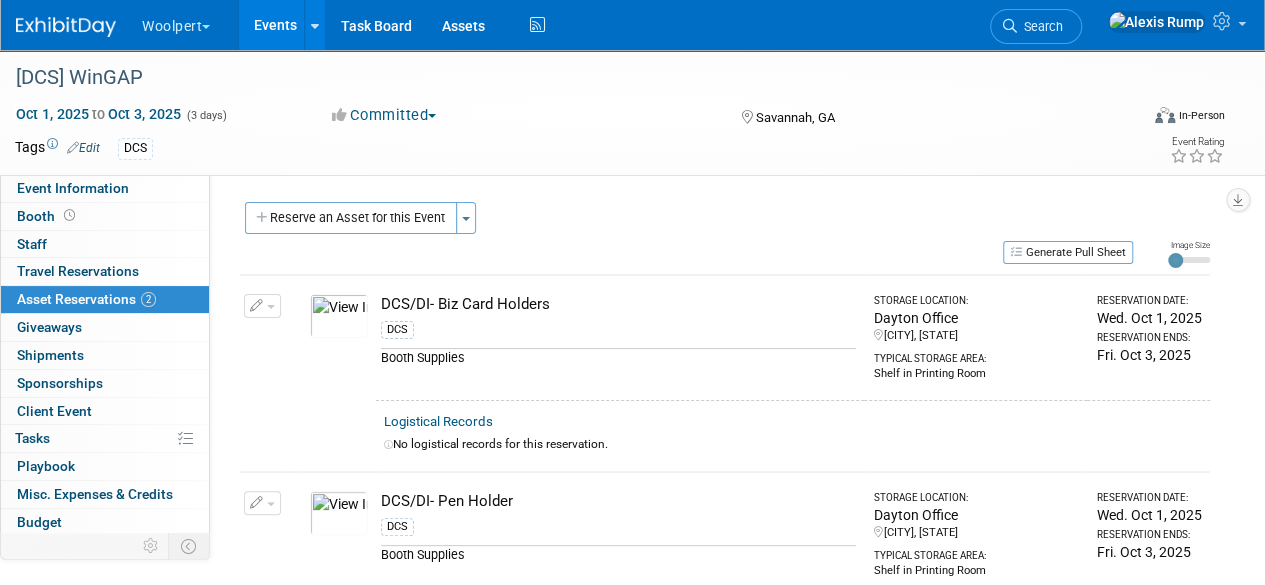click on "Reserve an Asset for this Event" at bounding box center [351, 218] 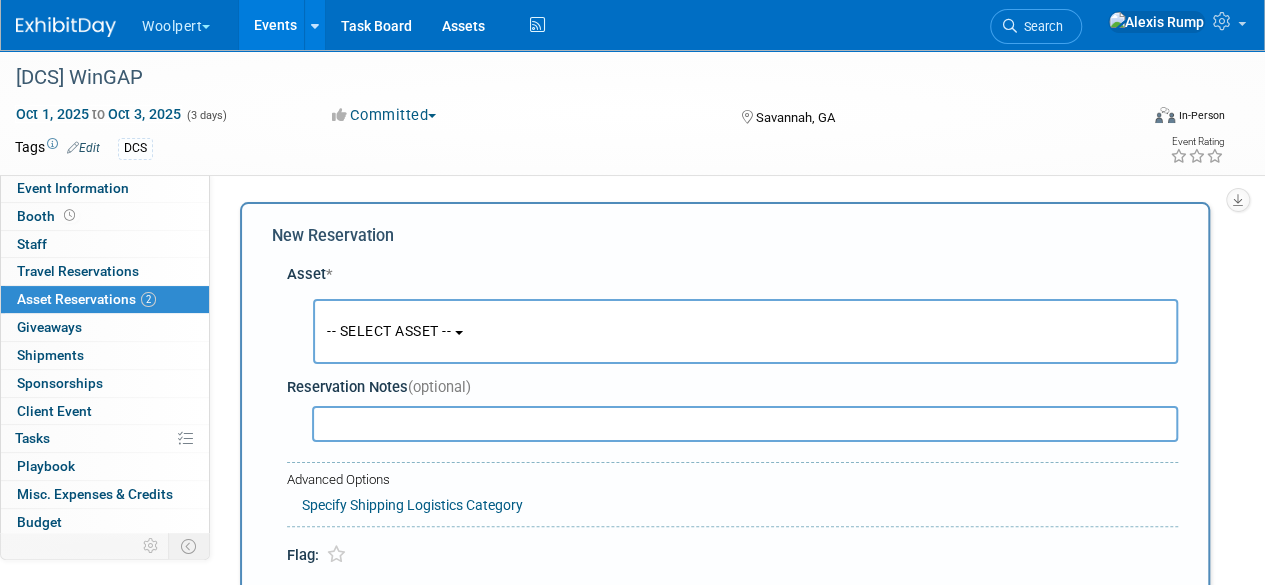 scroll, scrollTop: 19, scrollLeft: 0, axis: vertical 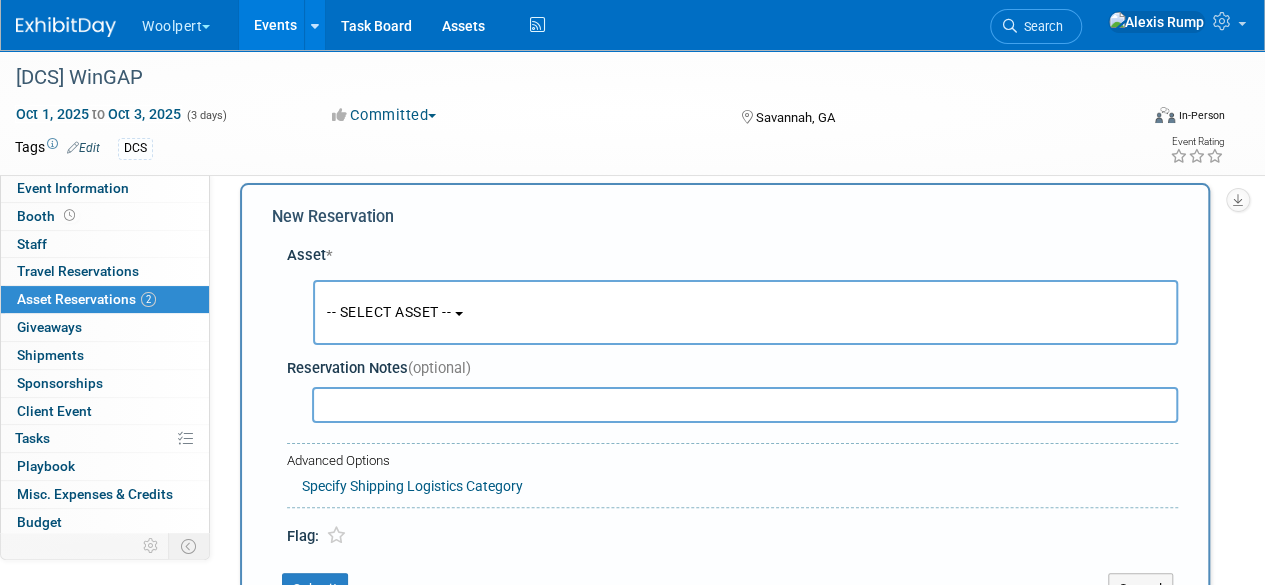 click on "-- SELECT ASSET --" at bounding box center (745, 312) 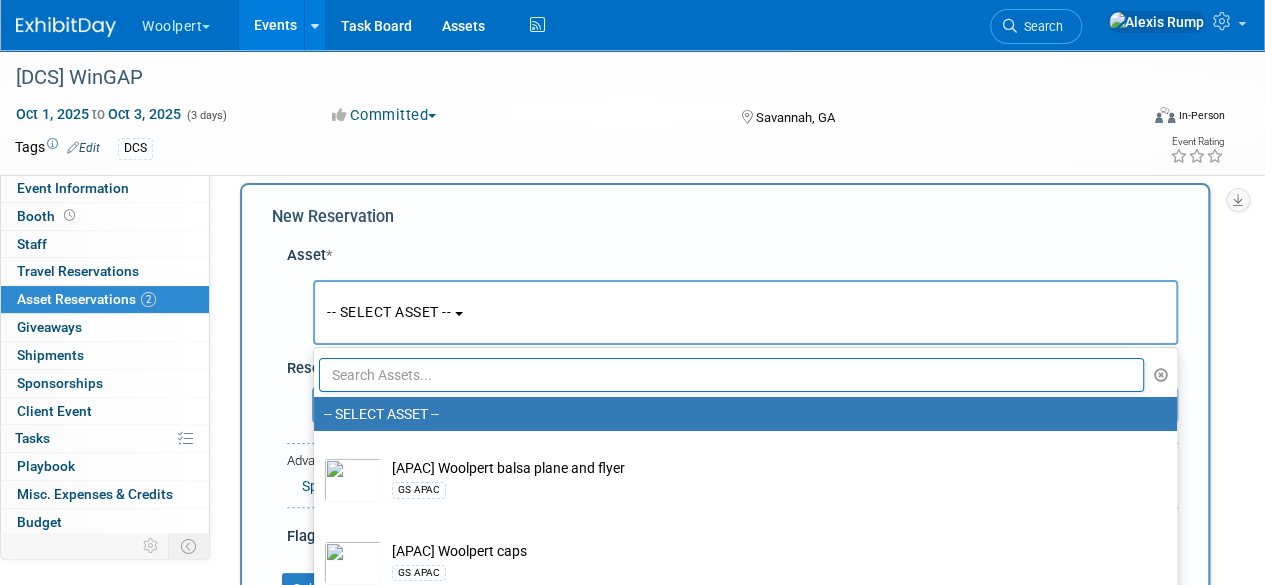 click at bounding box center (731, 375) 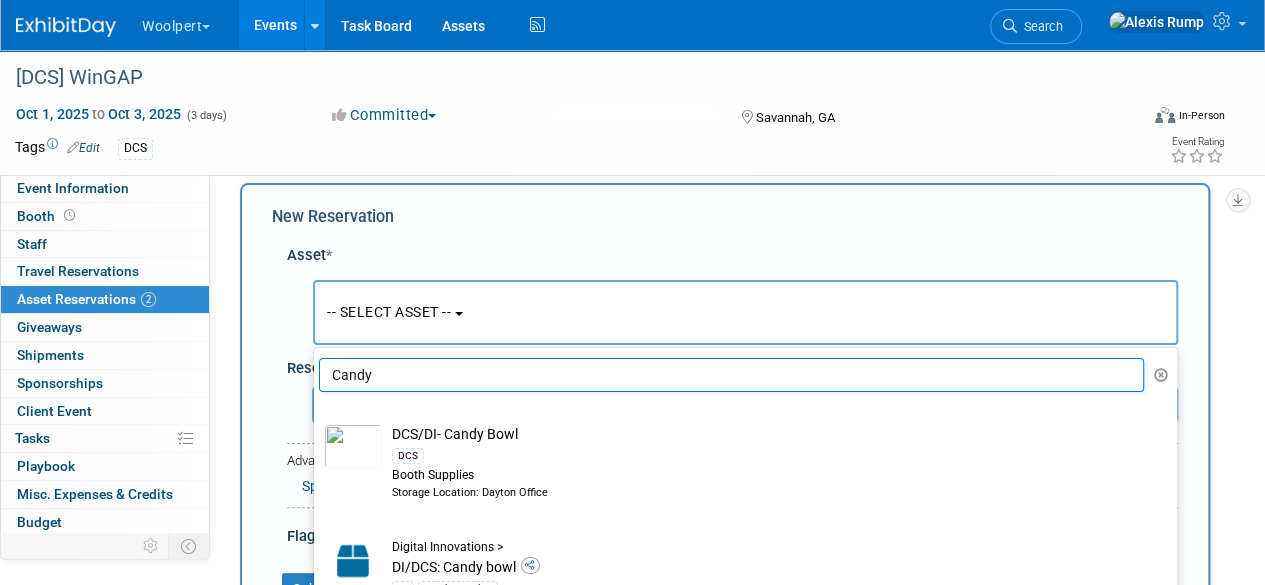 type on "Candy" 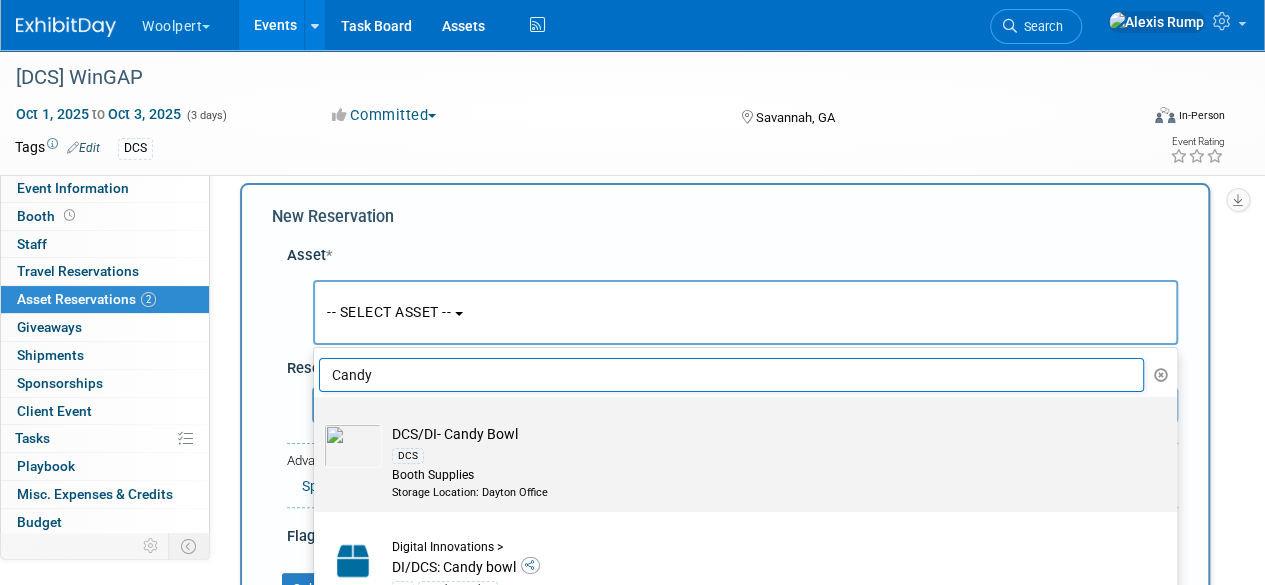 click on "DCS/DI- Candy Bowl DCS Booth Supplies Storage Location: Dayton Office" at bounding box center (759, 462) 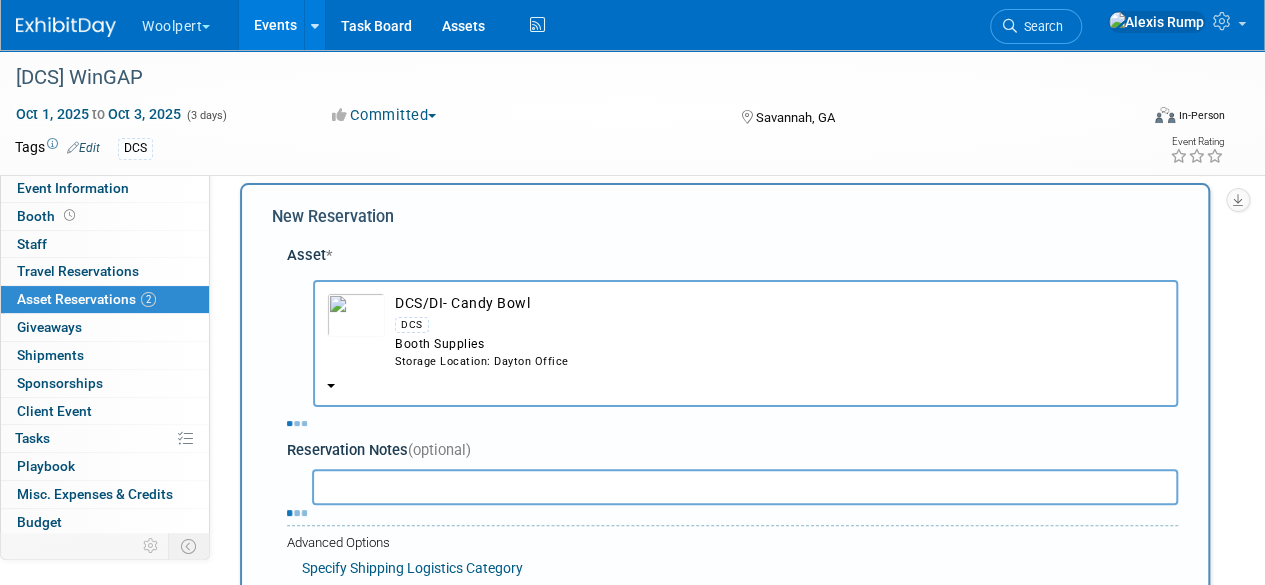 select on "9" 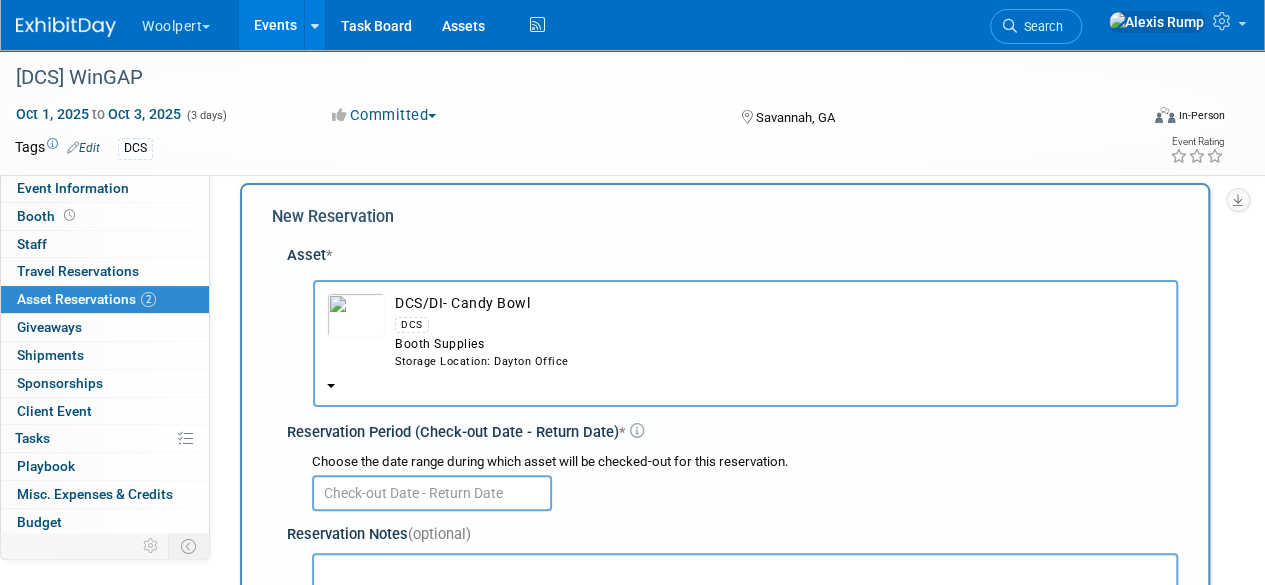 click at bounding box center [432, 493] 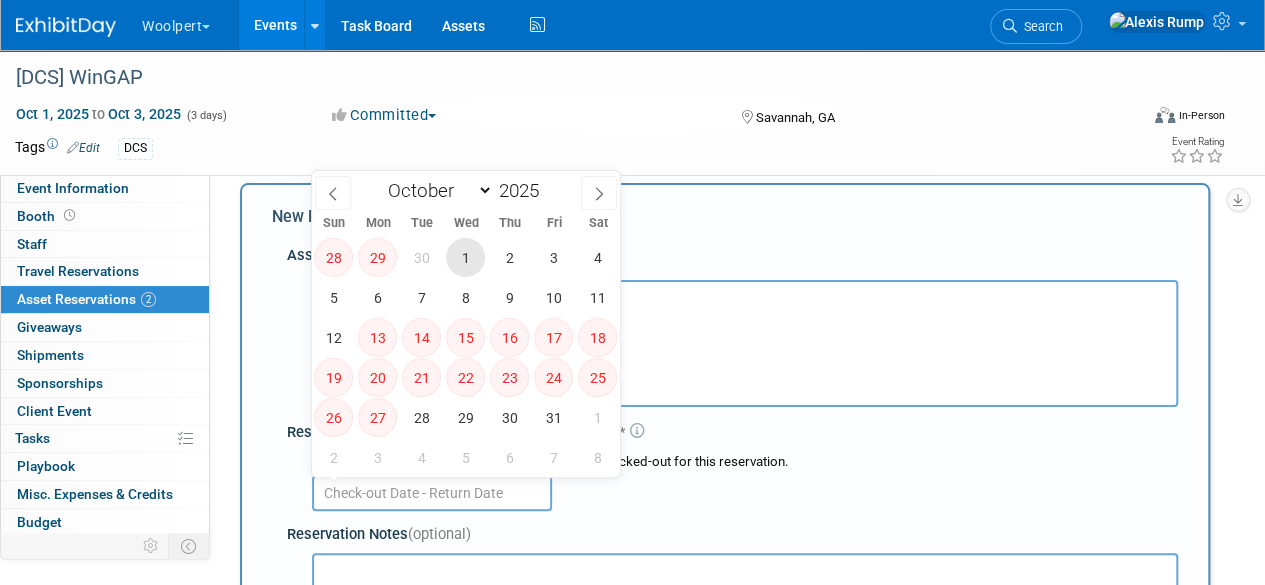 click on "1" at bounding box center [465, 257] 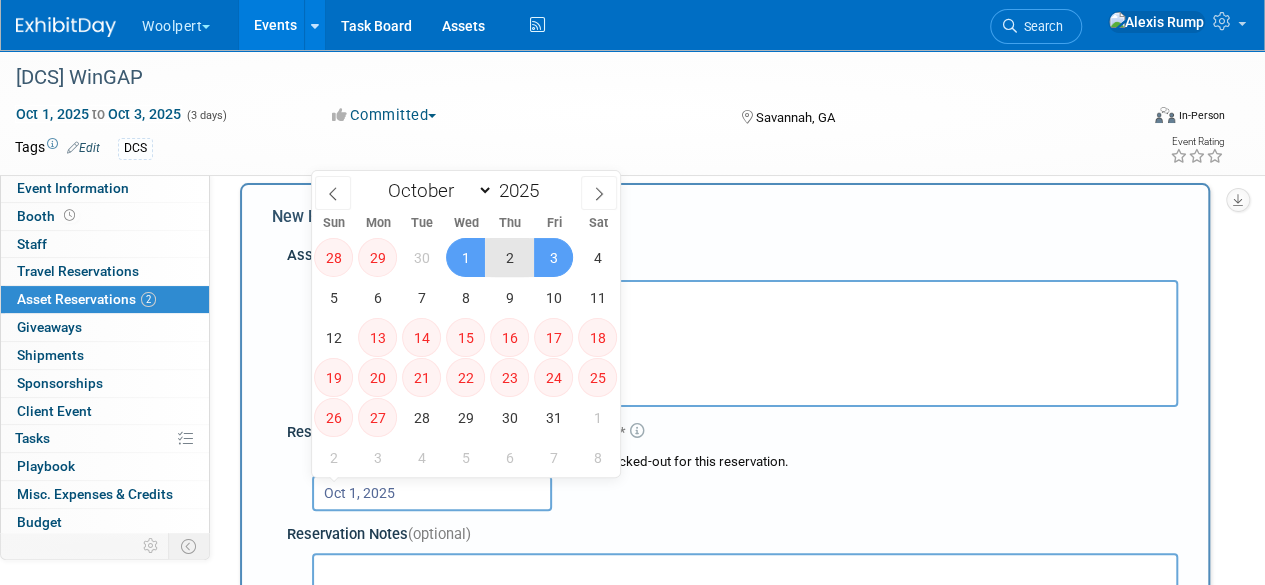 click on "3" at bounding box center (553, 257) 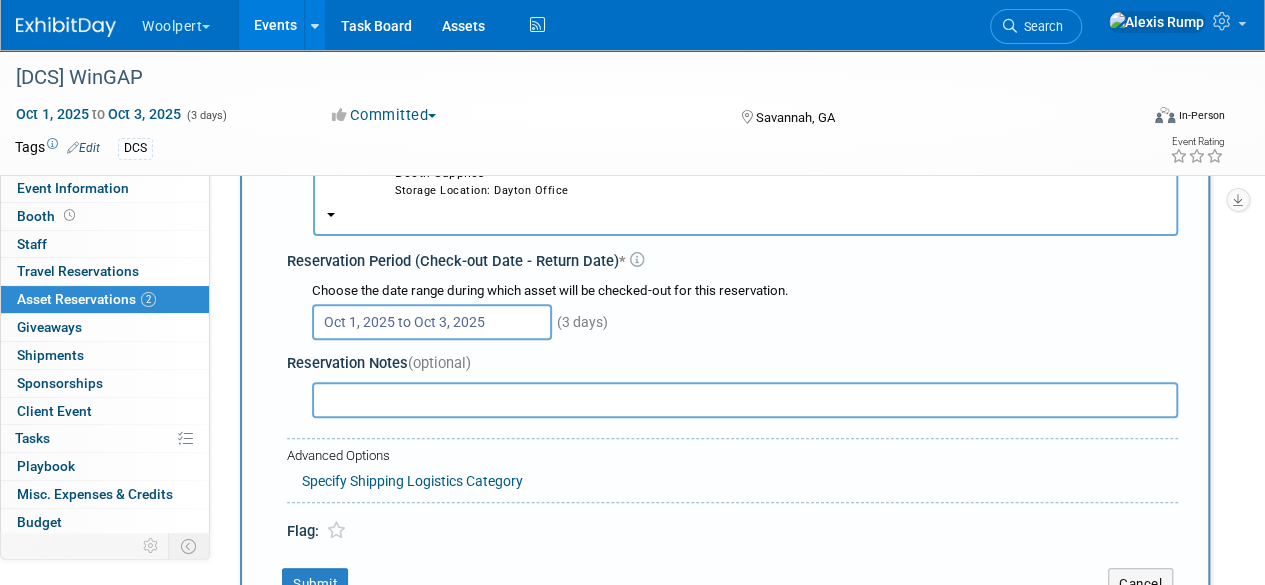scroll, scrollTop: 195, scrollLeft: 0, axis: vertical 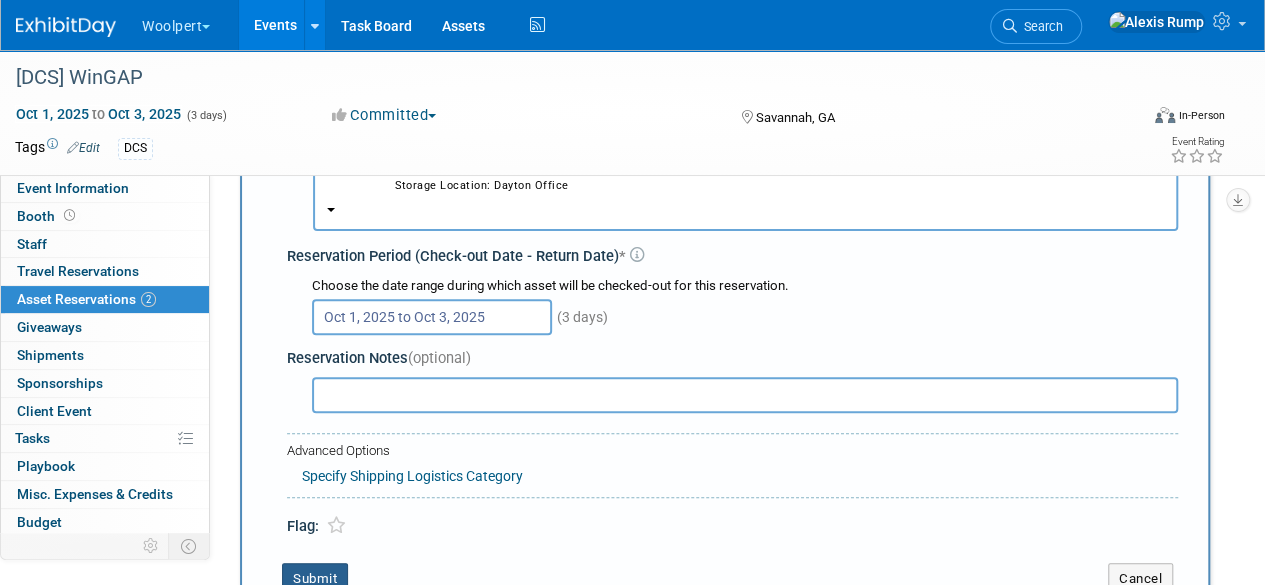 click on "Submit" at bounding box center [315, 579] 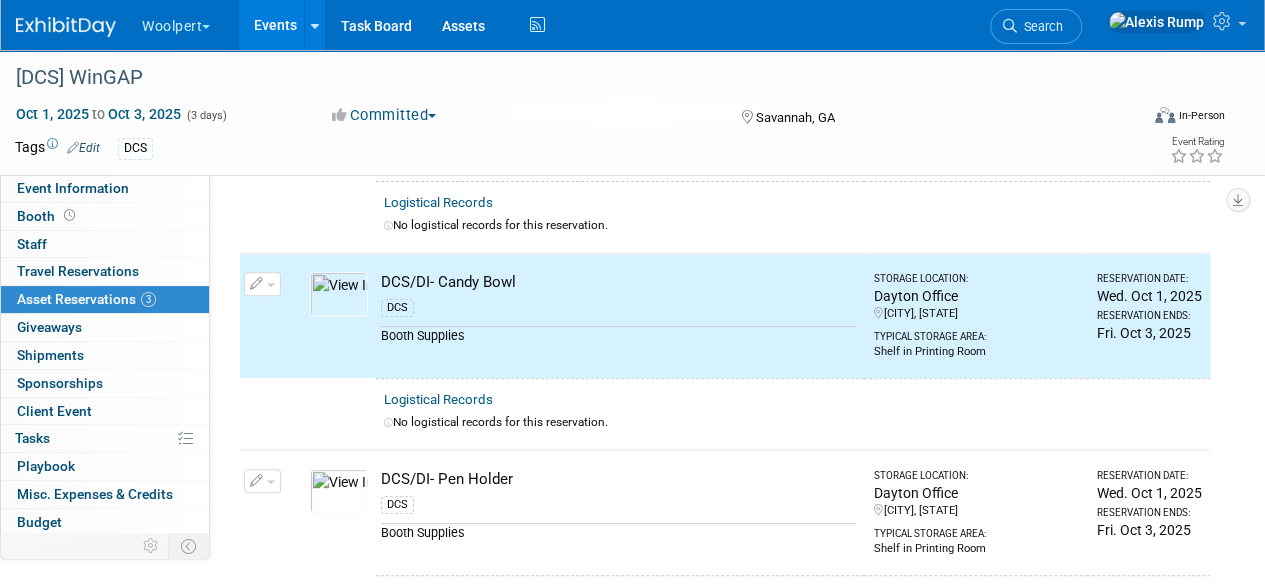 scroll, scrollTop: 0, scrollLeft: 0, axis: both 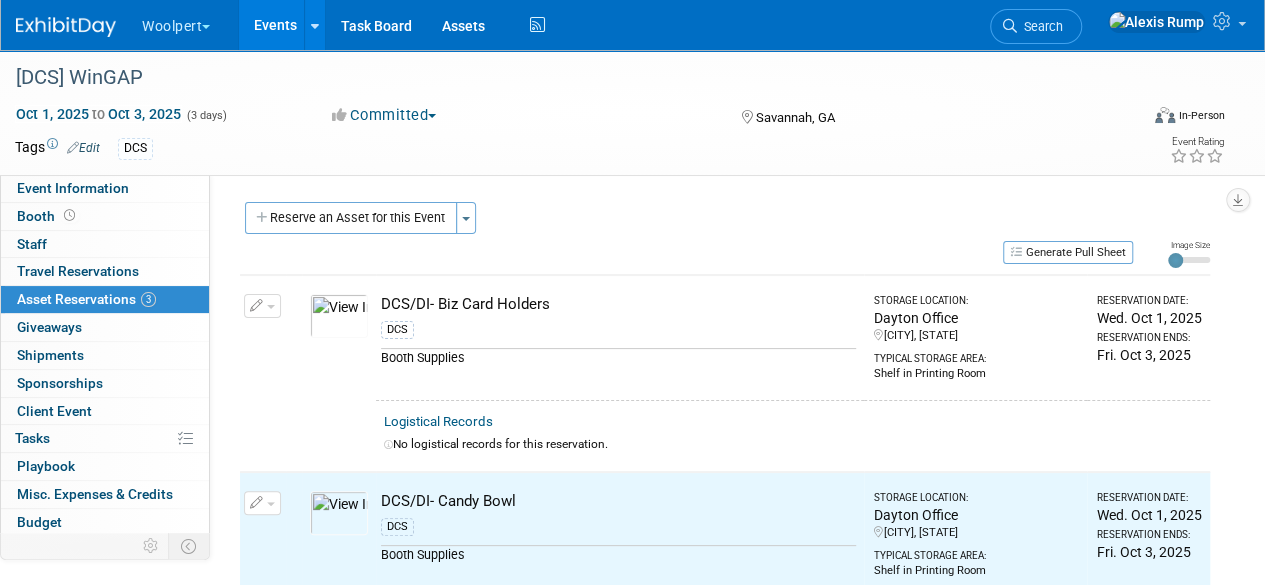 click on "Reserve an Asset for this Event" at bounding box center [351, 218] 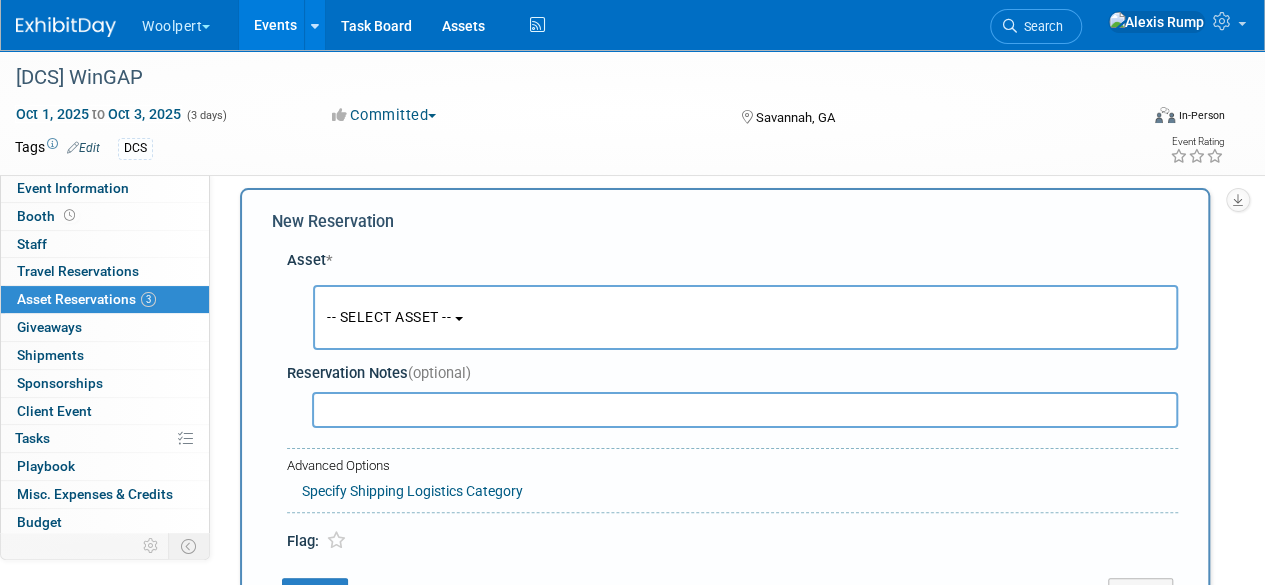 scroll, scrollTop: 19, scrollLeft: 0, axis: vertical 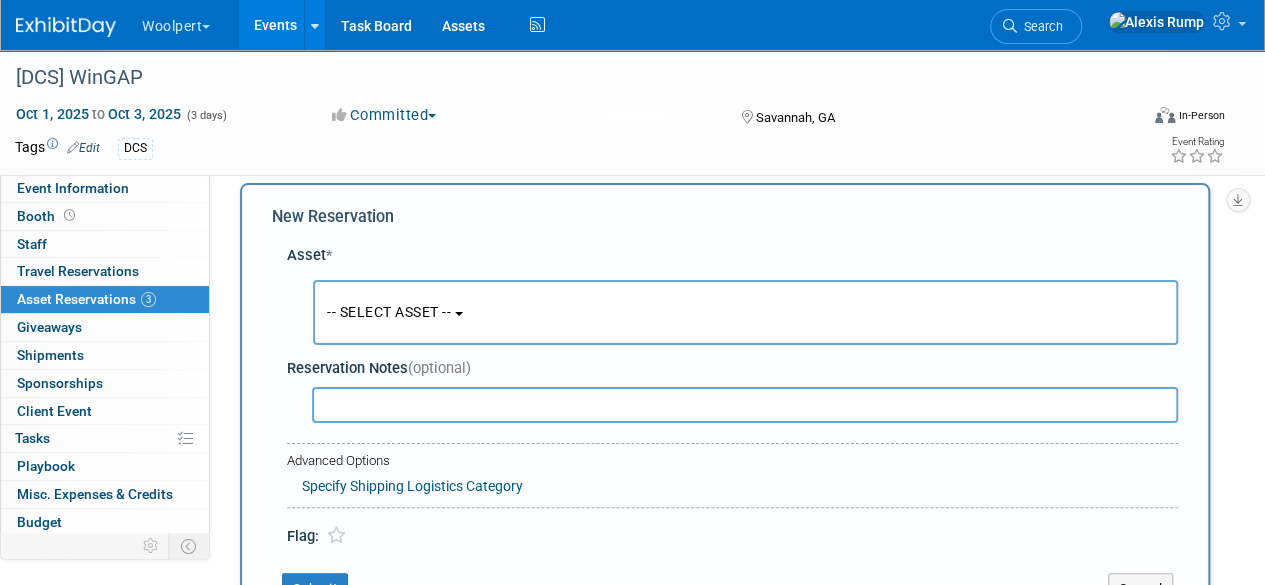 click on "-- SELECT ASSET --" at bounding box center (389, 312) 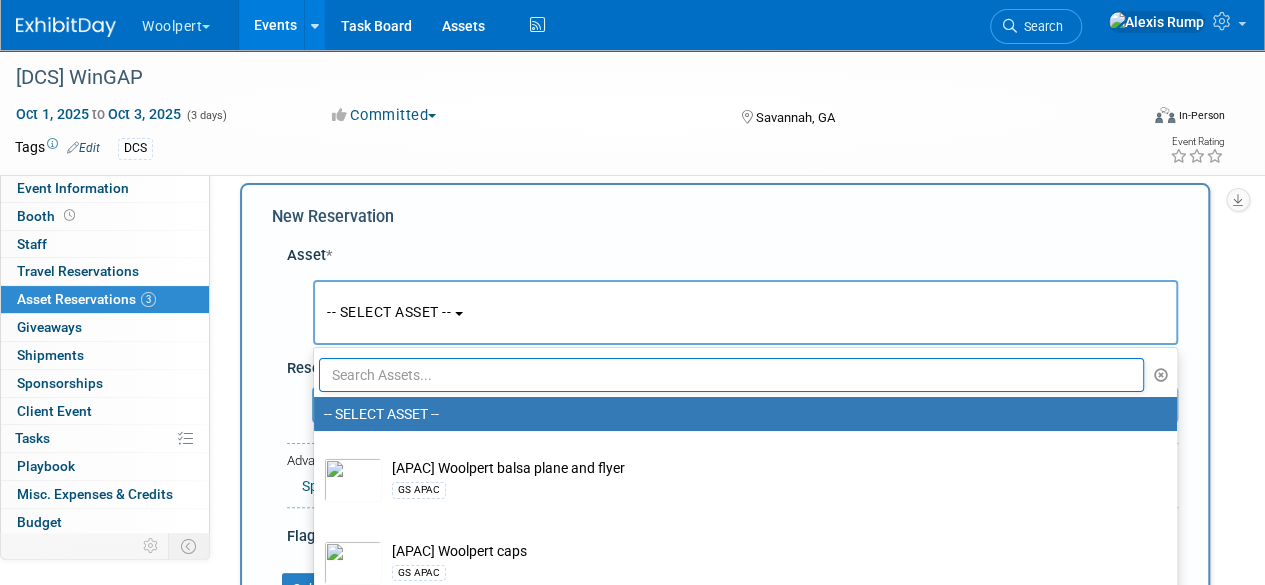 click at bounding box center [731, 375] 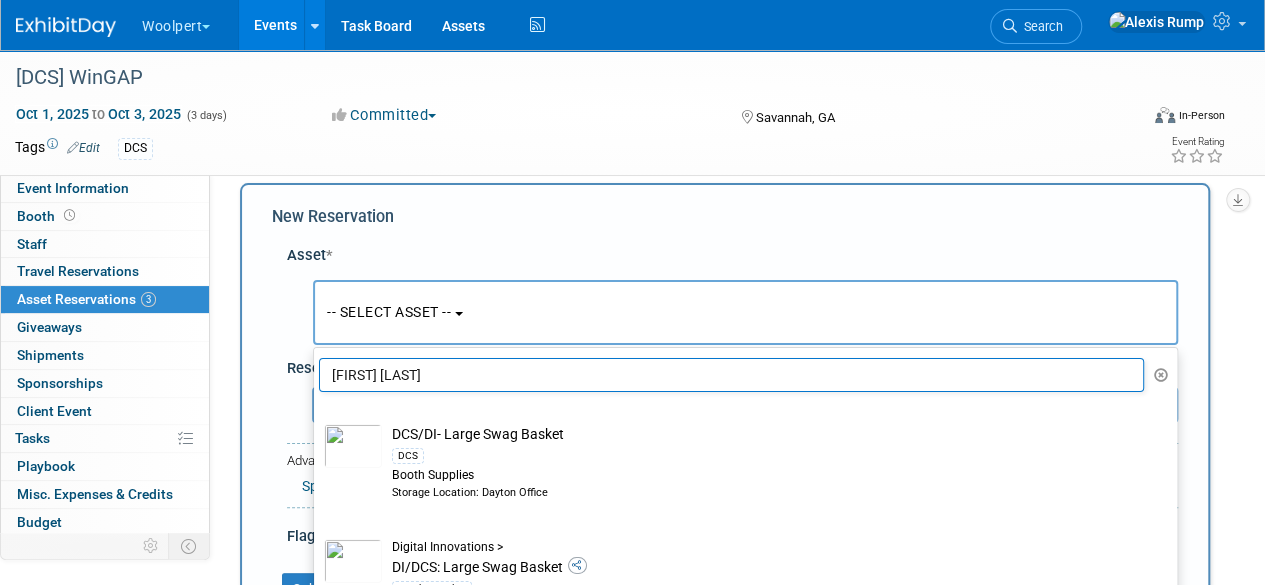 type on "large s" 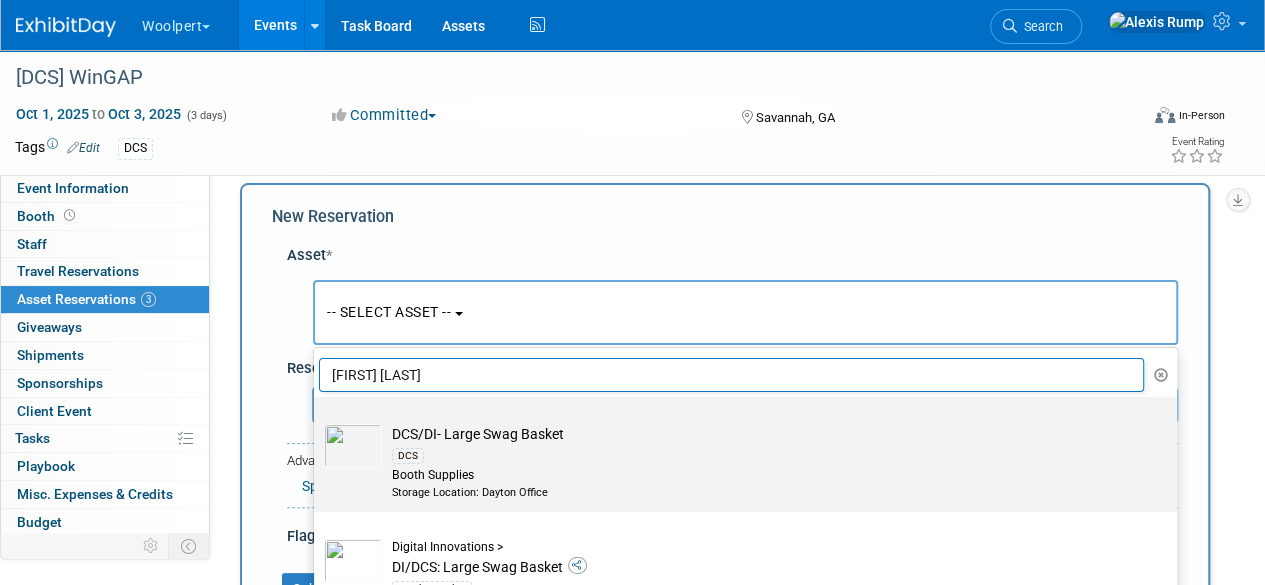 click on "DCS" at bounding box center [764, 455] 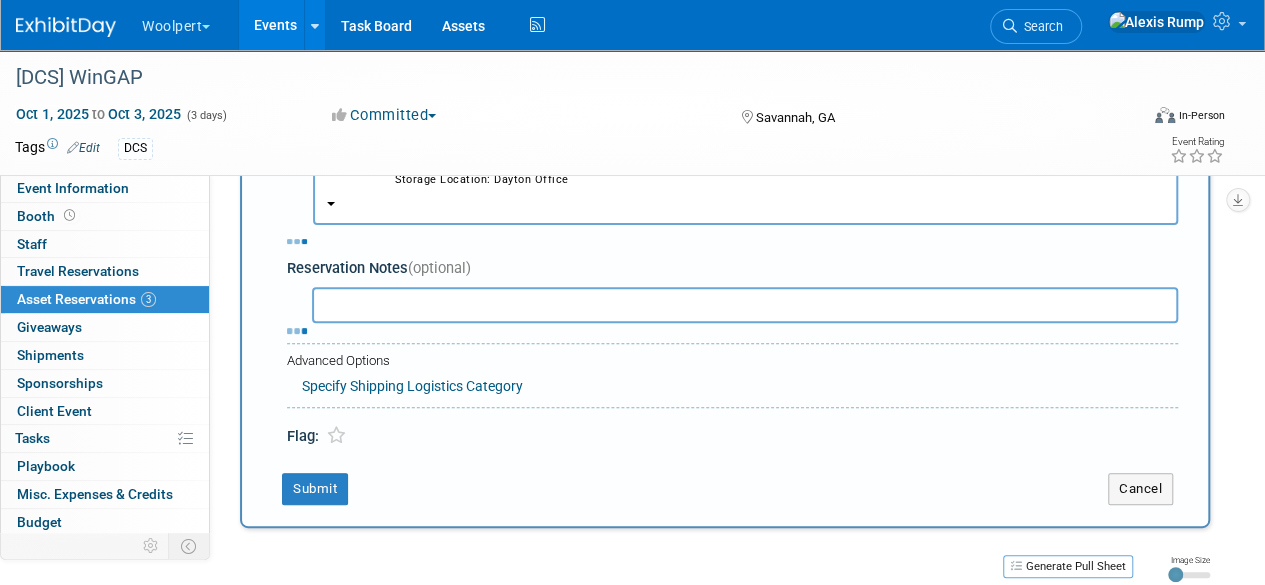 select on "9" 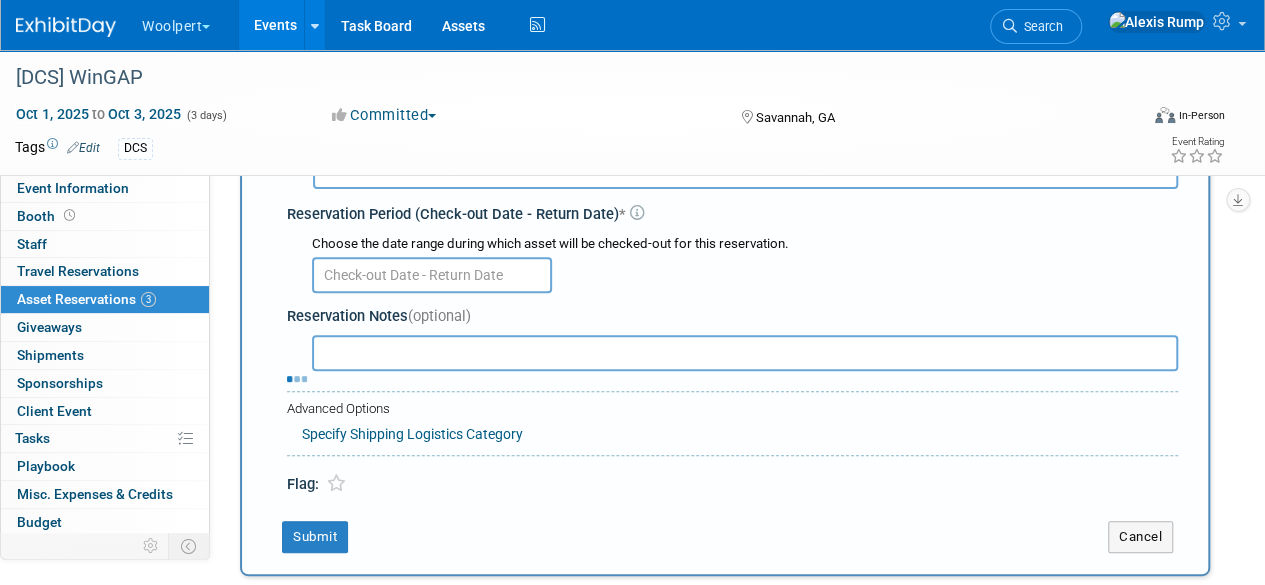 scroll, scrollTop: 238, scrollLeft: 0, axis: vertical 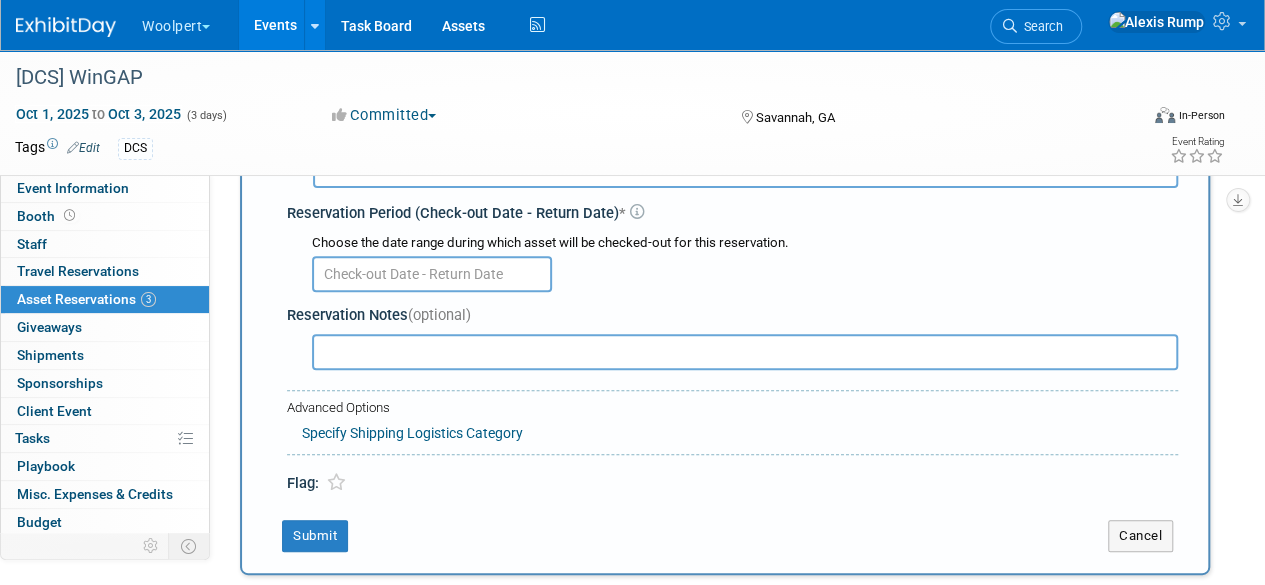 click at bounding box center [432, 274] 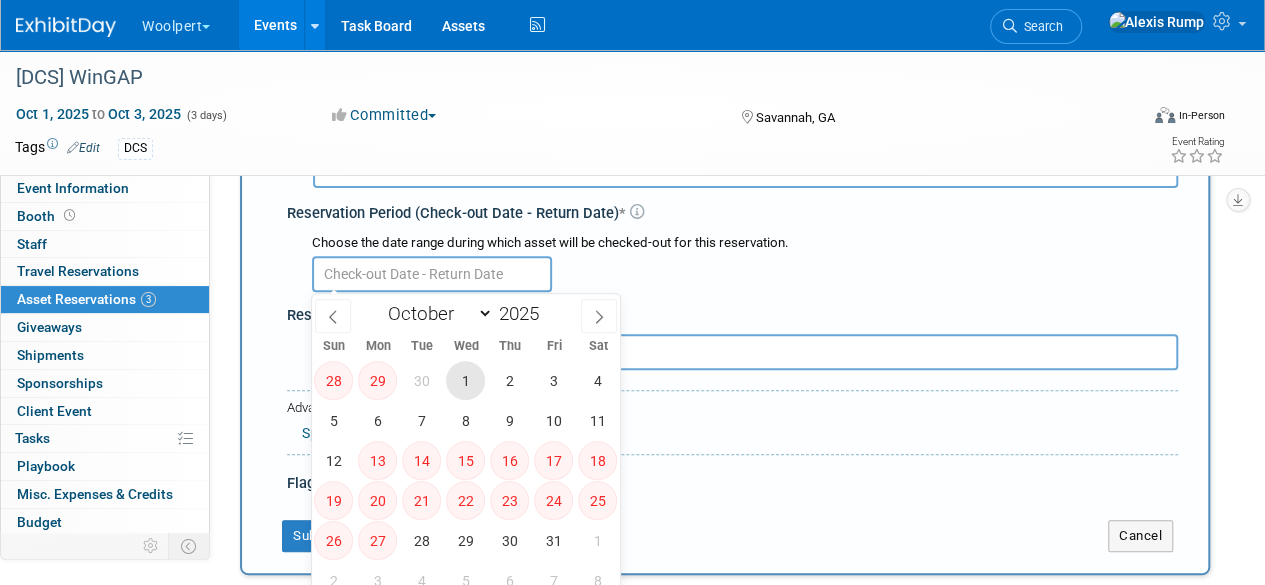 click on "1" at bounding box center (465, 380) 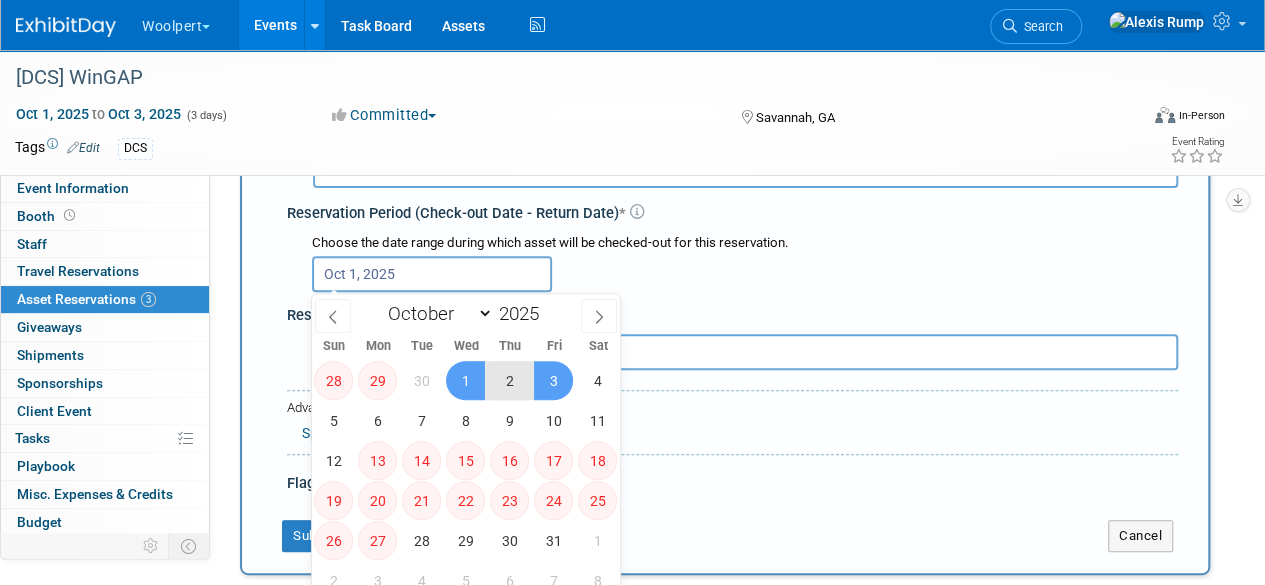 click on "3" at bounding box center (553, 380) 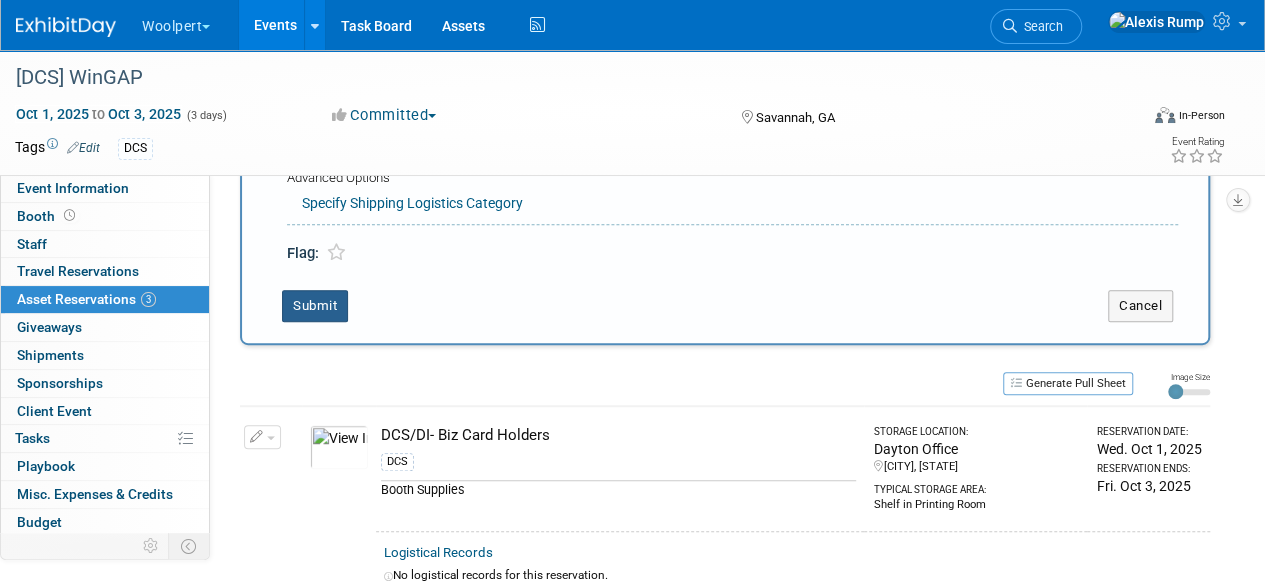 click on "Submit" at bounding box center [315, 306] 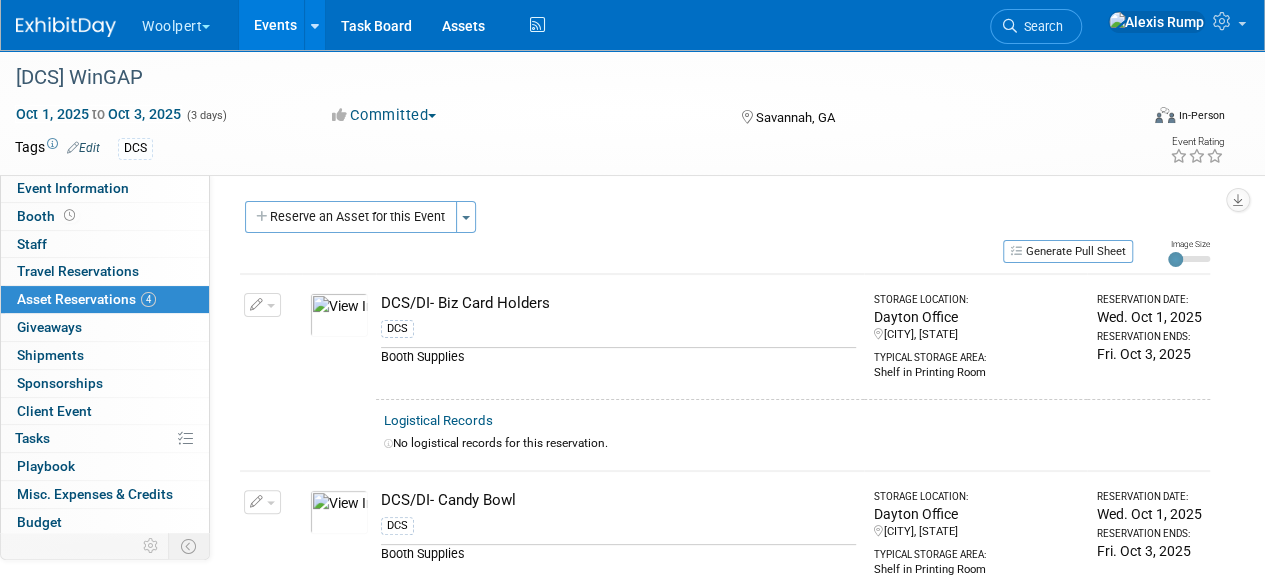 scroll, scrollTop: 0, scrollLeft: 0, axis: both 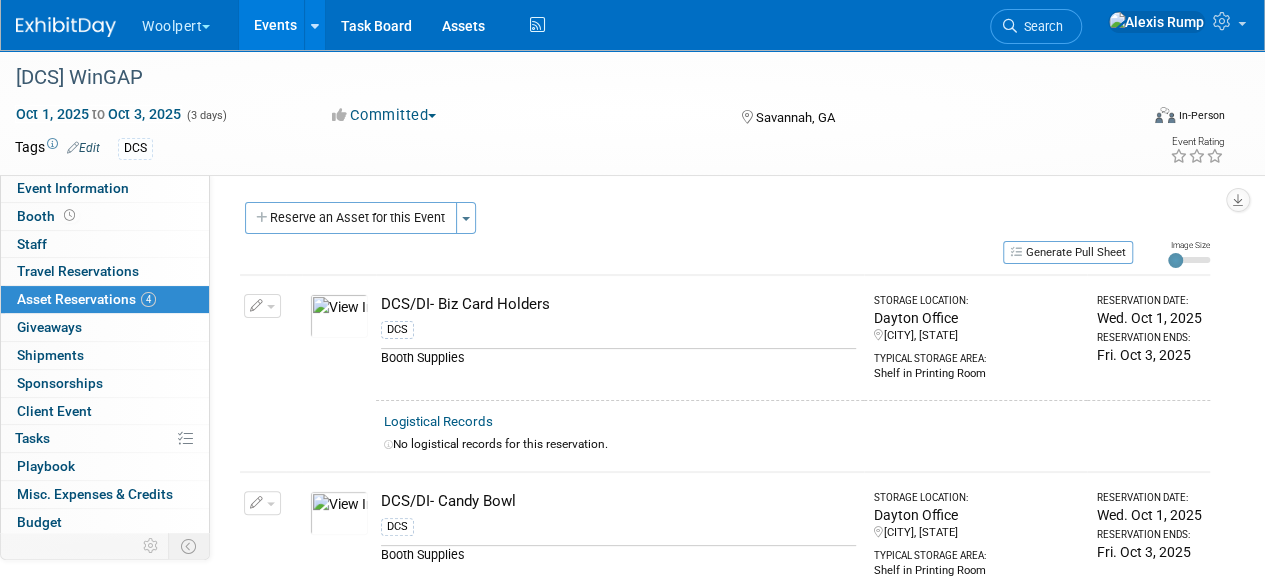click on "Event Website:
Edit
https://wingap.com/wingap-conference/
Event Venue Name:
The Marriott Savannah
Event Venue Address:
100 General McIntosh Boulevard
Savannah, Georgia 31401 USA
Exhibit Hall Dates/Times:
Edit
Save Changes
Cancel
Booth Set-up Dates/Times:
Edit
Save Changes
Cancel
Booth Dismantle Dates/Times:
Edit
Save Changes
Cancel
Exhibitor Prospectus:
Edit
Exhibit Hall Floor Plan:
Edit
Event Notes:
Edit
X
Booth Reservation & Invoice:
Edit
Need to Reserve  Ideally by: event start date (Wed. Oct 1, 2025)?
Booth Number:
Specify booth number
Booth Size:
Specify booth size
Booth Notes:
Edit
X" at bounding box center [717, 395] 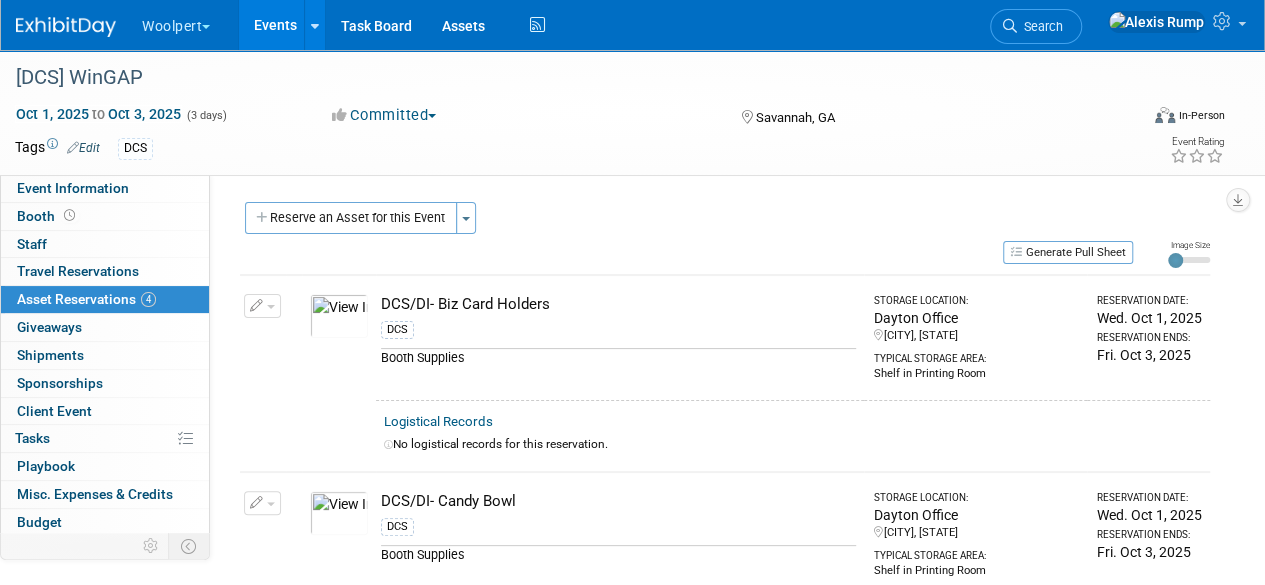 click on "Reserve an Asset for this Event" at bounding box center (351, 218) 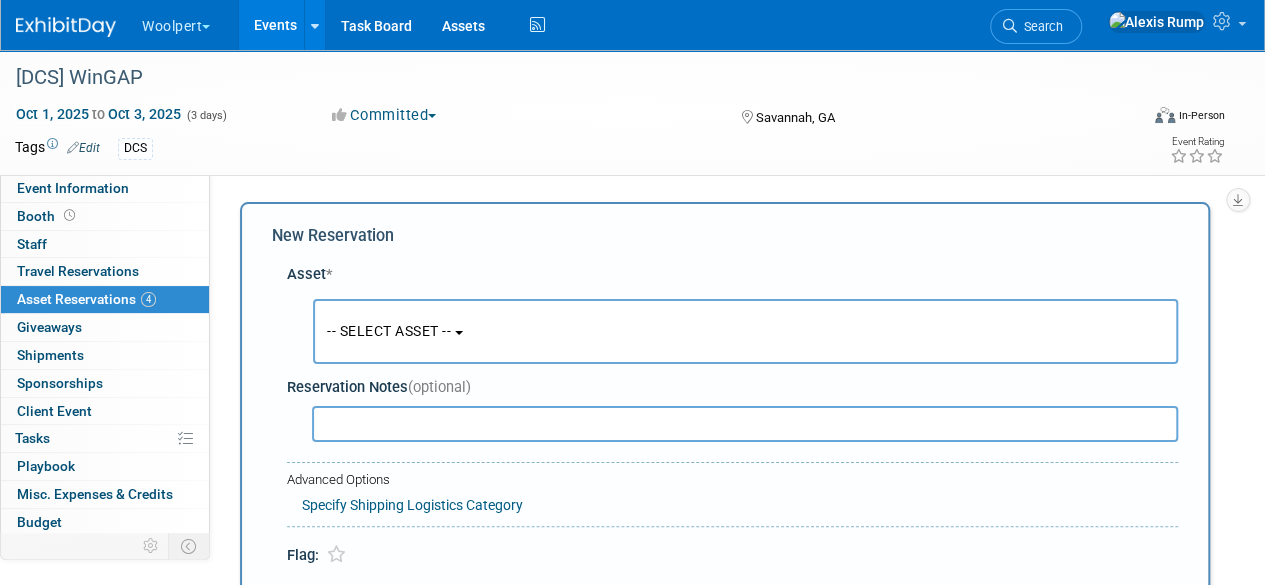 scroll, scrollTop: 19, scrollLeft: 0, axis: vertical 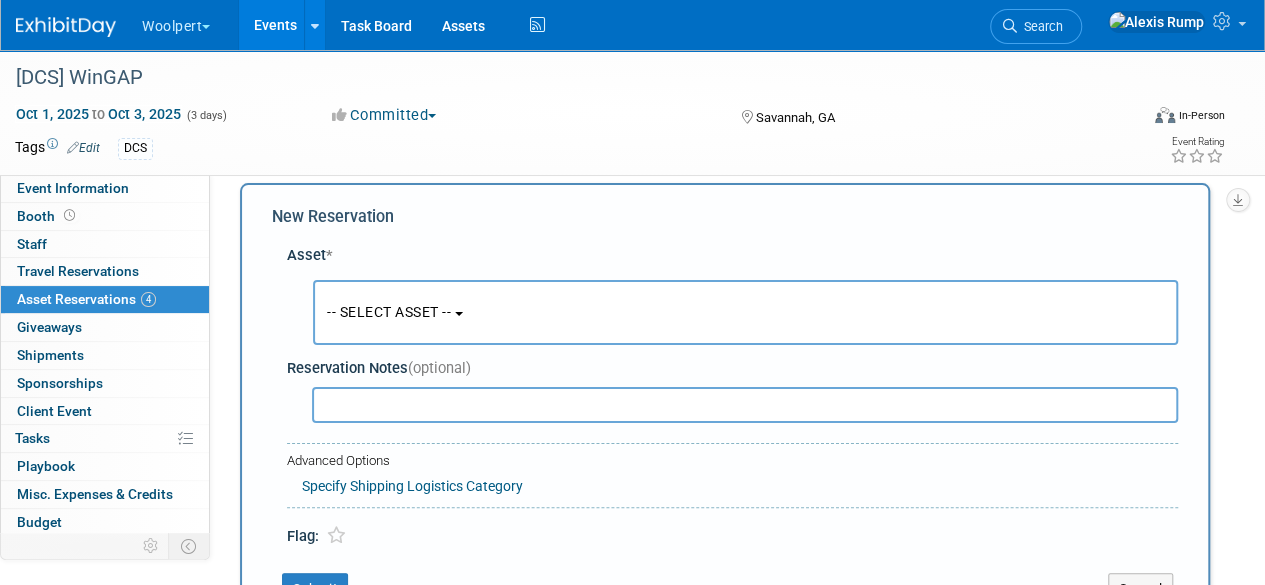 click on "-- SELECT ASSET --" at bounding box center (389, 312) 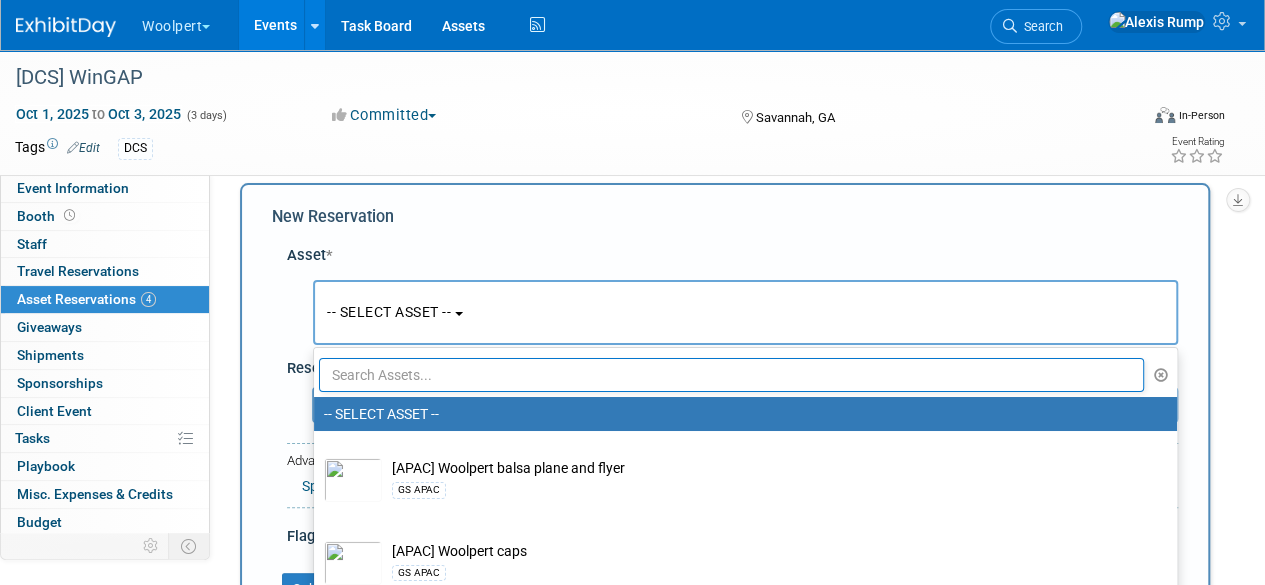click at bounding box center [731, 375] 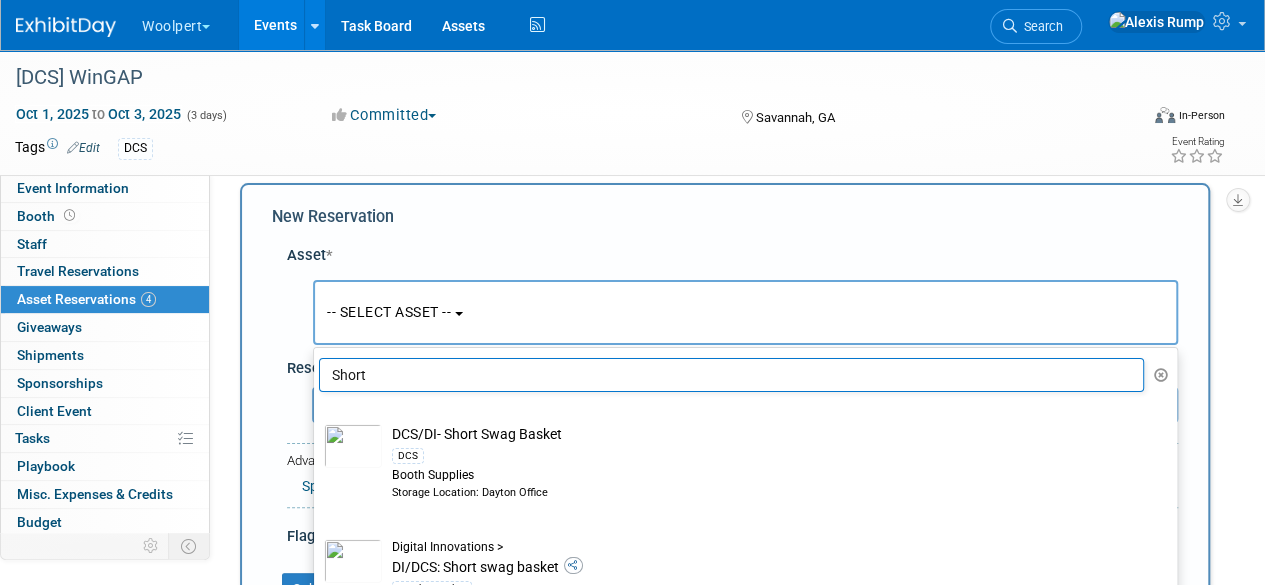 type on "Short" 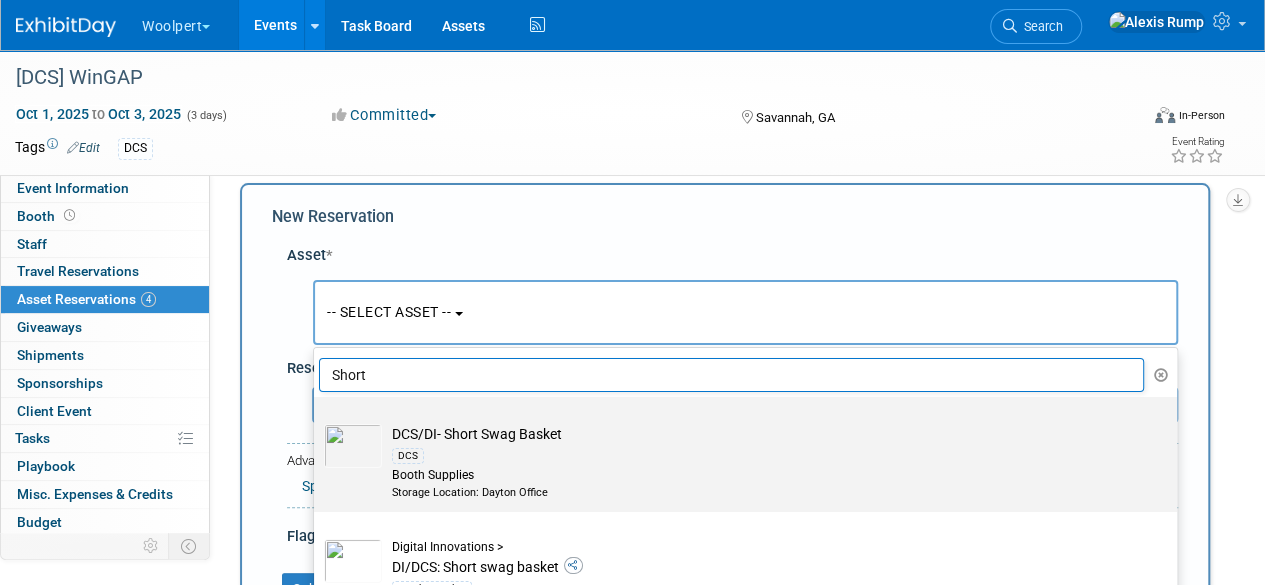 click on "DCS" at bounding box center (764, 455) 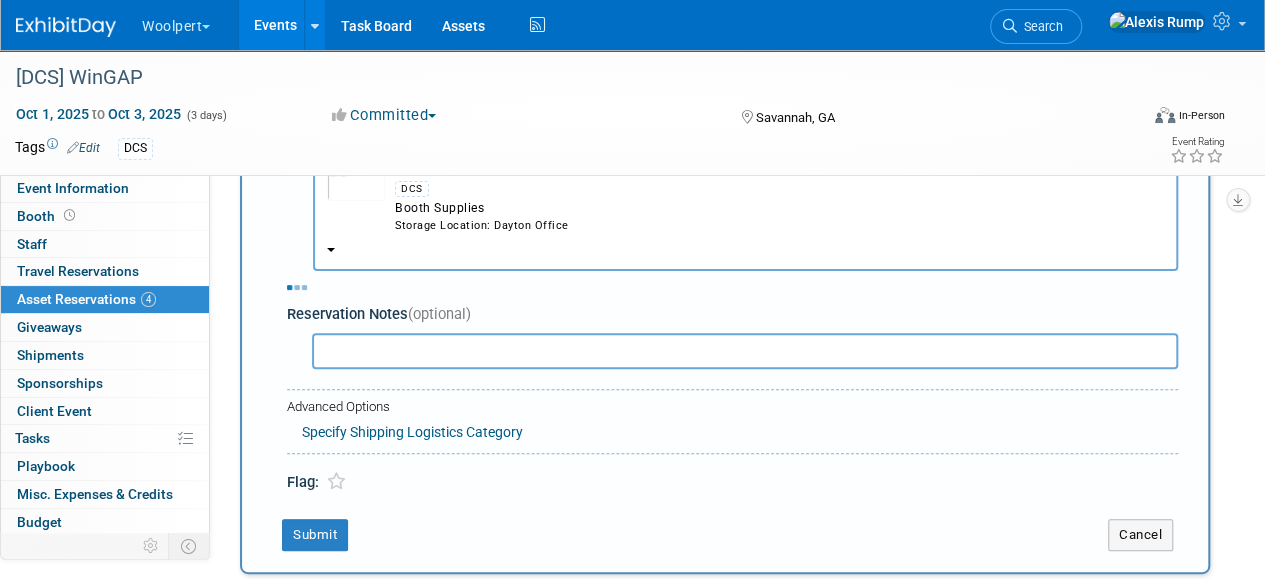 scroll, scrollTop: 158, scrollLeft: 0, axis: vertical 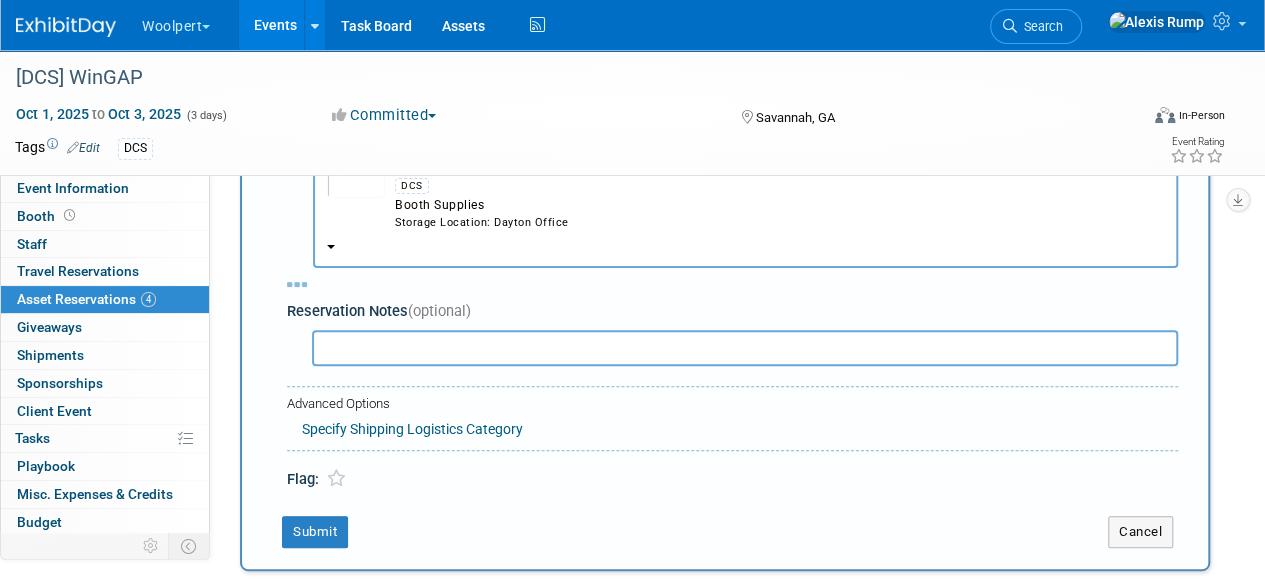 select on "9" 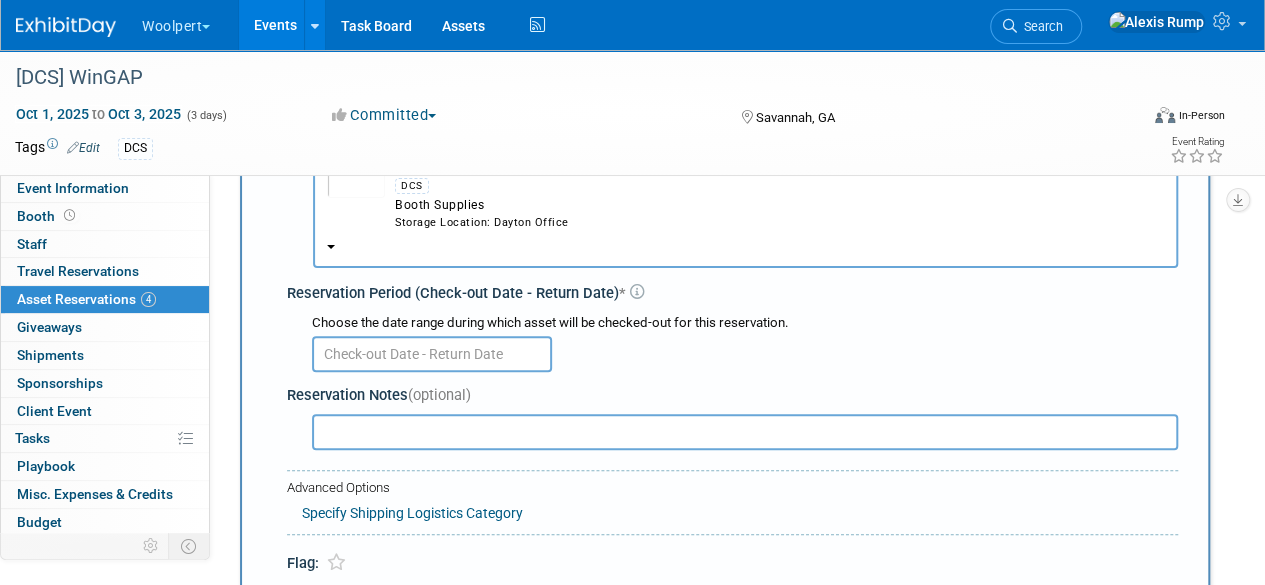click at bounding box center [432, 354] 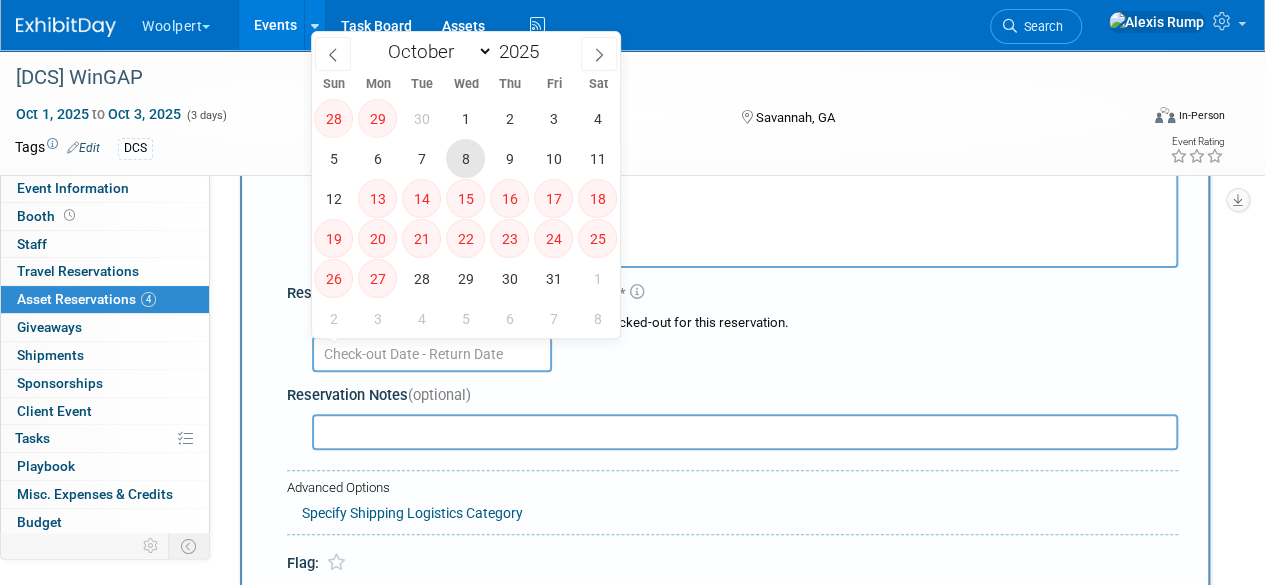 click on "8" at bounding box center (465, 158) 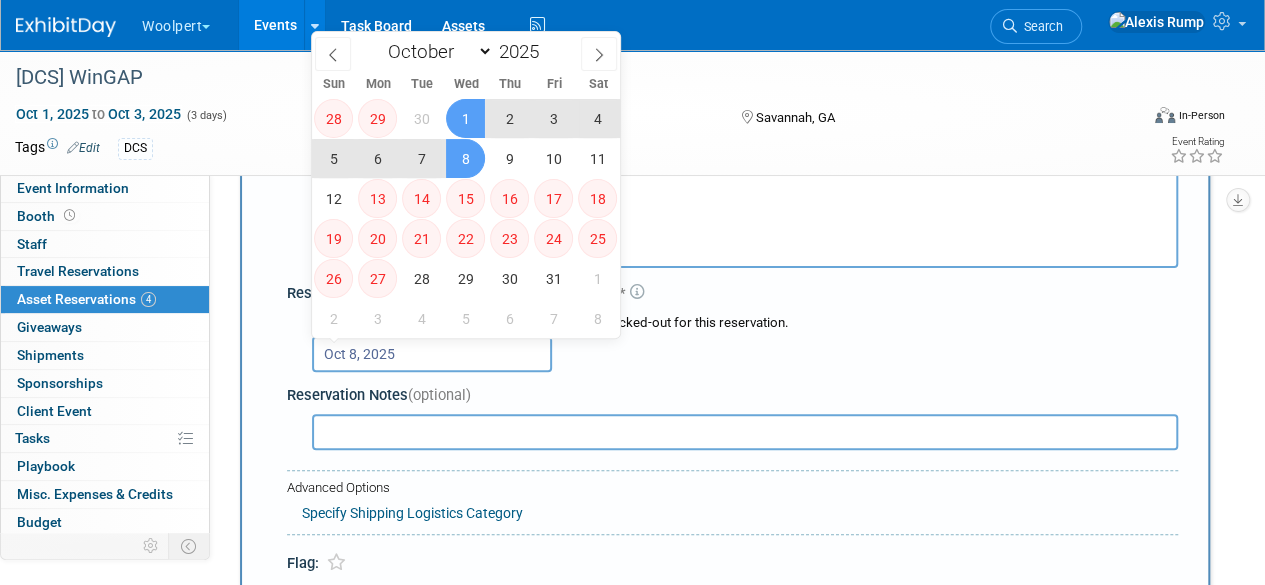 click on "1" at bounding box center (465, 118) 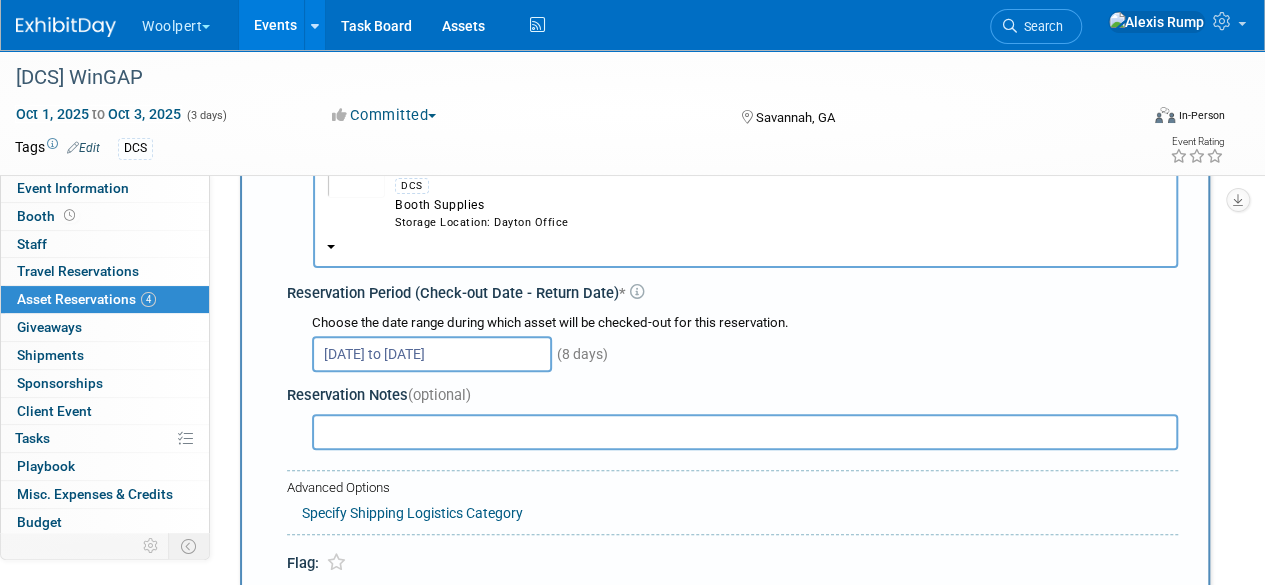 click on "Oct 1, 2025 to Oct 8, 2025" at bounding box center [432, 354] 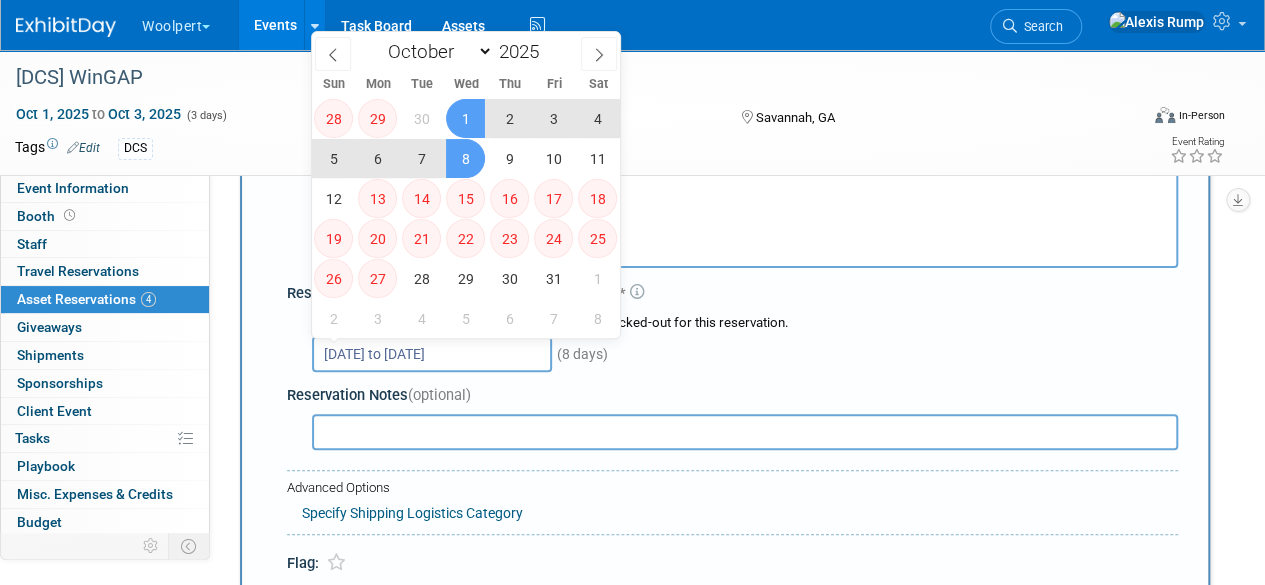 click on "1" at bounding box center (465, 118) 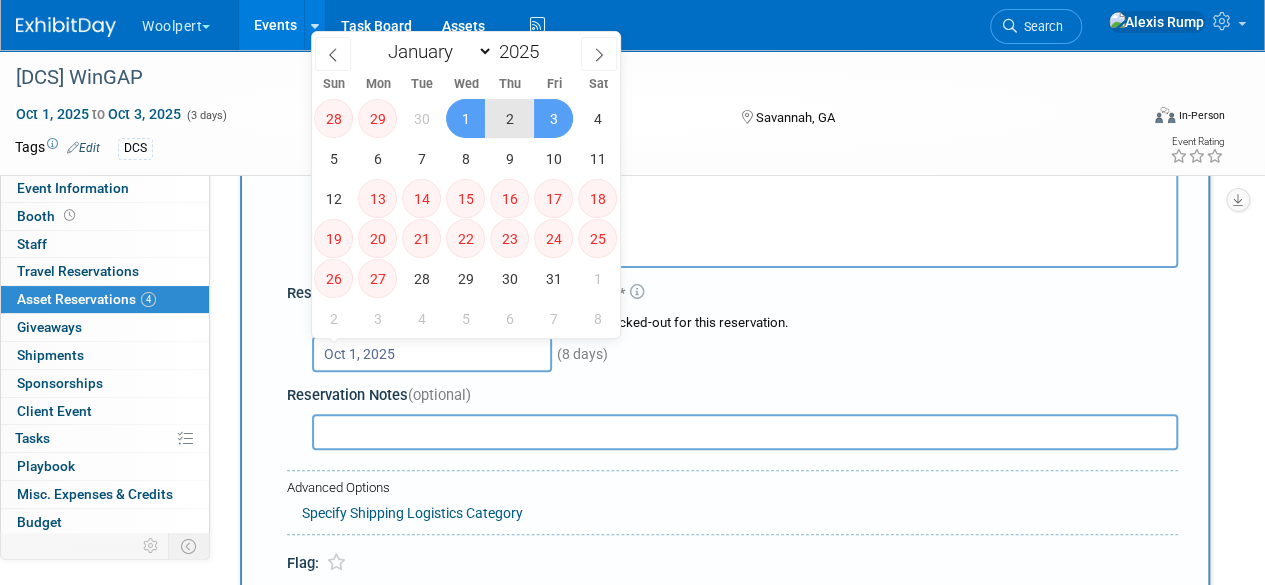 click on "3" at bounding box center [553, 118] 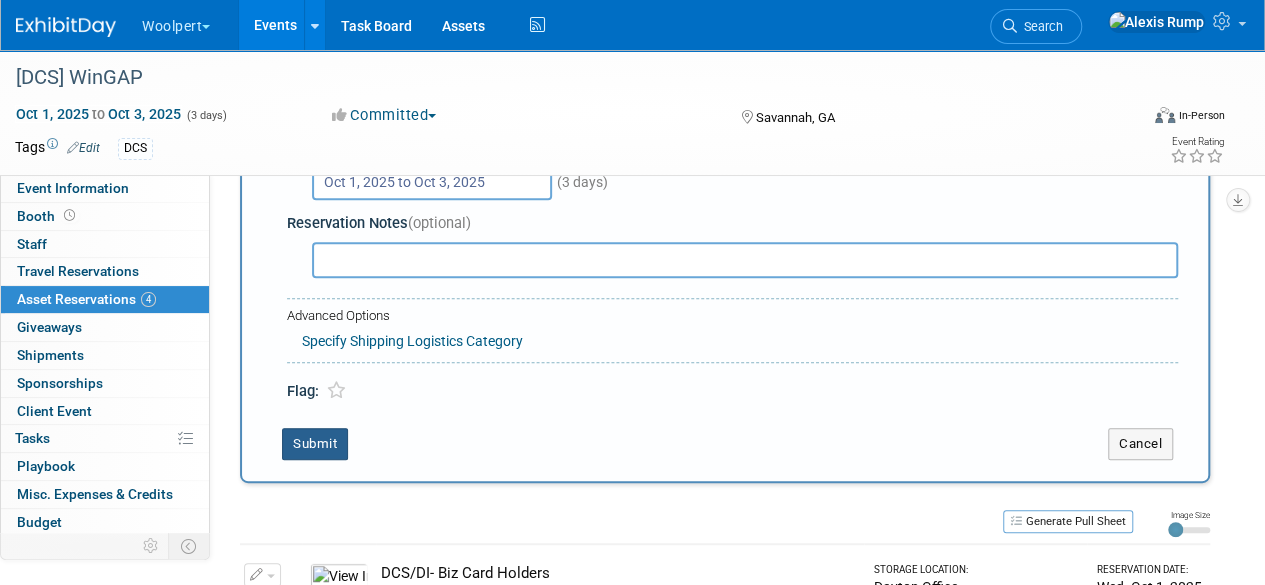 click on "Submit" at bounding box center (315, 444) 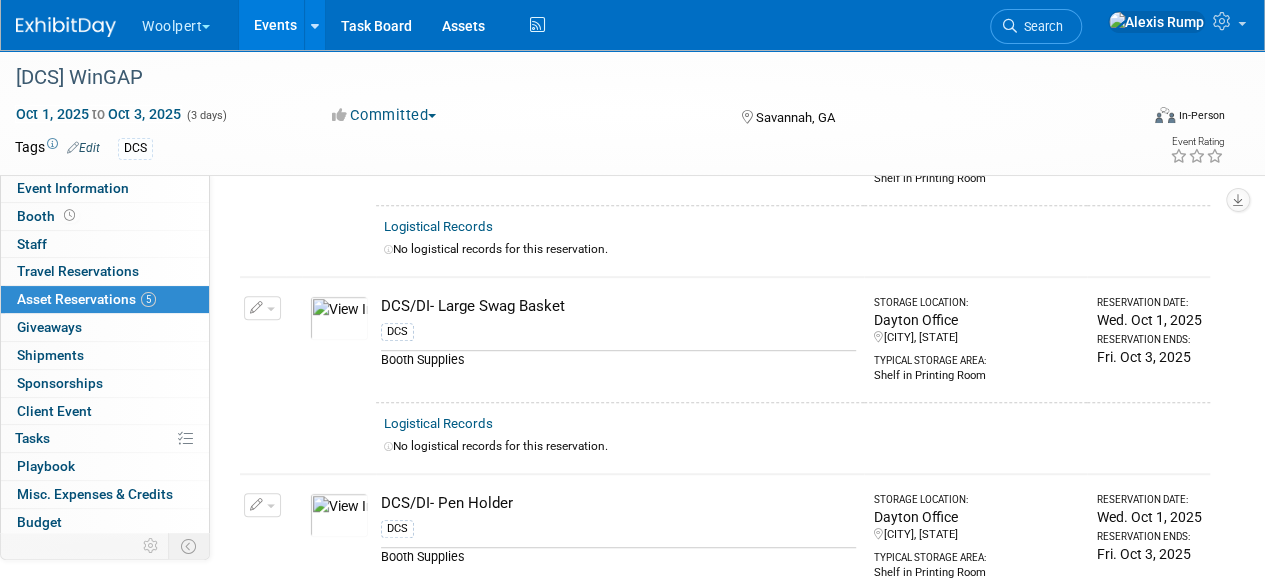 scroll, scrollTop: 0, scrollLeft: 0, axis: both 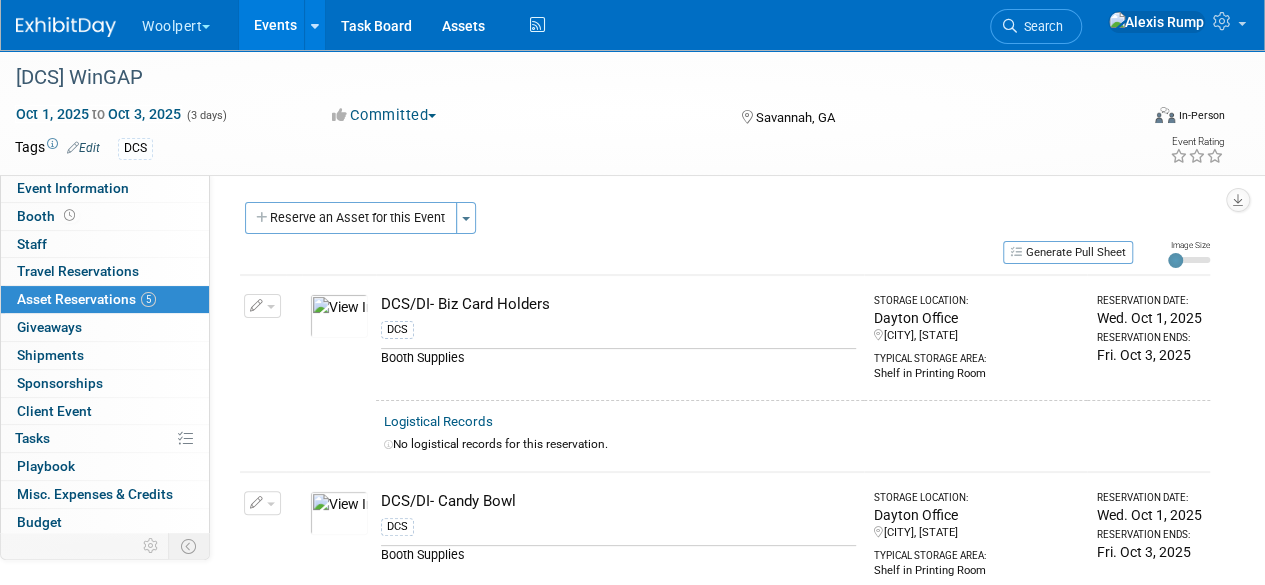 click on "Reserve an Asset for this Event" at bounding box center [351, 218] 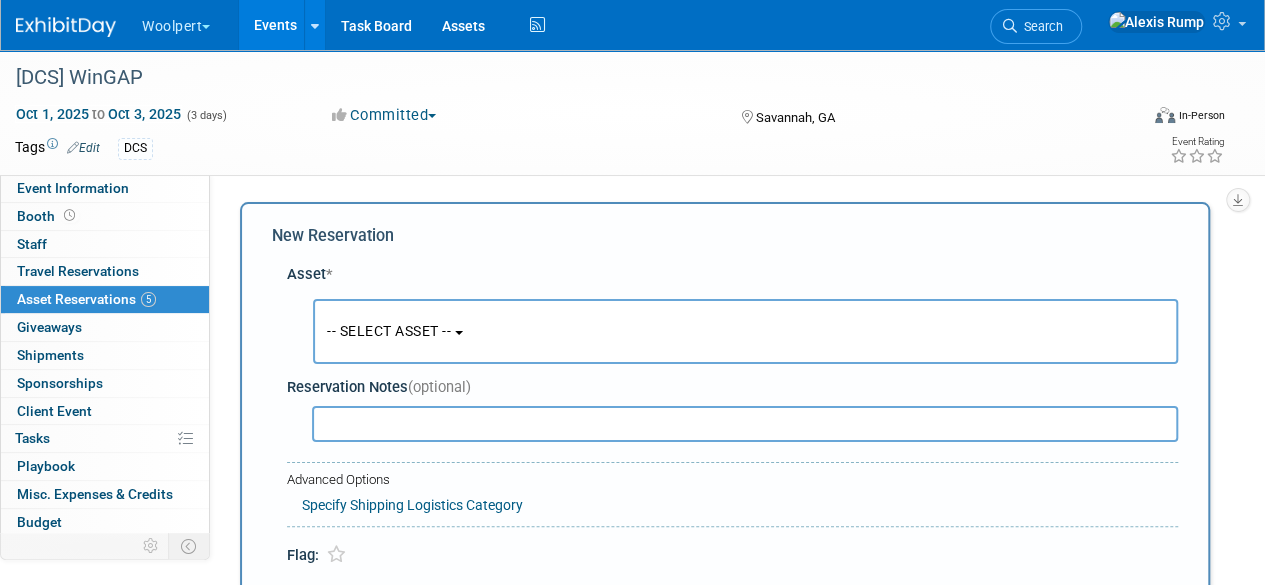 scroll, scrollTop: 19, scrollLeft: 0, axis: vertical 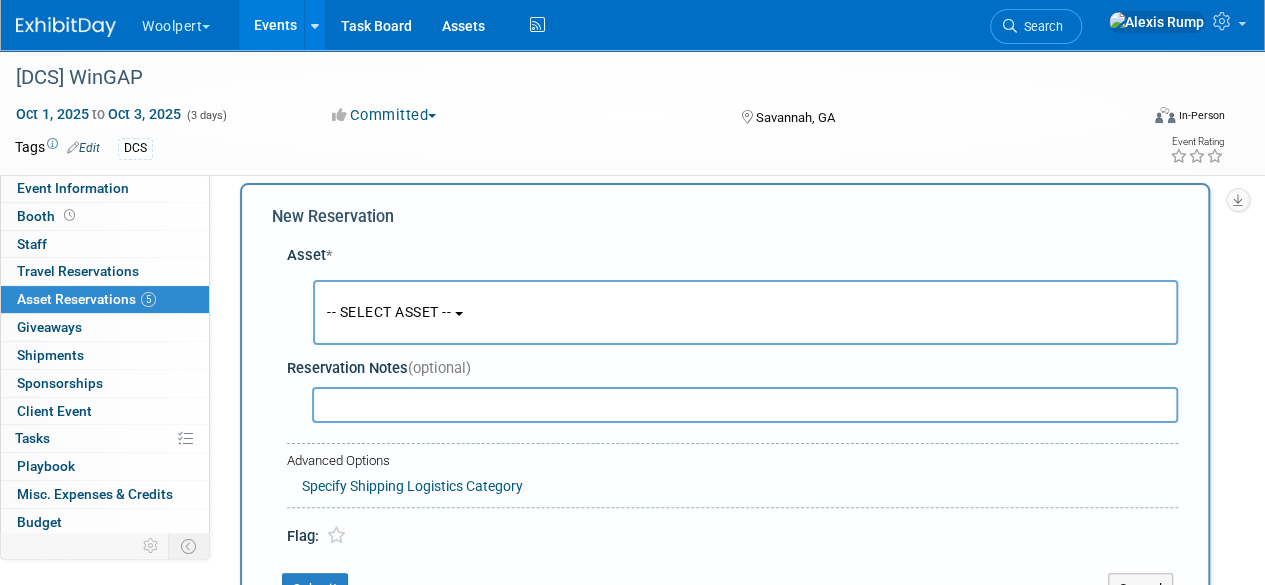 click on "-- SELECT ASSET --" at bounding box center [389, 312] 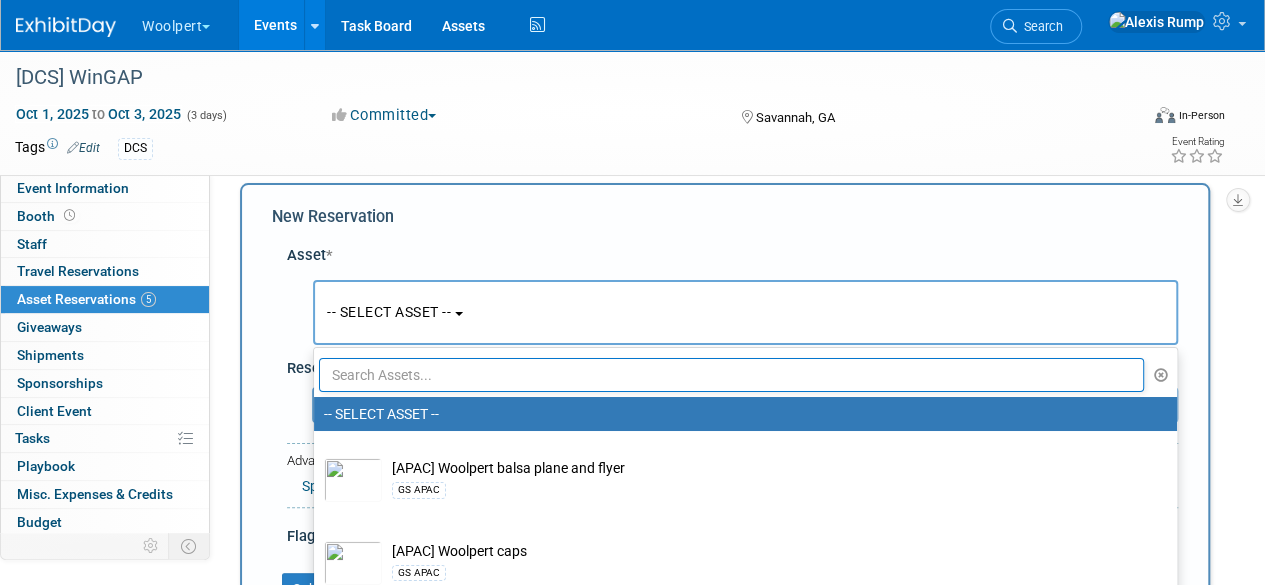 click at bounding box center (731, 375) 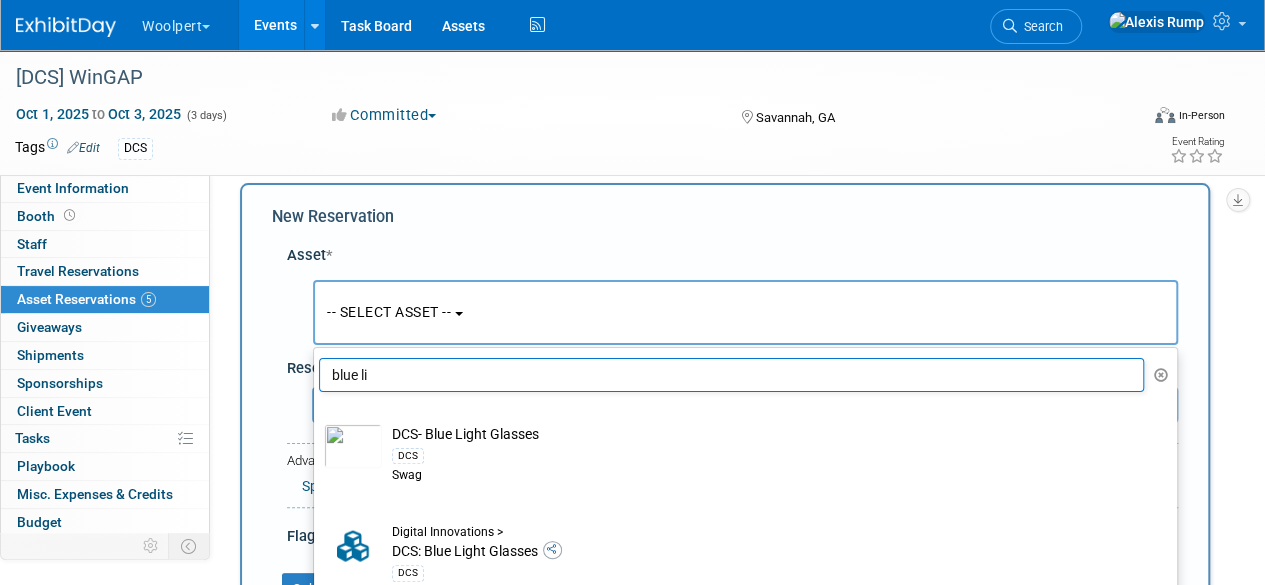 type on "blue li" 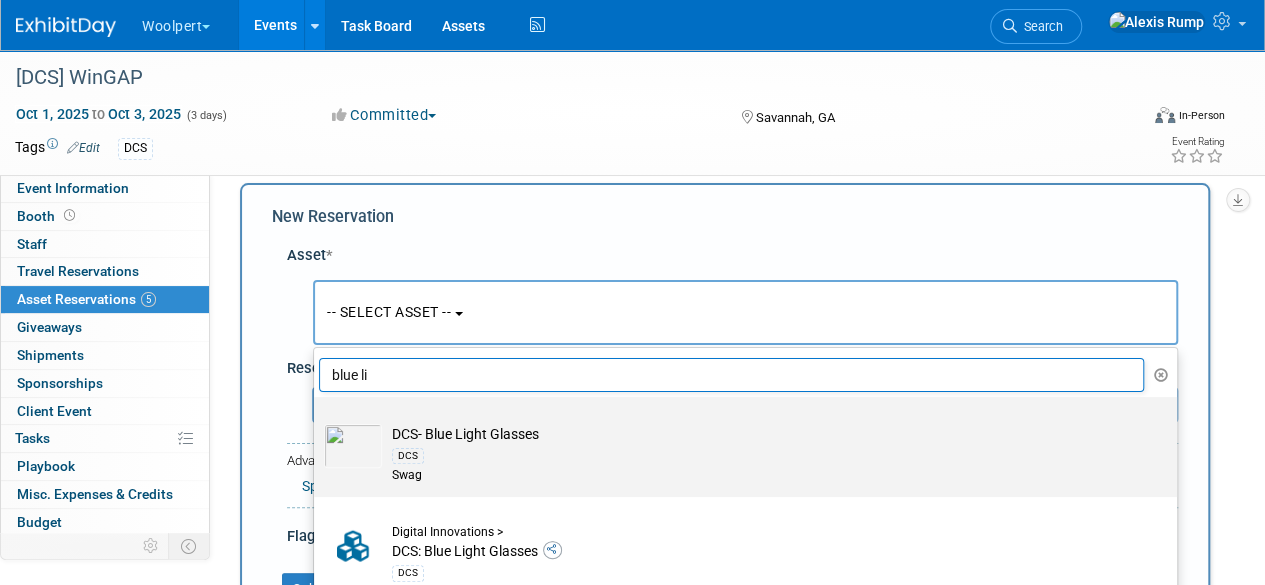 click on "DCS" at bounding box center [764, 455] 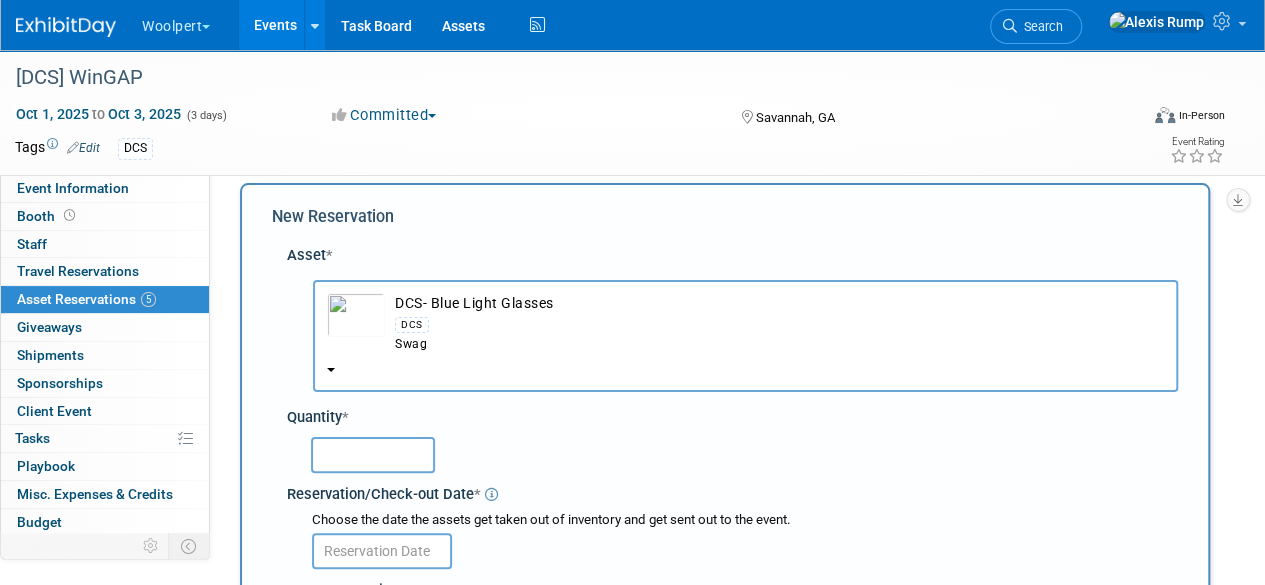 click at bounding box center (373, 455) 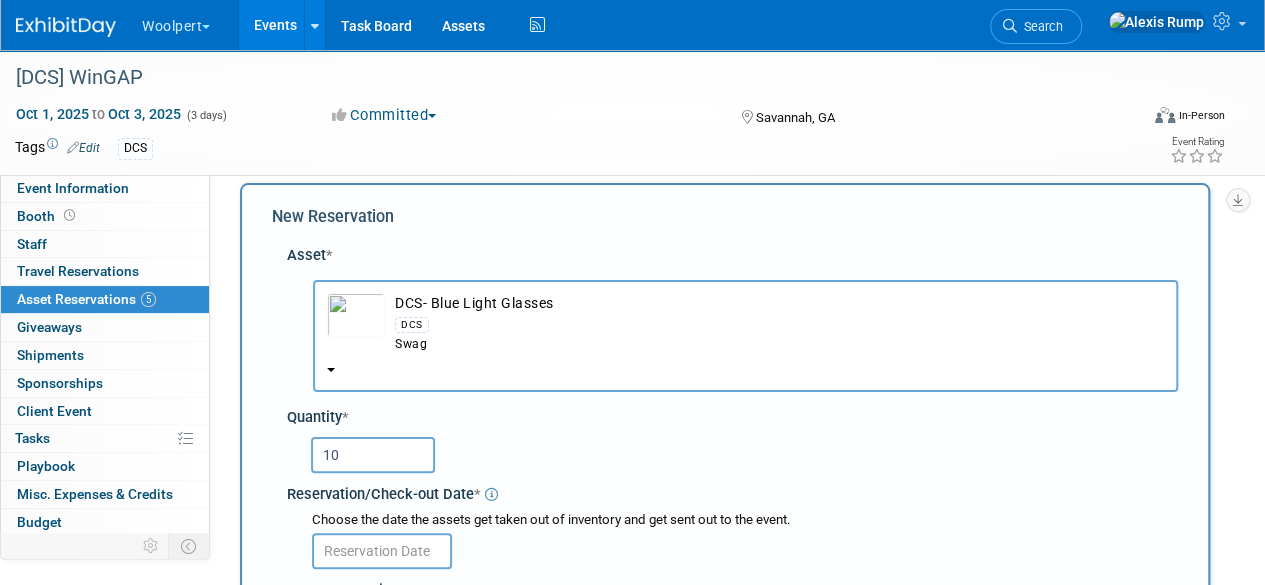 type on "1" 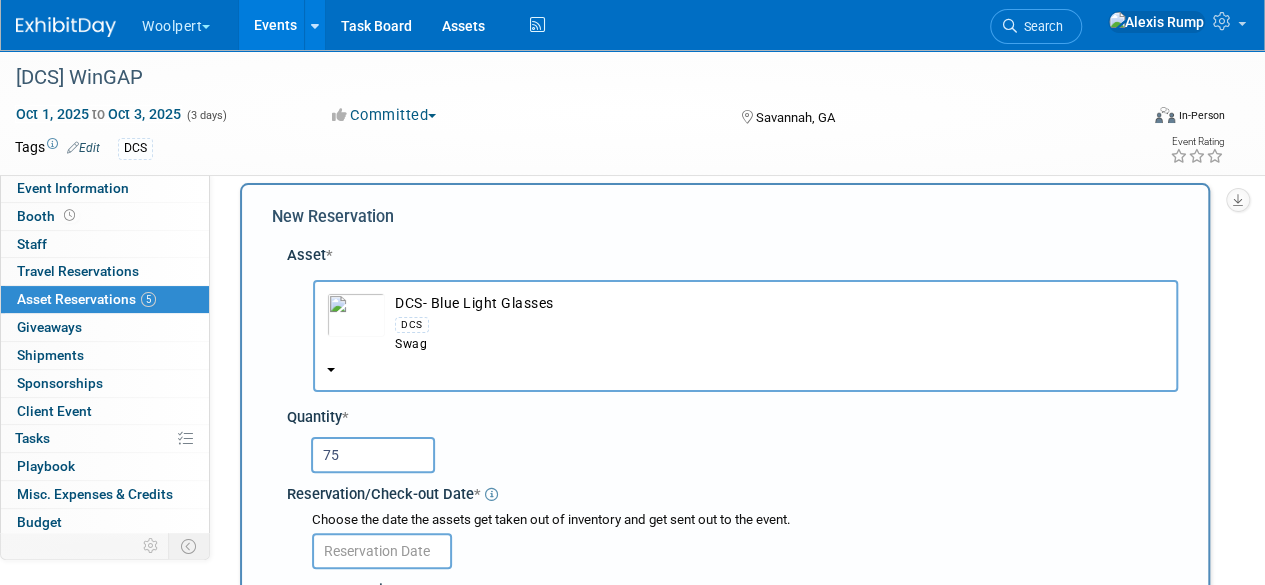 type on "7" 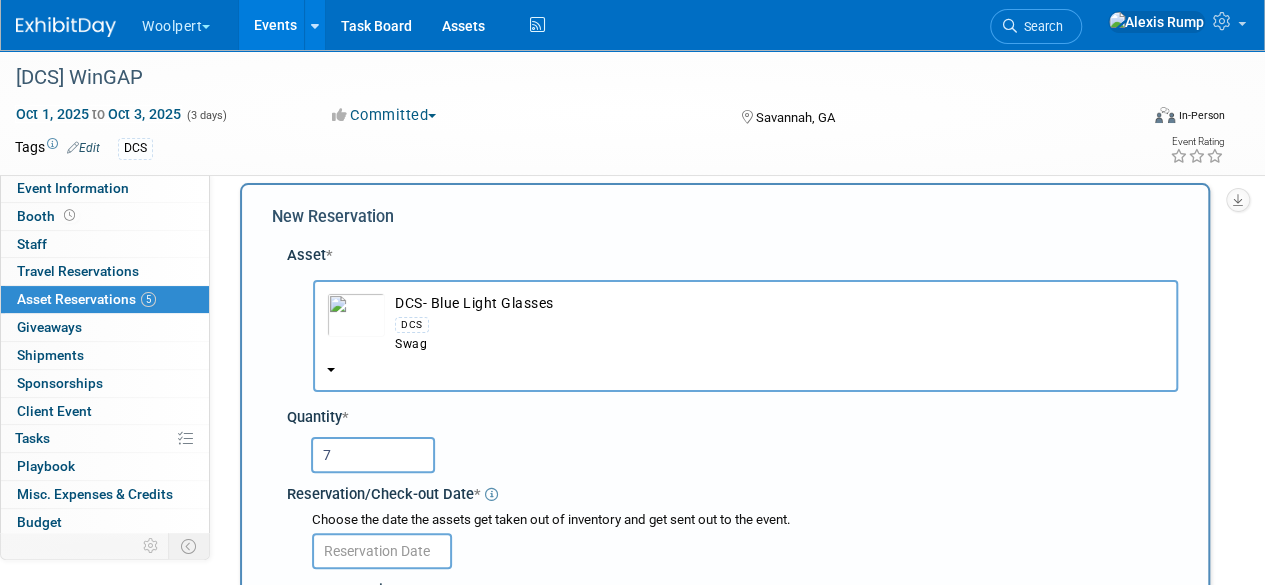 type 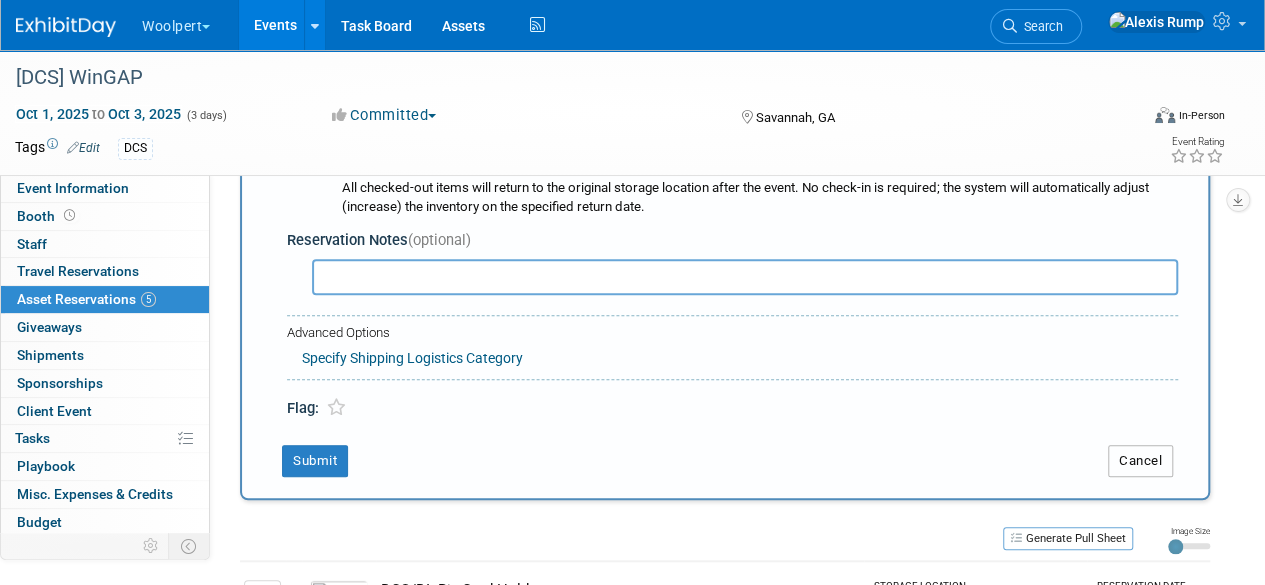 click on "Cancel" at bounding box center [1140, 461] 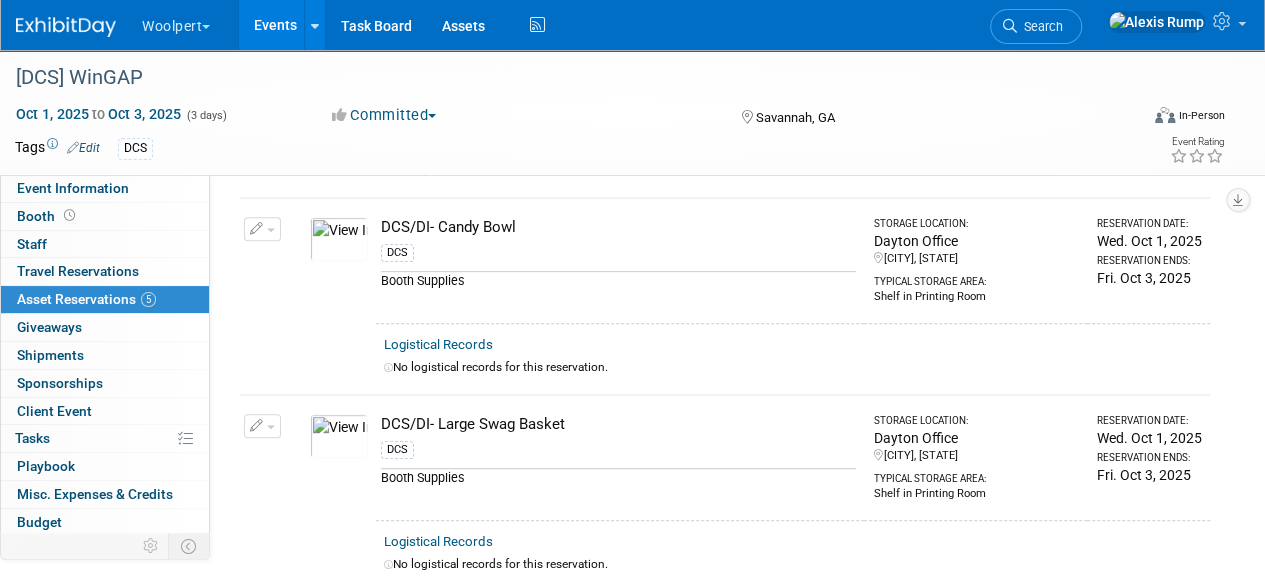 scroll, scrollTop: 0, scrollLeft: 0, axis: both 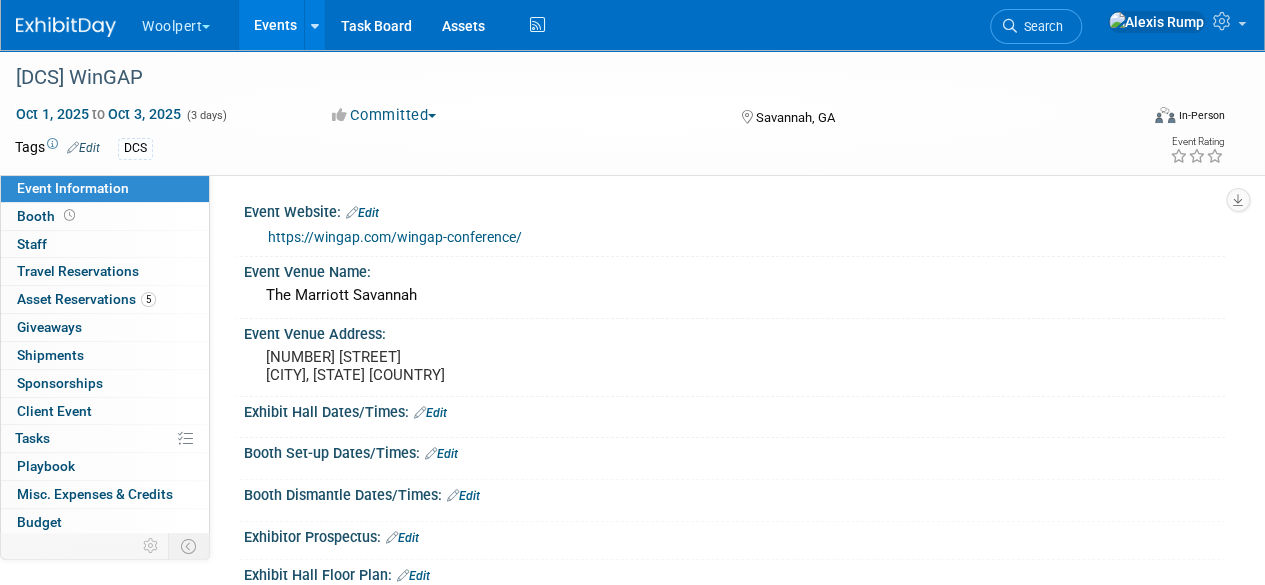 click on "Asset Reservations 5" at bounding box center (86, 299) 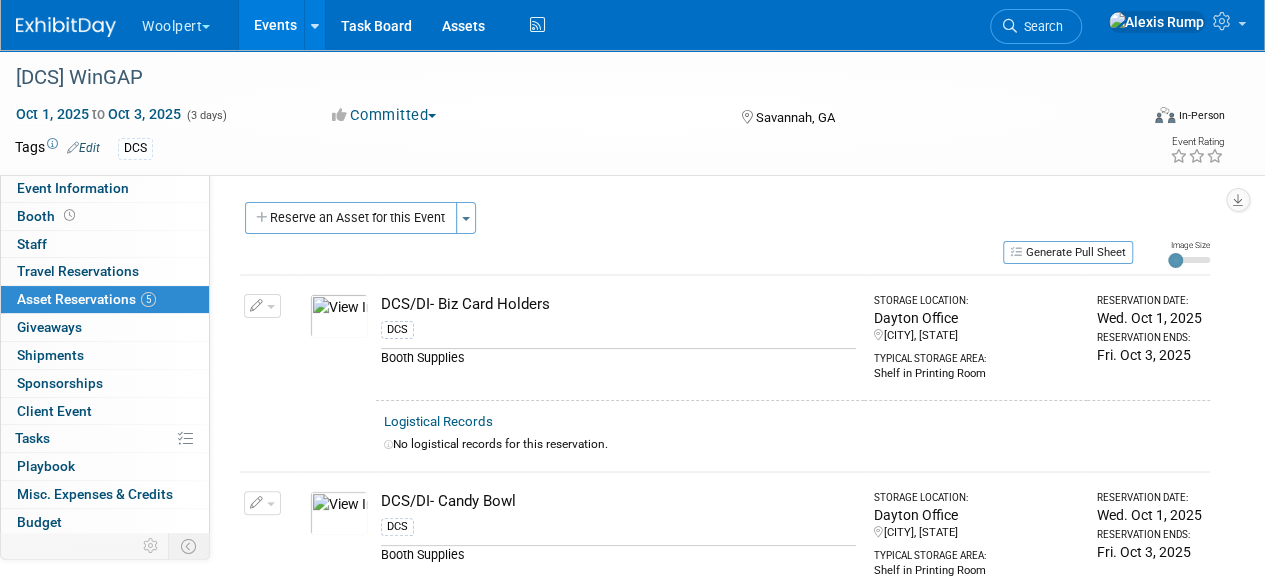 click on "Reserve an Asset for this Event" at bounding box center [351, 218] 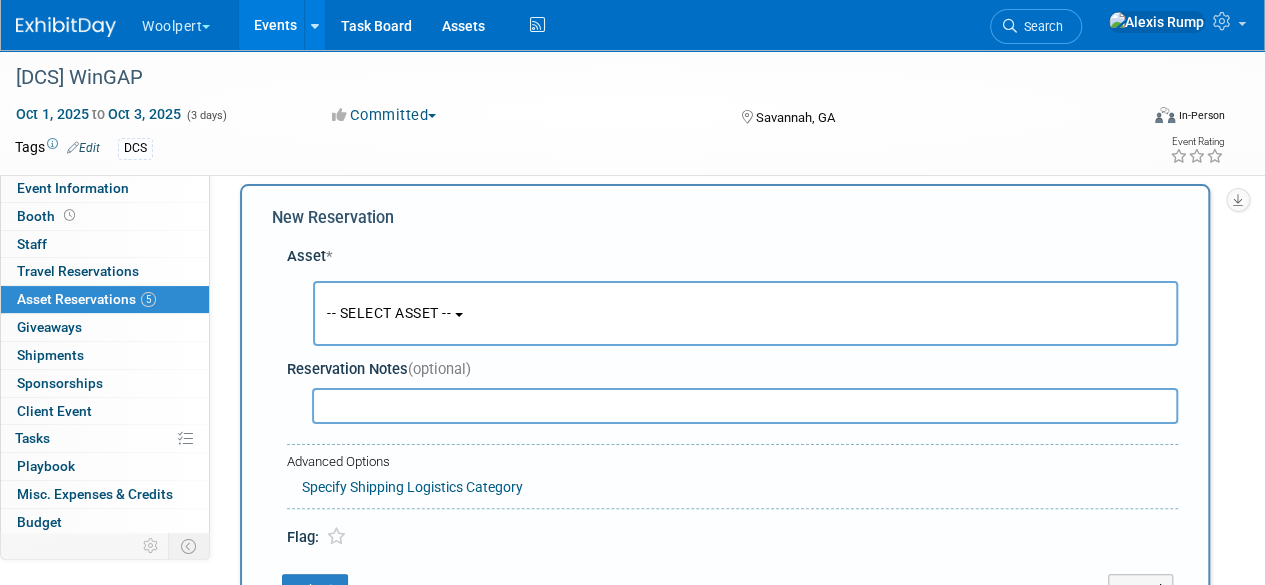 scroll, scrollTop: 19, scrollLeft: 0, axis: vertical 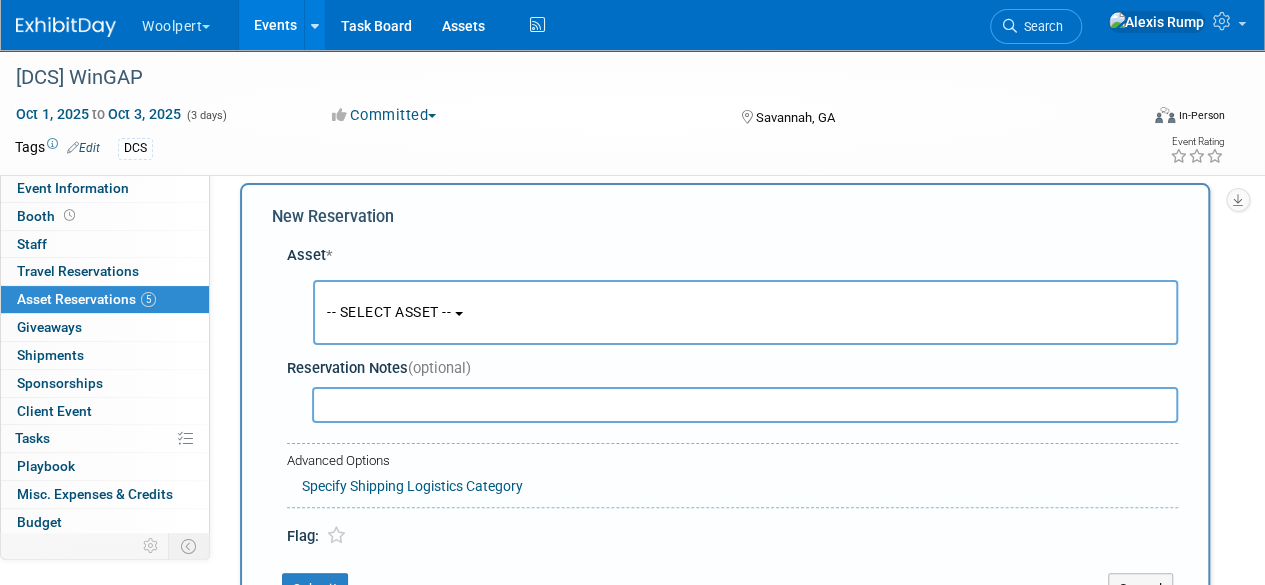 click on "-- SELECT ASSET --" at bounding box center (745, 312) 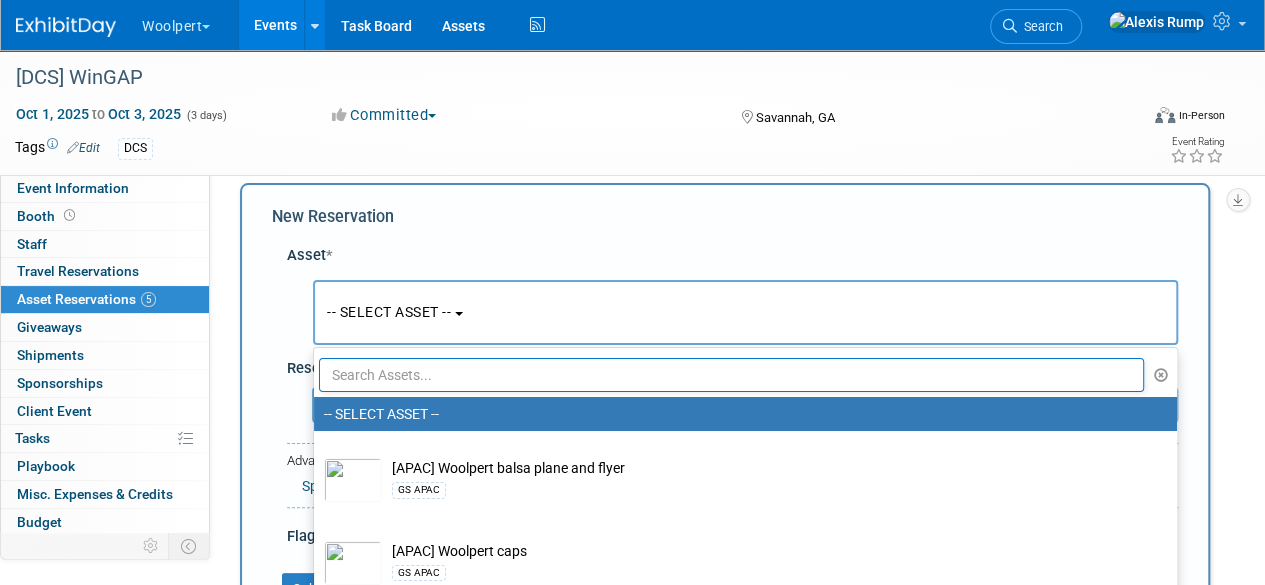 click at bounding box center (731, 375) 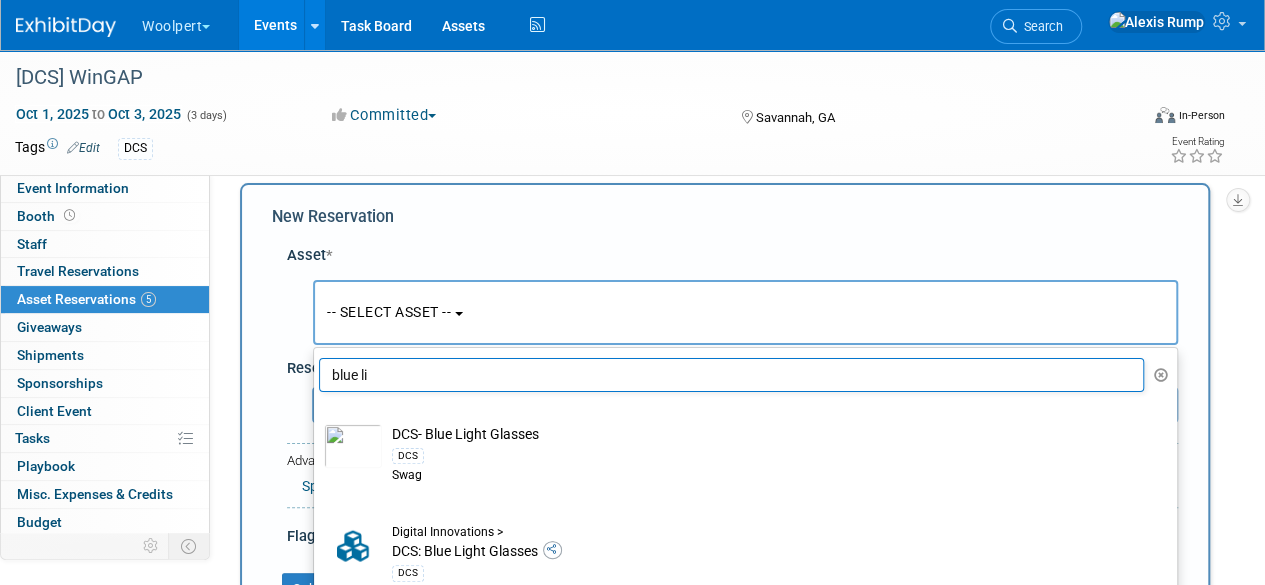 type on "blue li" 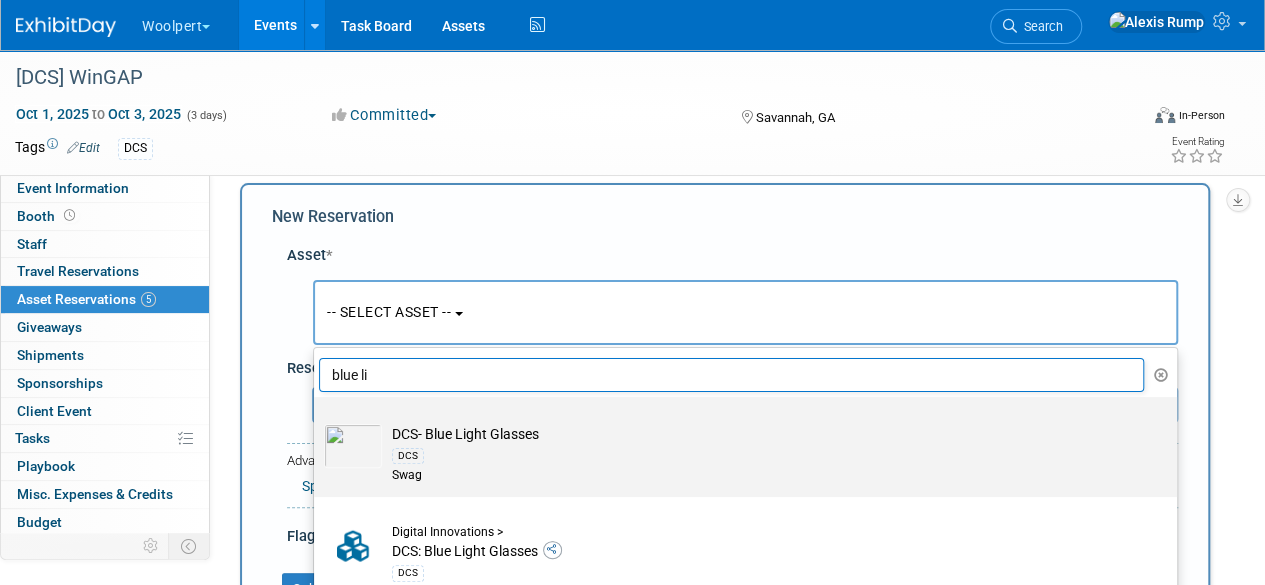 click on "DCS- Blue Light Glasses DCS Swag" at bounding box center (759, 454) 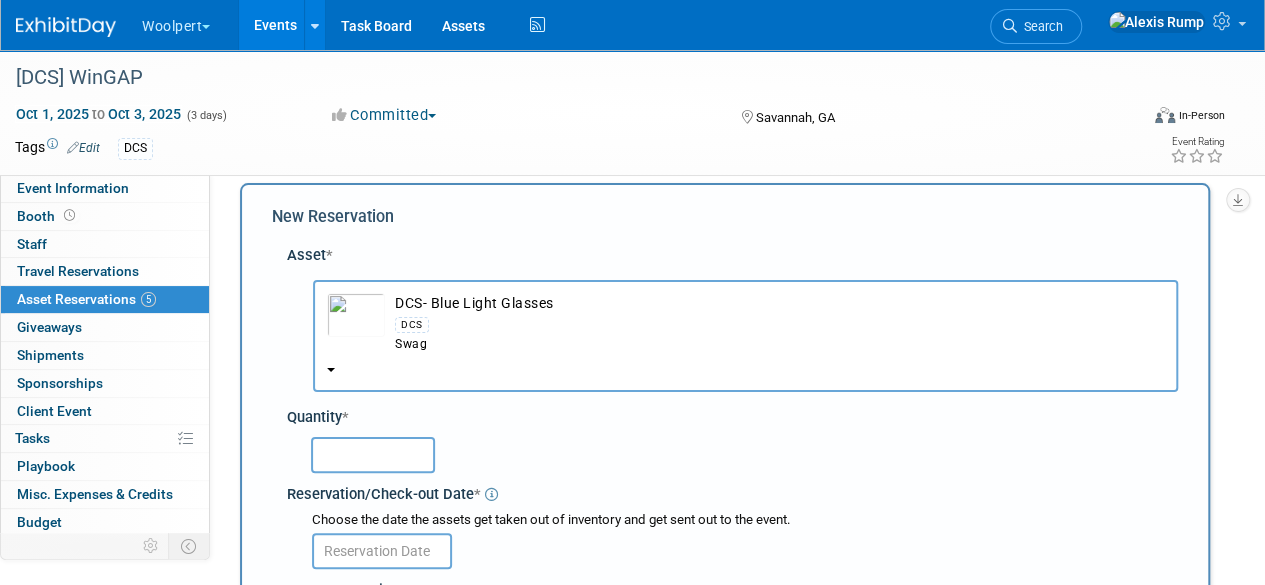 click at bounding box center [373, 455] 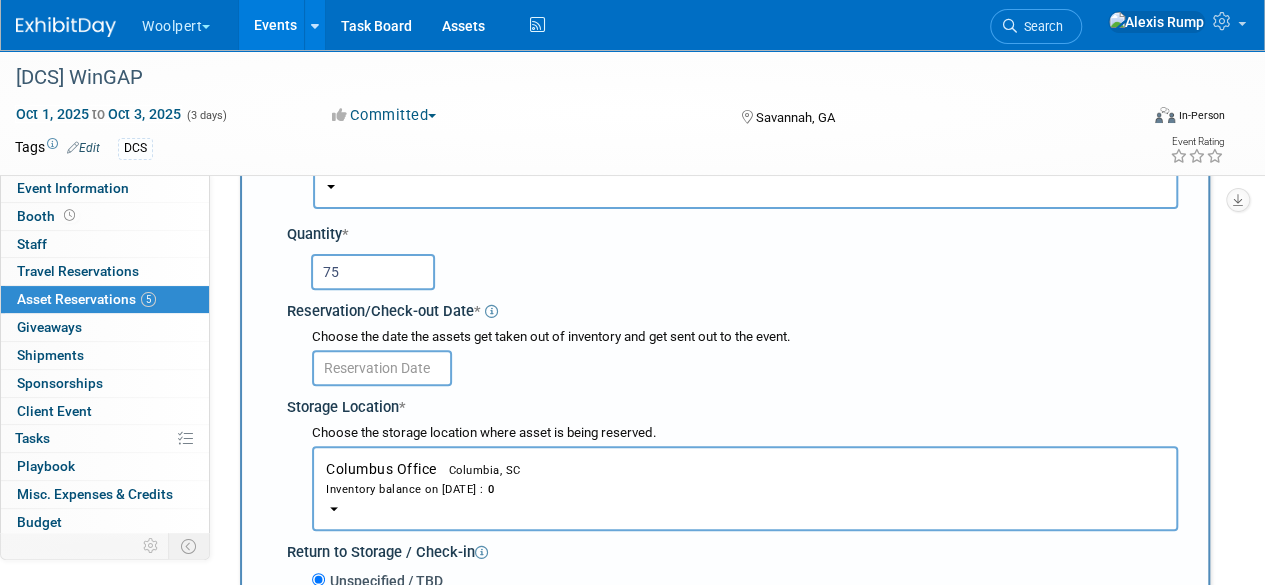 scroll, scrollTop: 226, scrollLeft: 0, axis: vertical 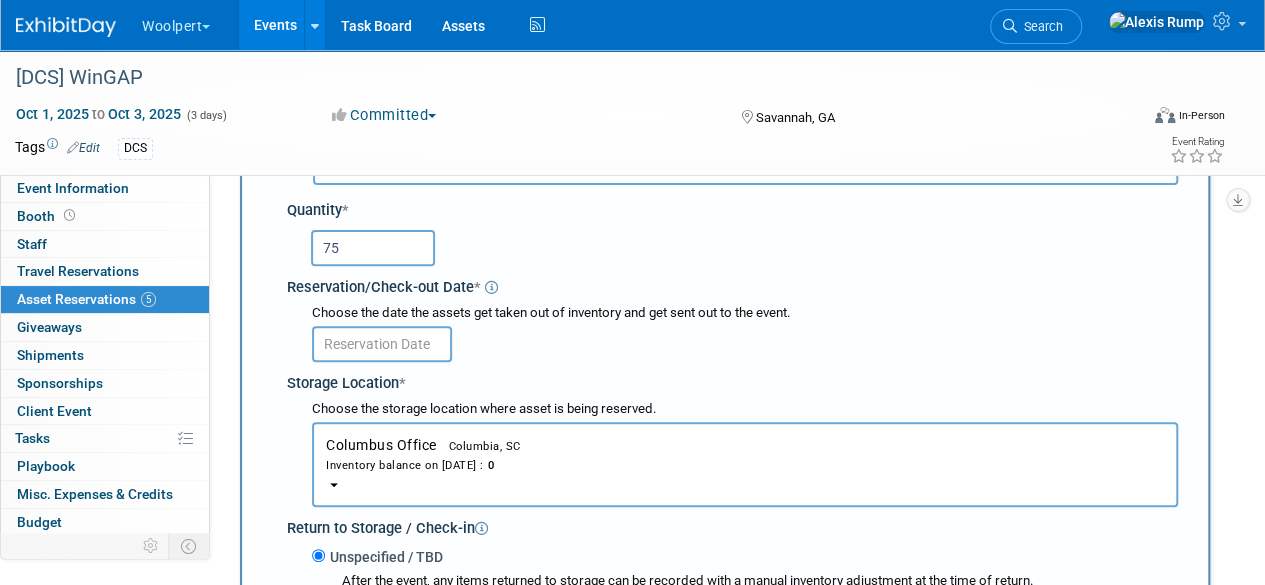 type on "75" 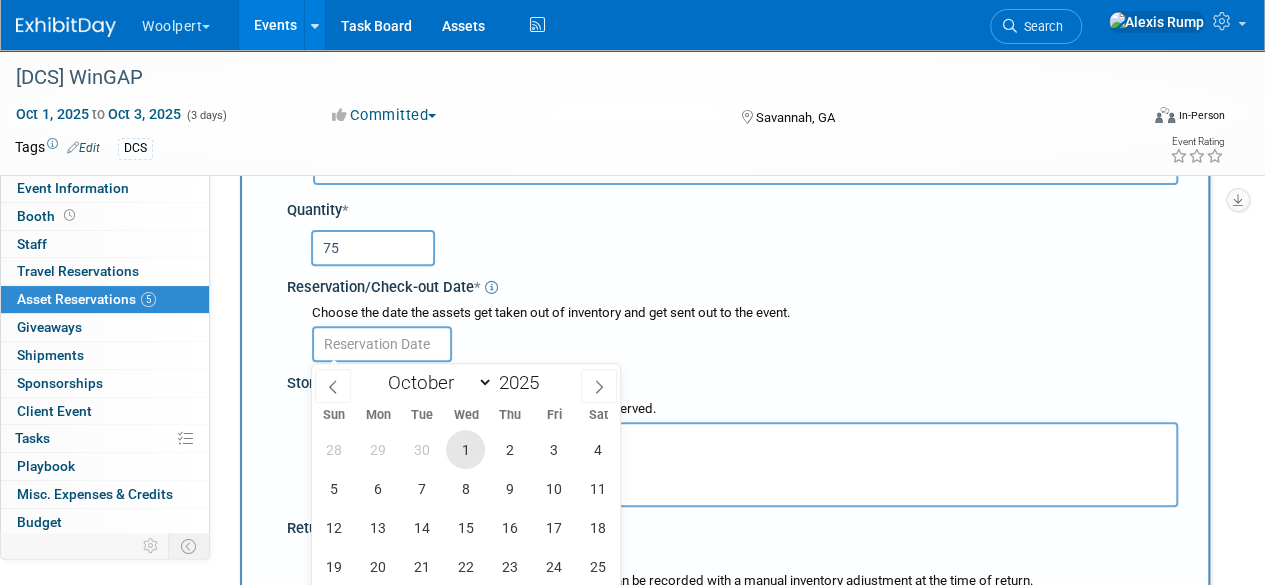 click on "1" at bounding box center (465, 449) 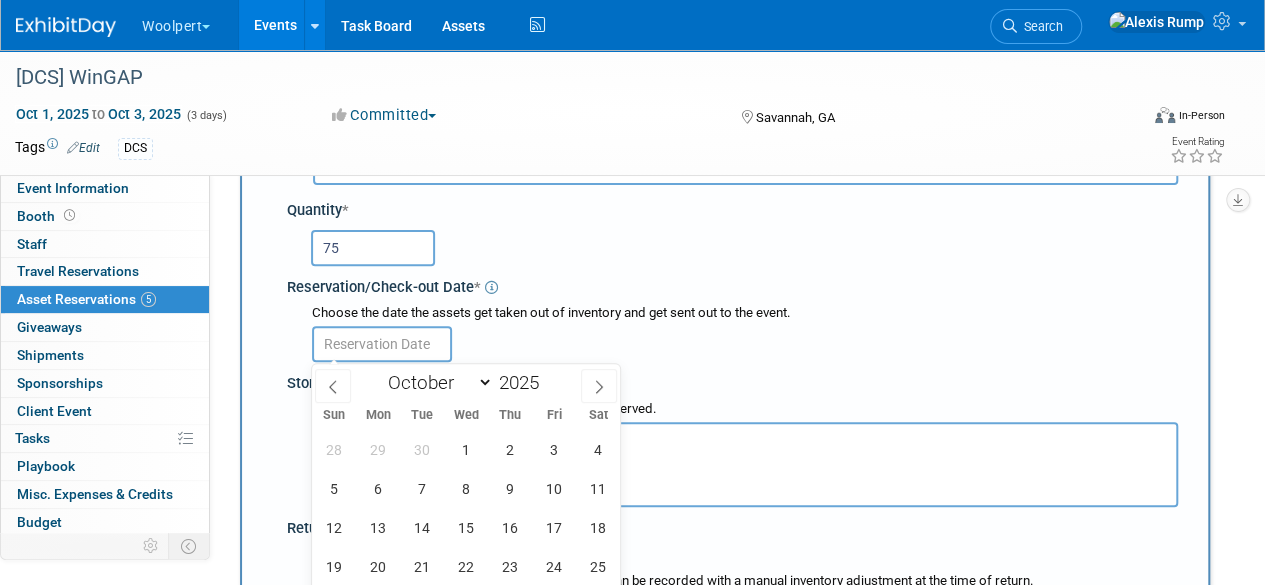 type on "Oct 1, 2025" 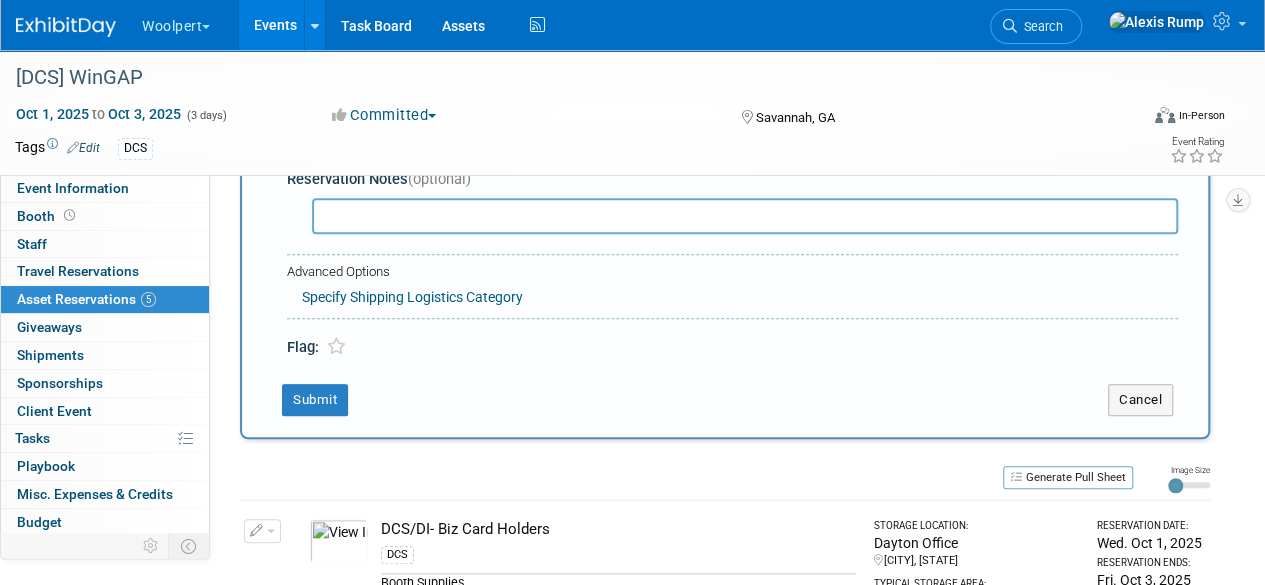 scroll, scrollTop: 747, scrollLeft: 0, axis: vertical 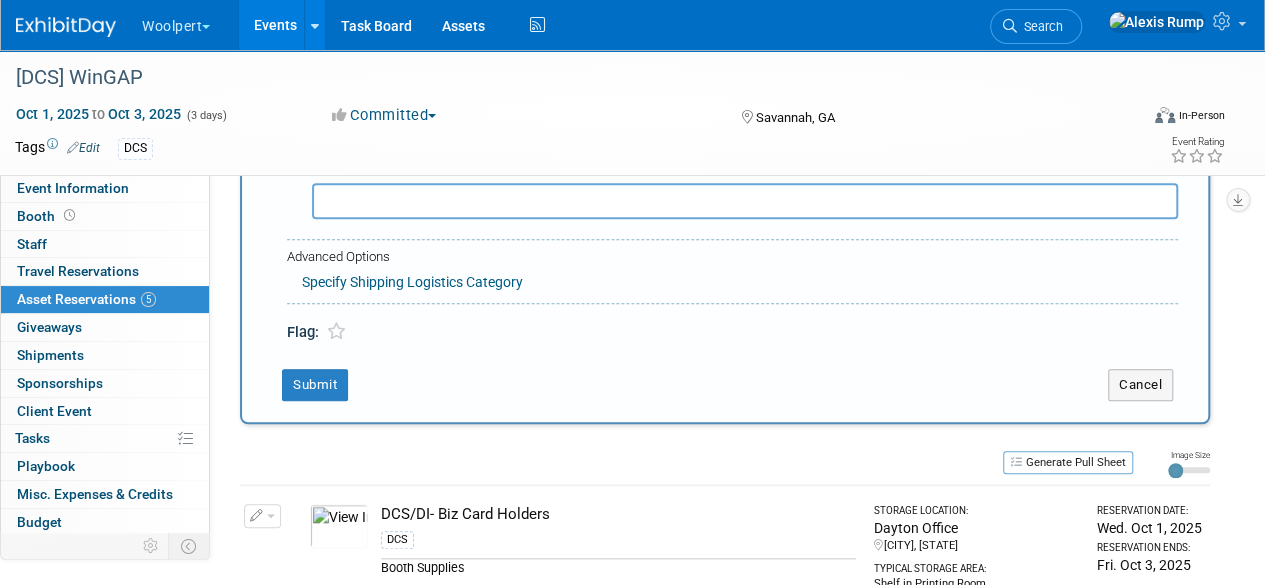 click on "New Reservation
Asset  *
-- SELECT ASSET --" at bounding box center (725, -61) 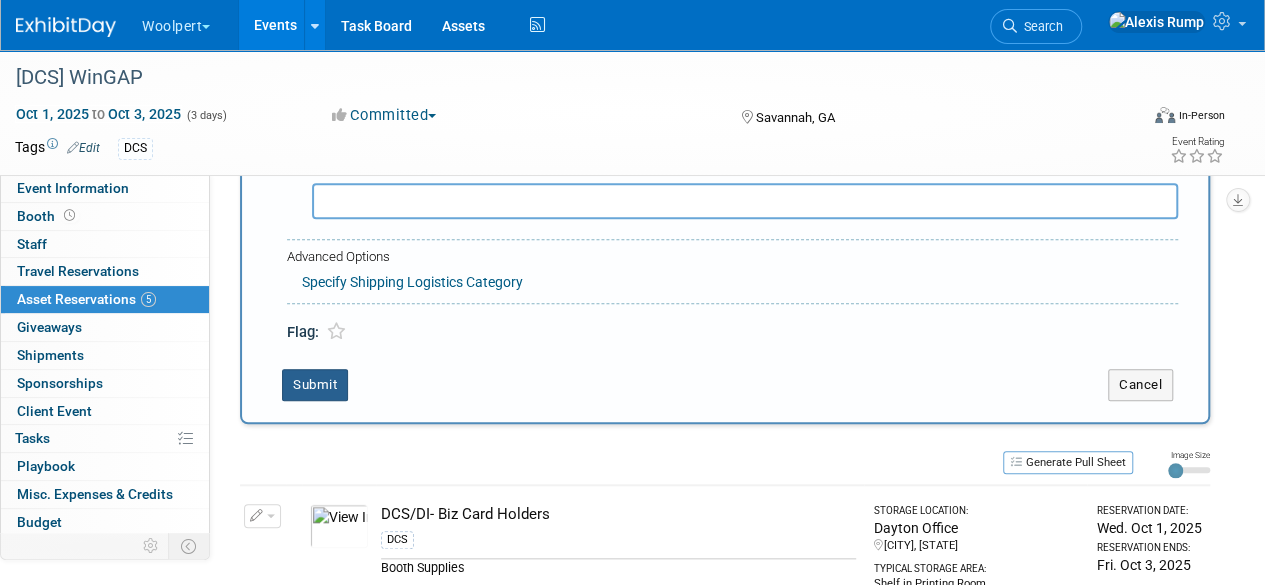 click on "Submit" at bounding box center (315, 385) 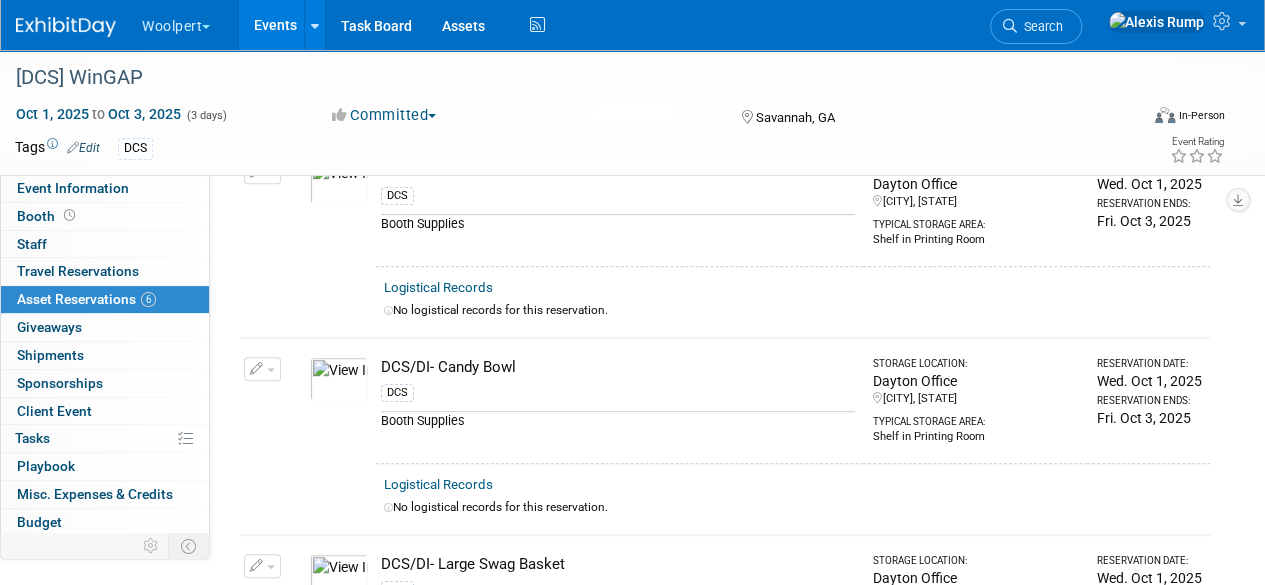 scroll, scrollTop: 24, scrollLeft: 0, axis: vertical 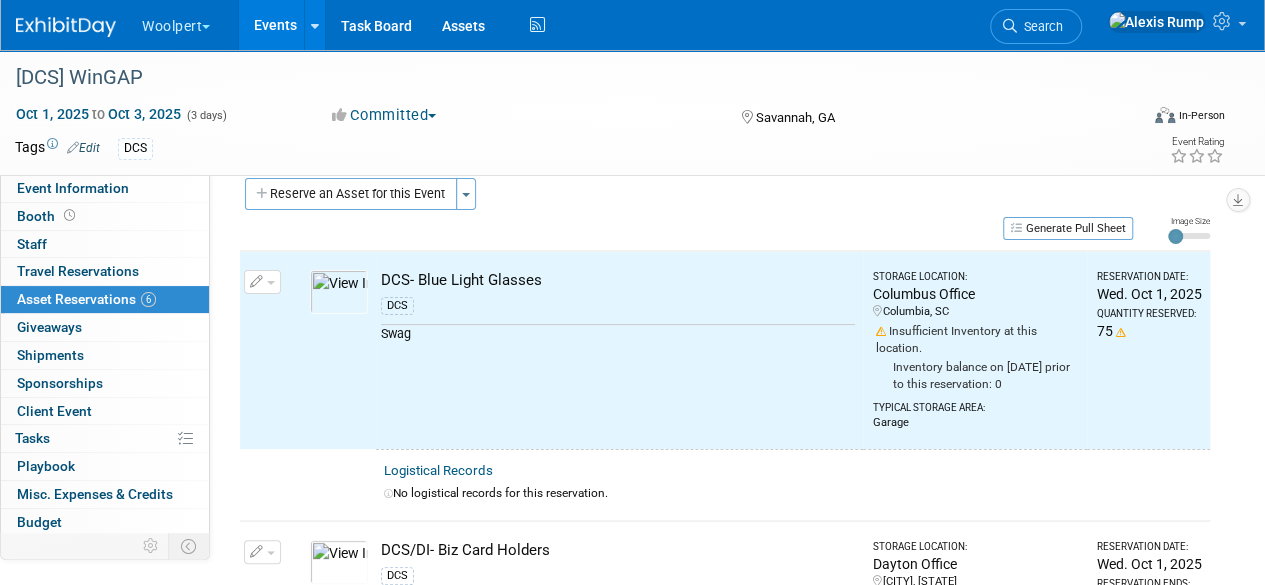 click on "Reserve an Asset for this Event" at bounding box center (351, 194) 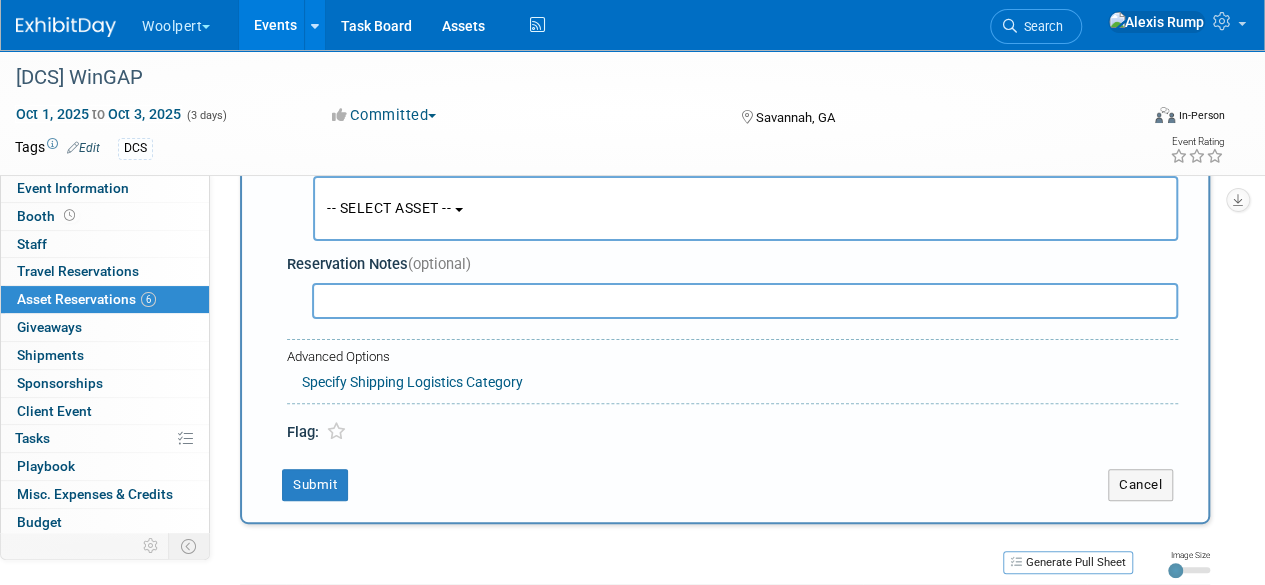 scroll, scrollTop: 19, scrollLeft: 0, axis: vertical 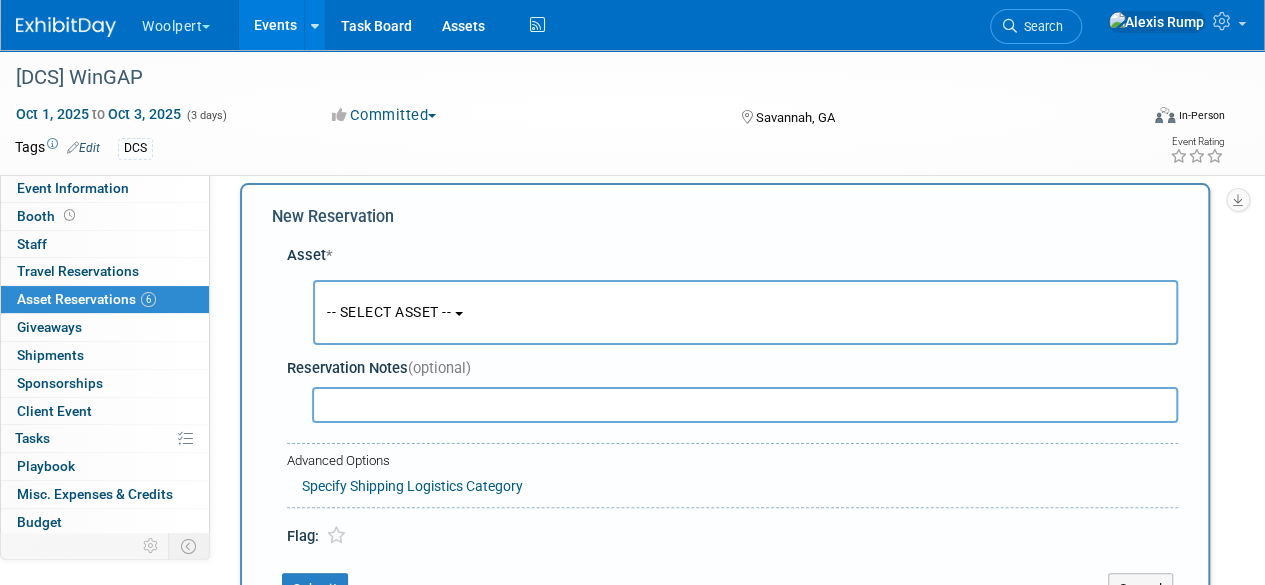 click on "-- SELECT ASSET --" at bounding box center [389, 312] 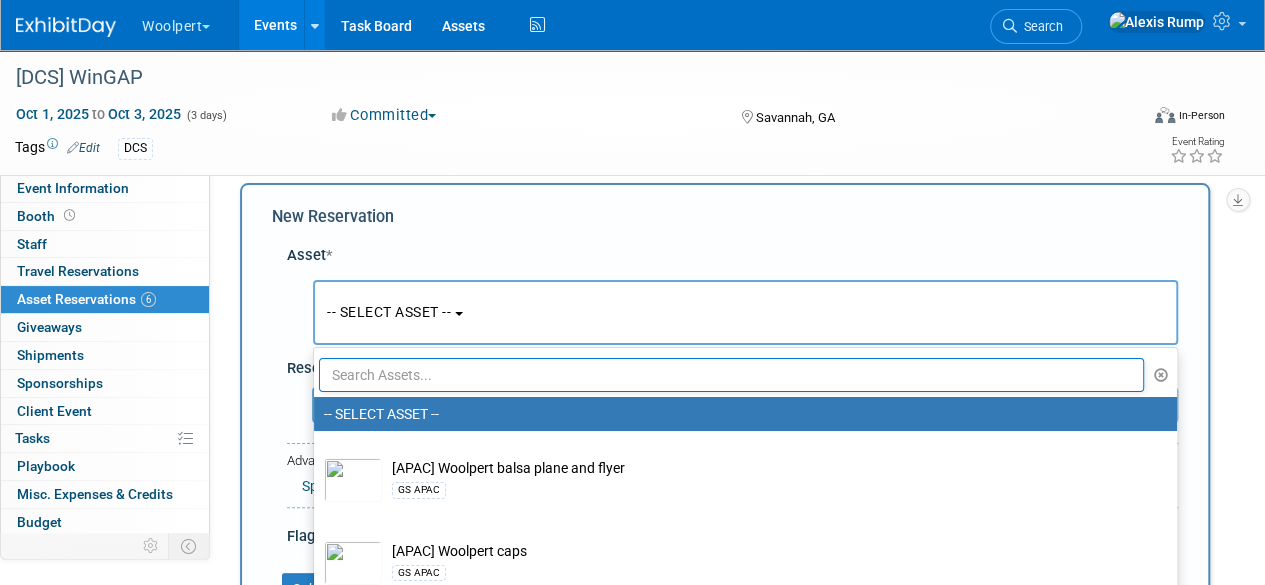 click at bounding box center [731, 375] 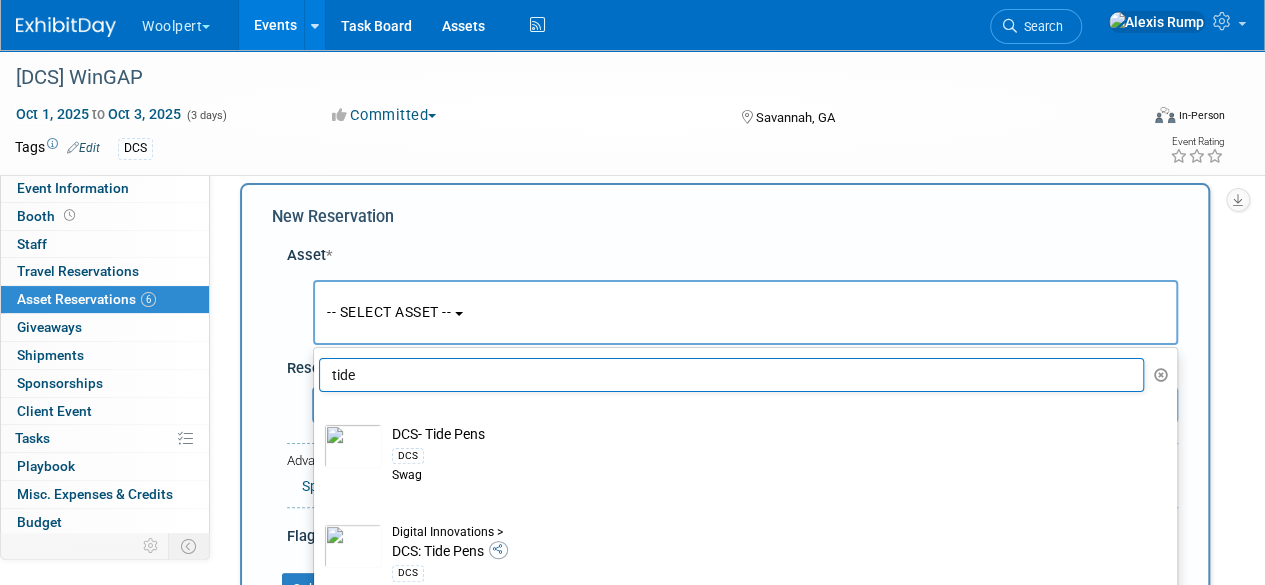 type on "tide" 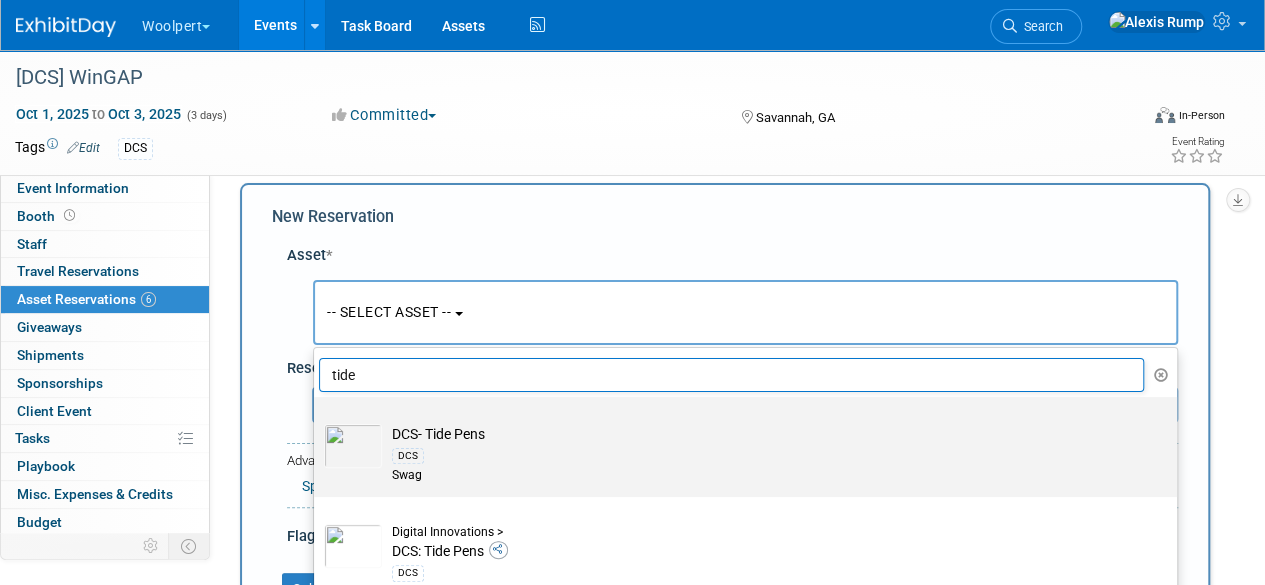 click on "DCS" at bounding box center (764, 455) 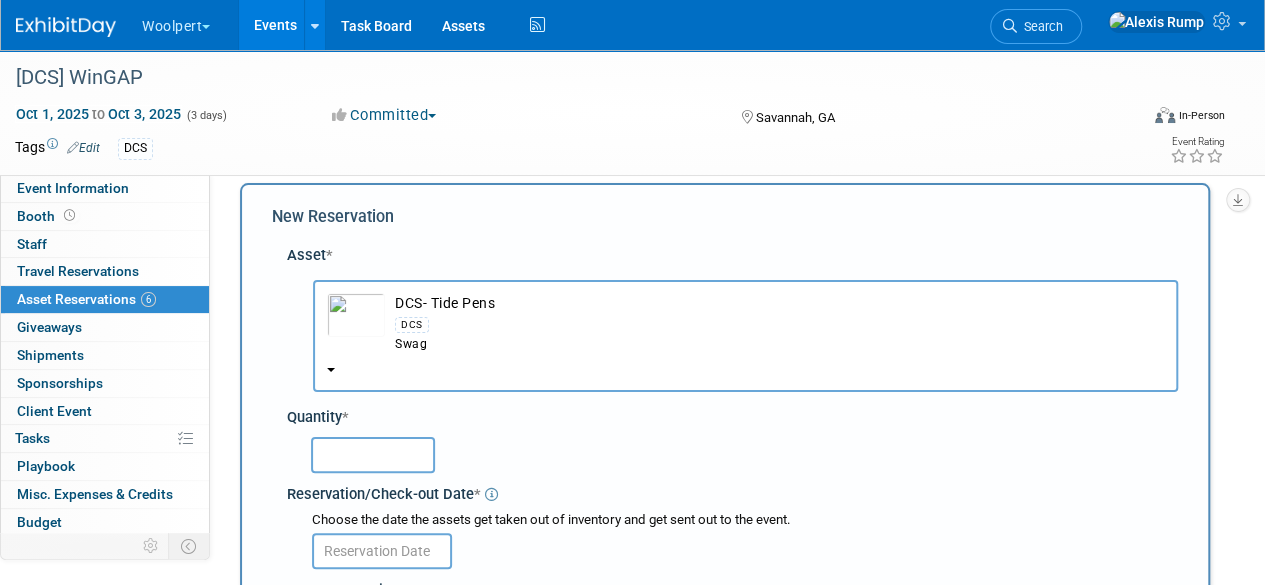 click at bounding box center [373, 455] 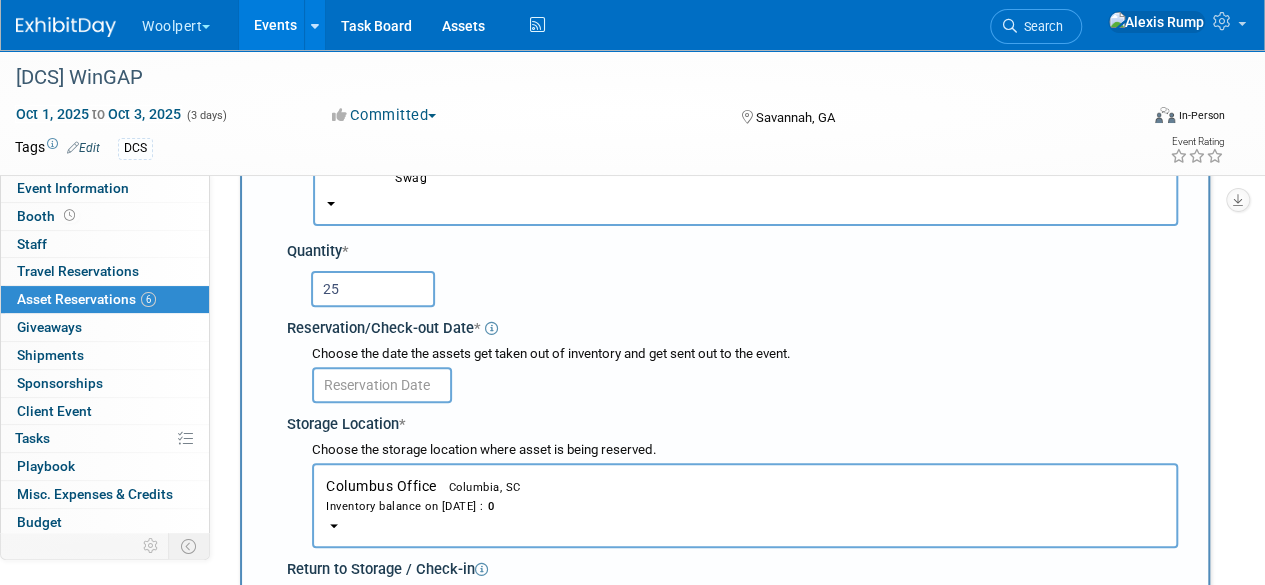 scroll, scrollTop: 189, scrollLeft: 0, axis: vertical 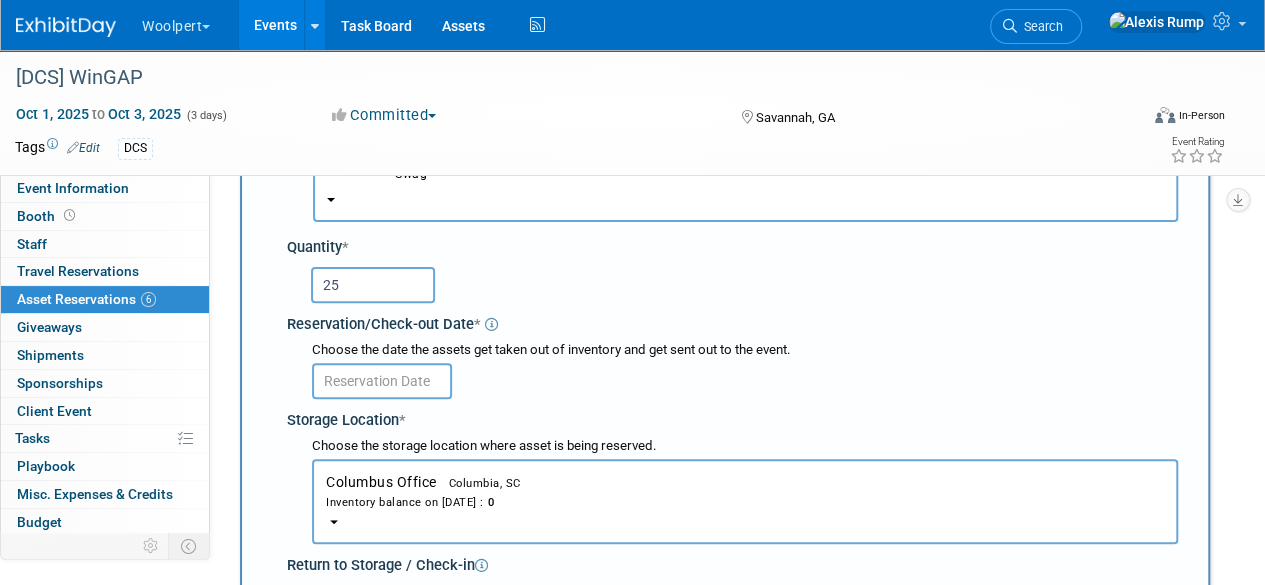 type on "25" 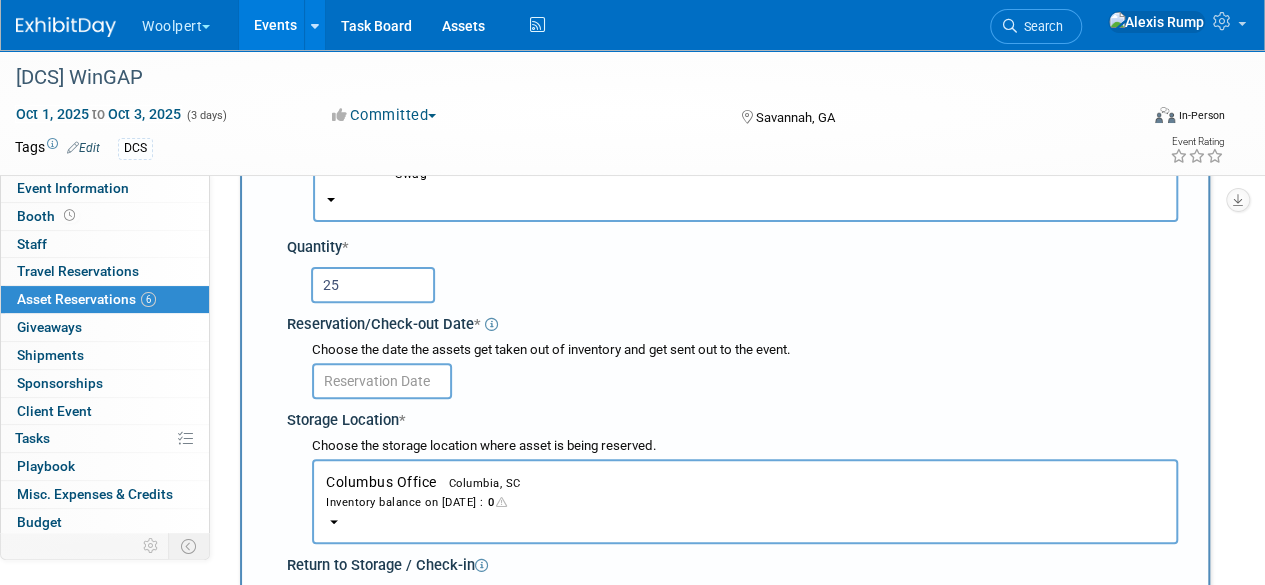 click at bounding box center (382, 381) 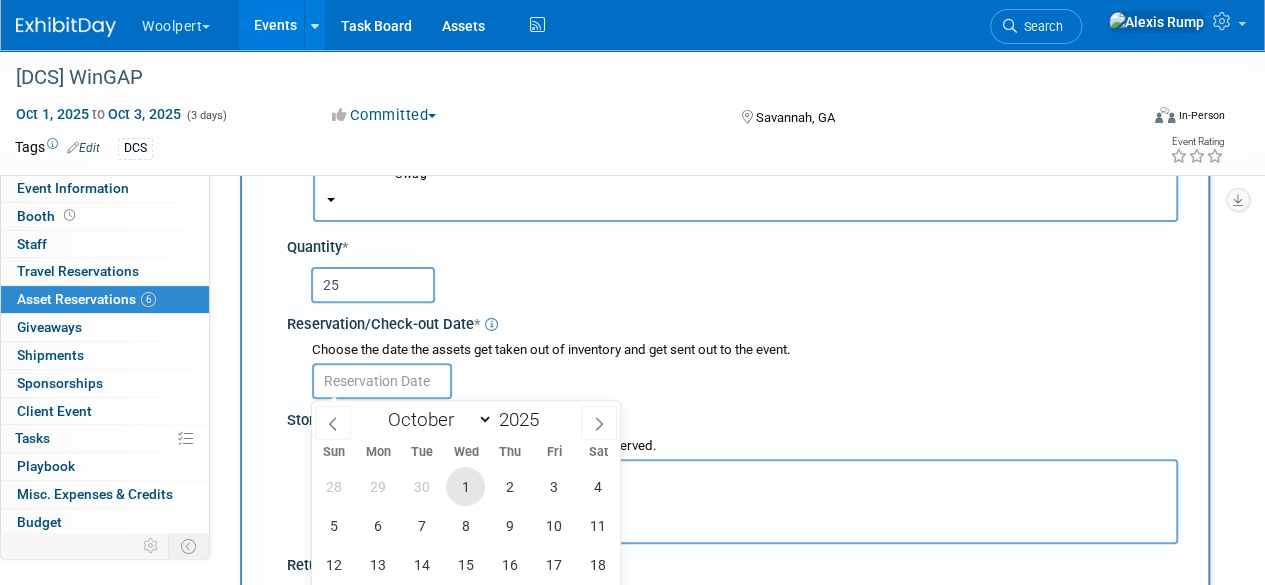click on "1" at bounding box center [465, 486] 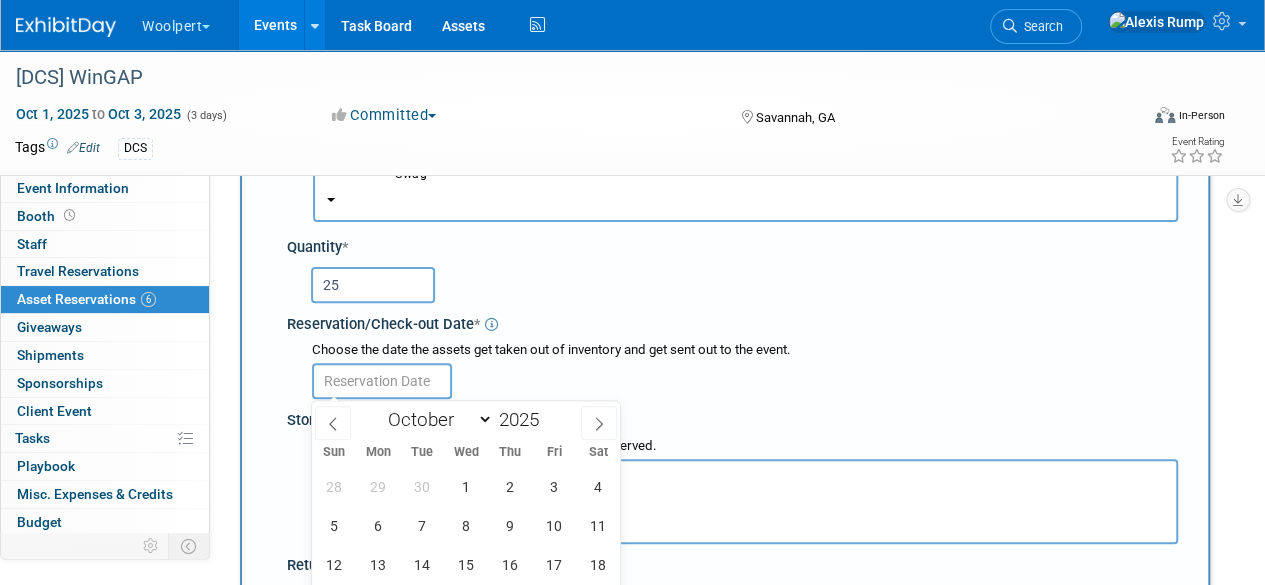 type on "Oct 1, 2025" 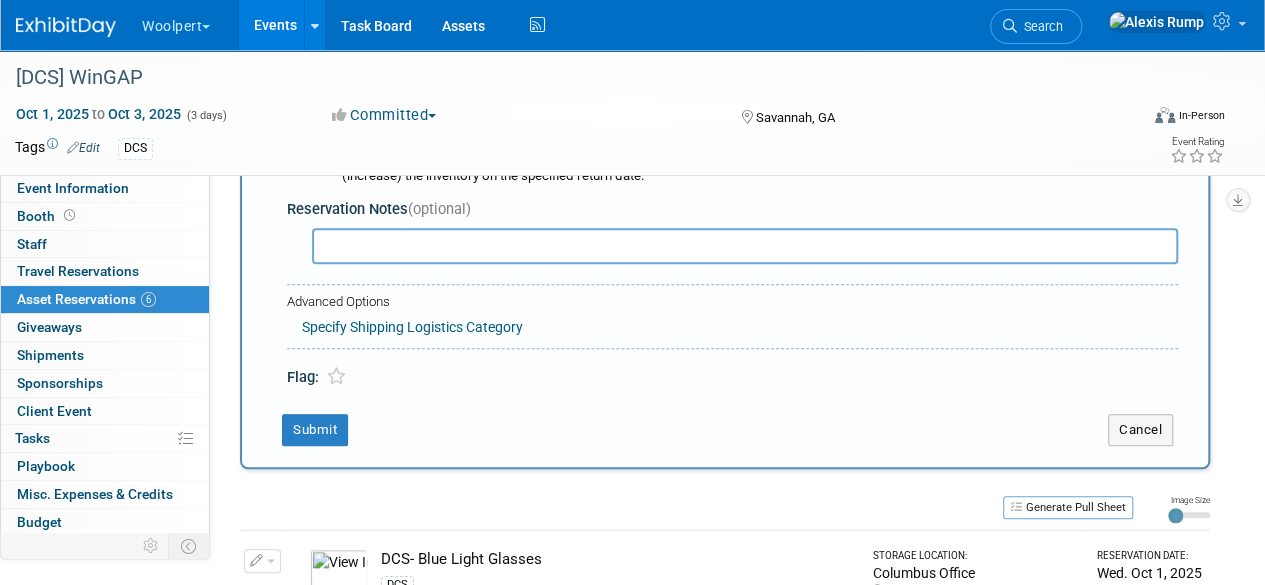 scroll, scrollTop: 703, scrollLeft: 0, axis: vertical 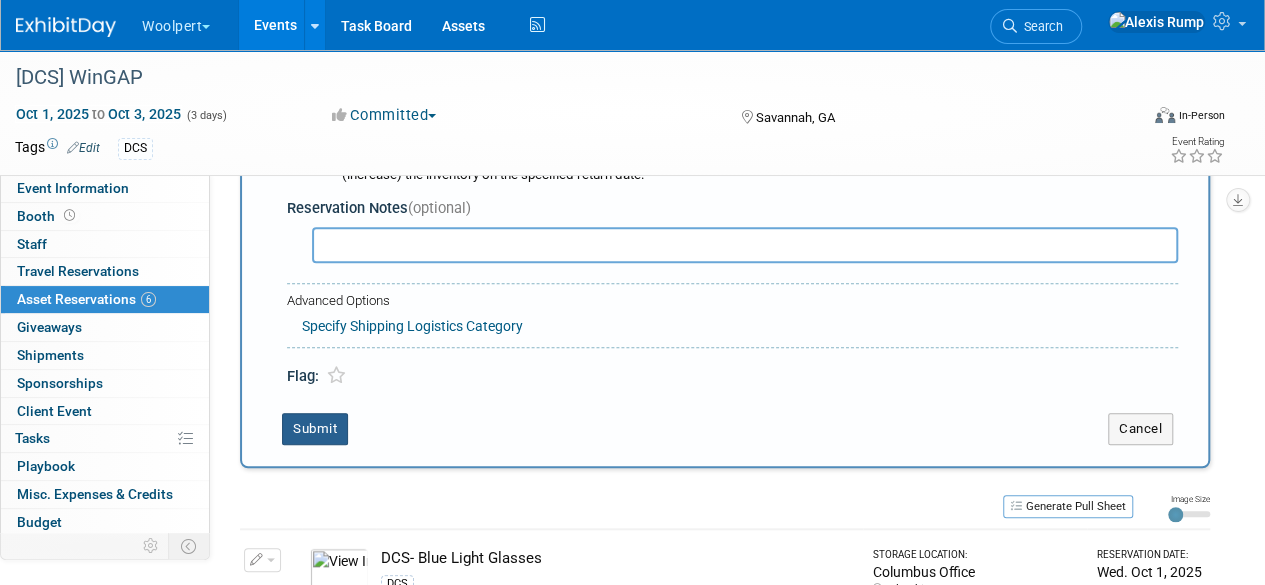 click on "Submit" at bounding box center (315, 429) 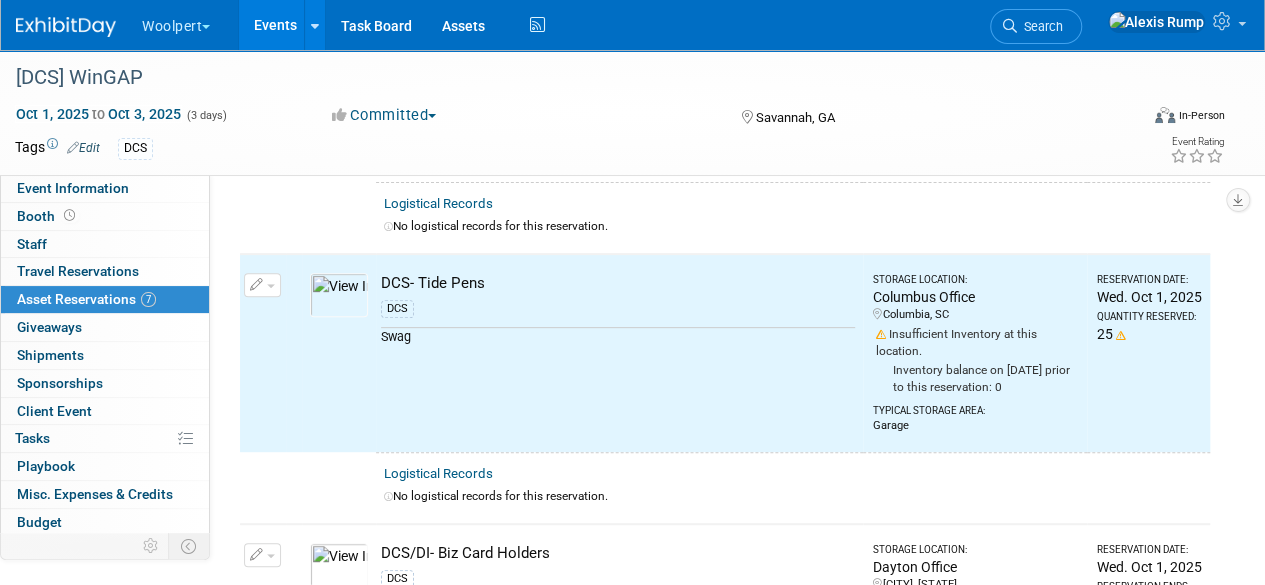 scroll, scrollTop: 0, scrollLeft: 0, axis: both 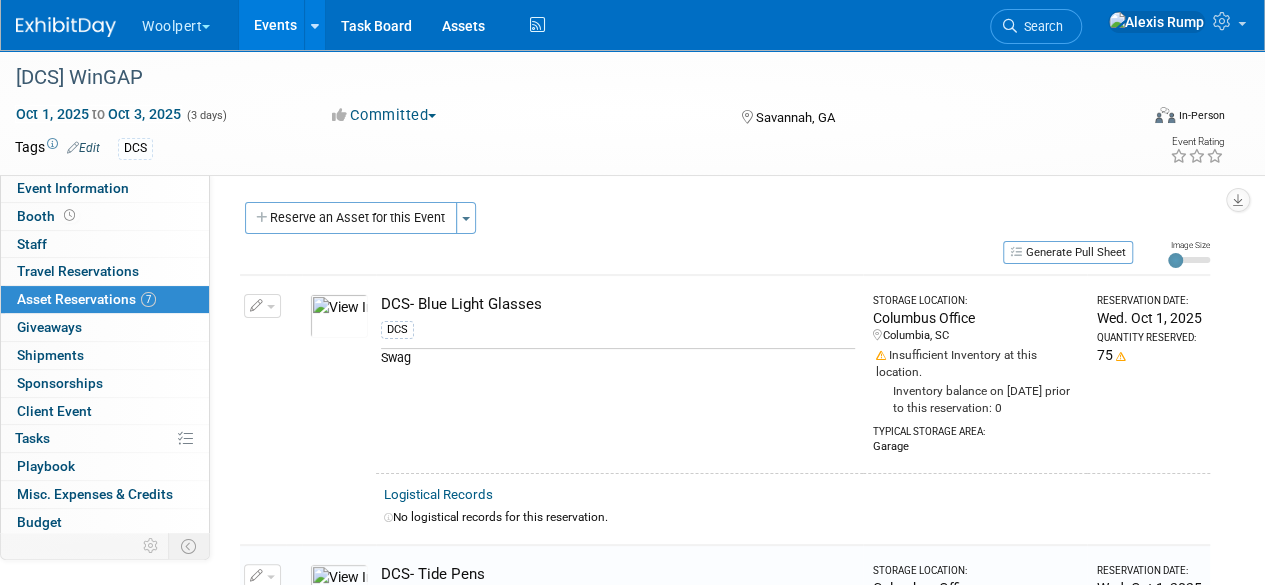 click on "Reserve an Asset for this Event" at bounding box center (351, 218) 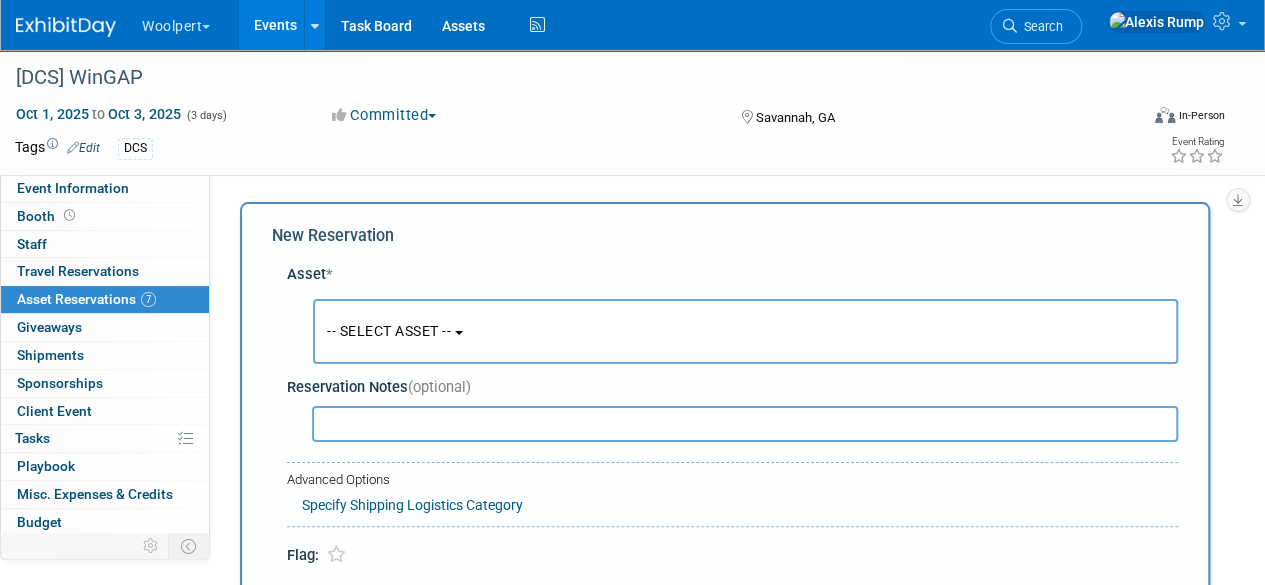scroll, scrollTop: 19, scrollLeft: 0, axis: vertical 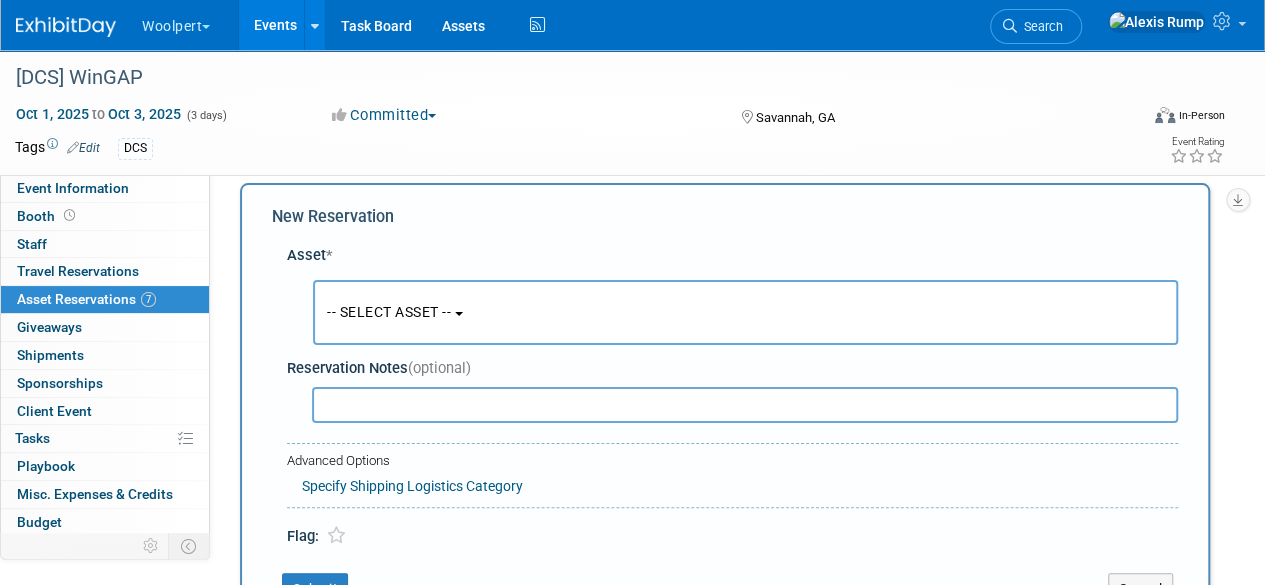 click on "-- SELECT ASSET --" at bounding box center [389, 312] 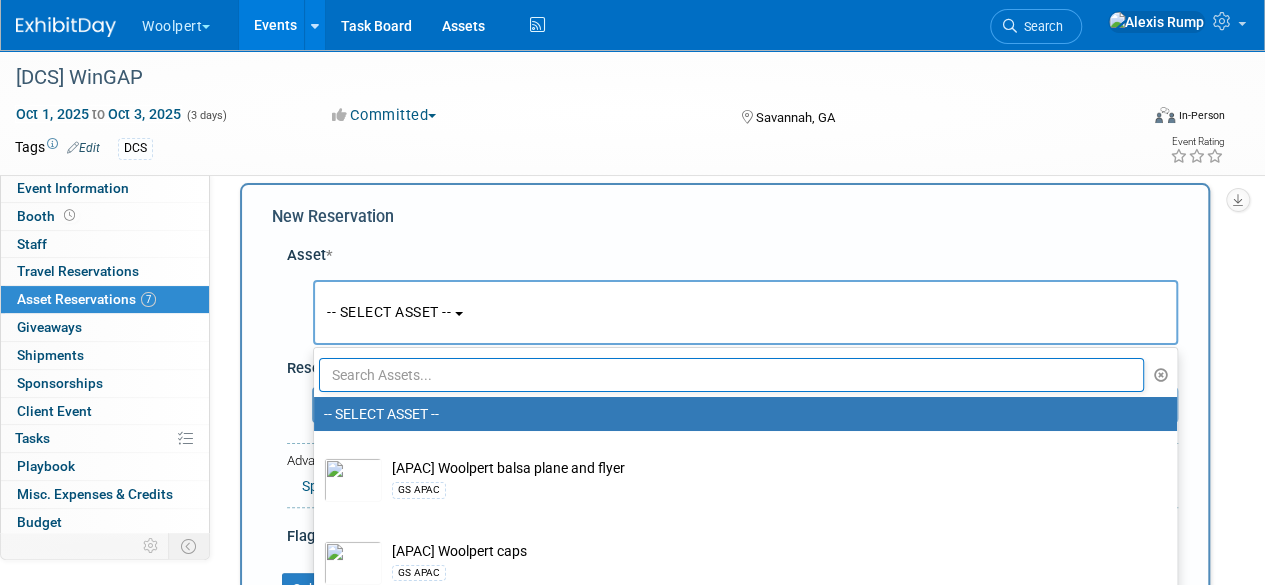 click at bounding box center [731, 375] 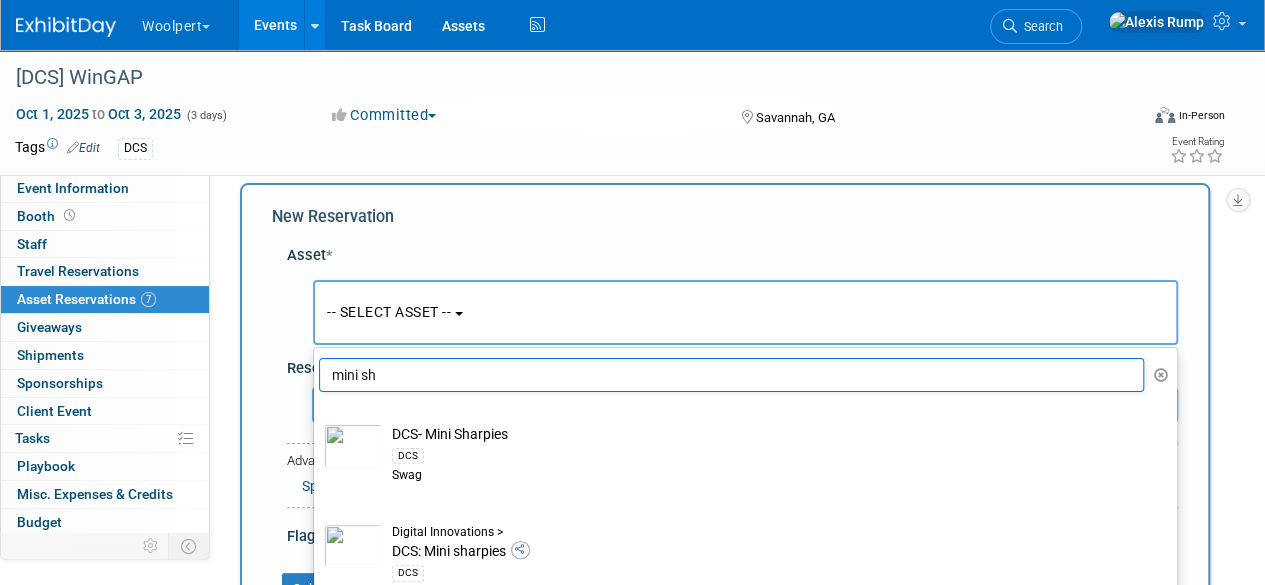 type on "mini sh" 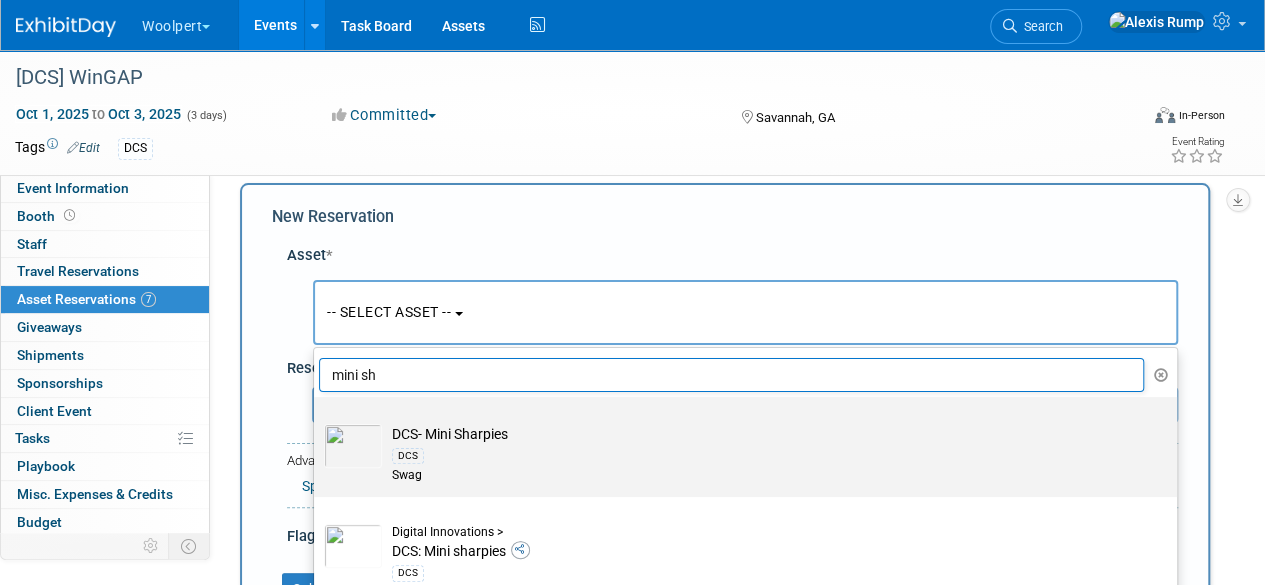click on "DCS- Mini Sharpies DCS Swag" at bounding box center (759, 454) 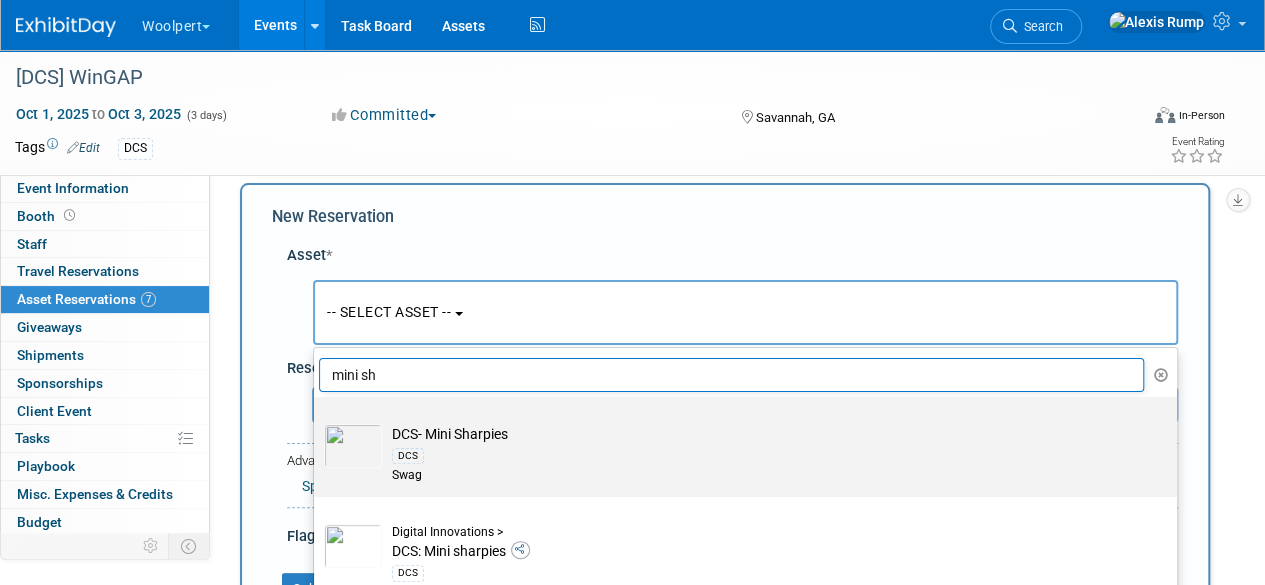click on "DCS- Mini Sharpies DCS Swag" at bounding box center [310, 414] 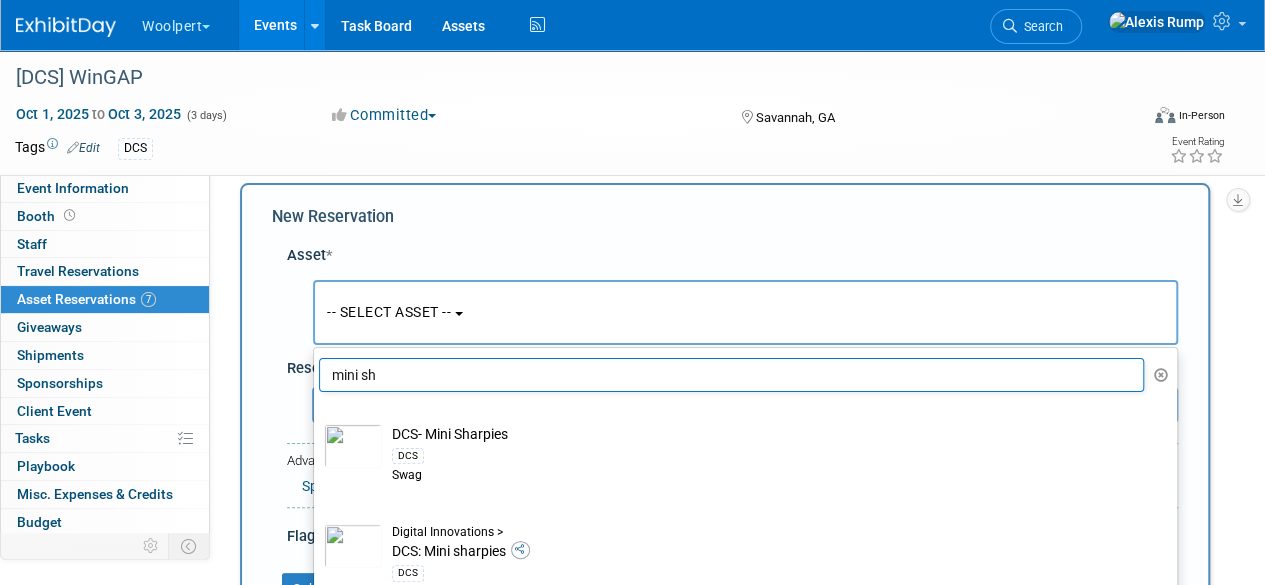 select on "9" 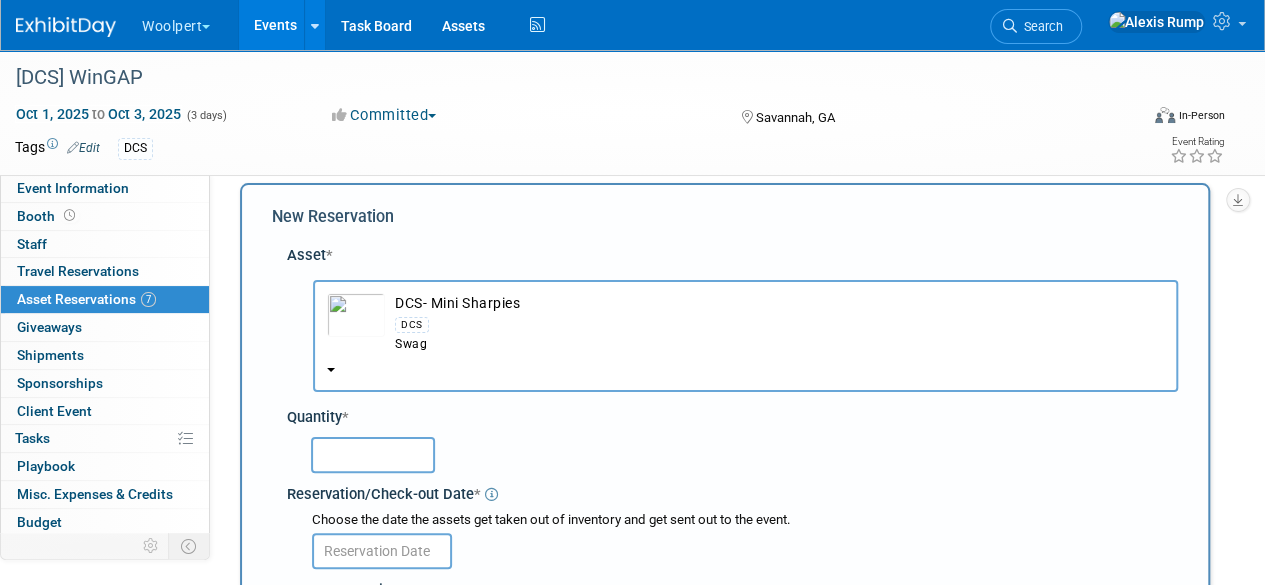 click at bounding box center (373, 455) 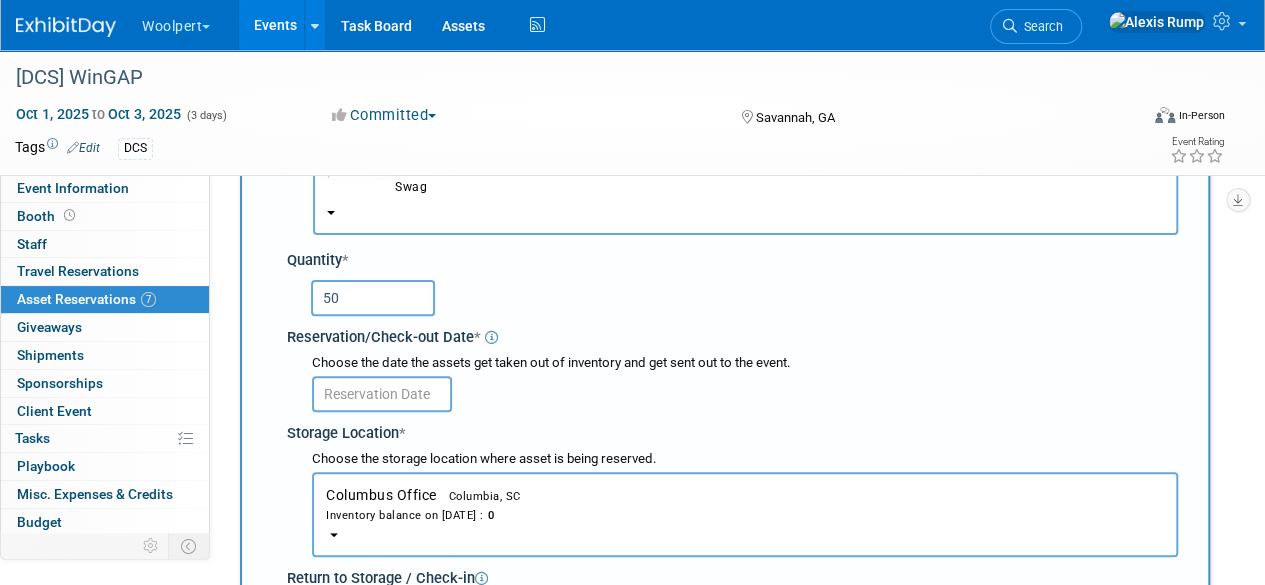 scroll, scrollTop: 177, scrollLeft: 0, axis: vertical 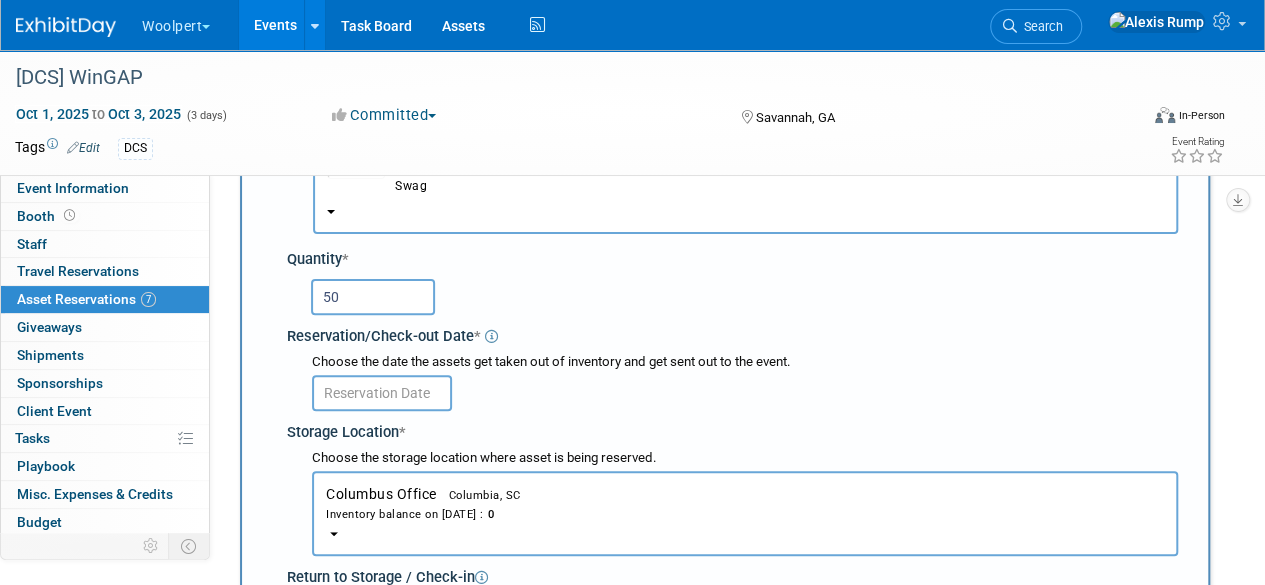 type on "50" 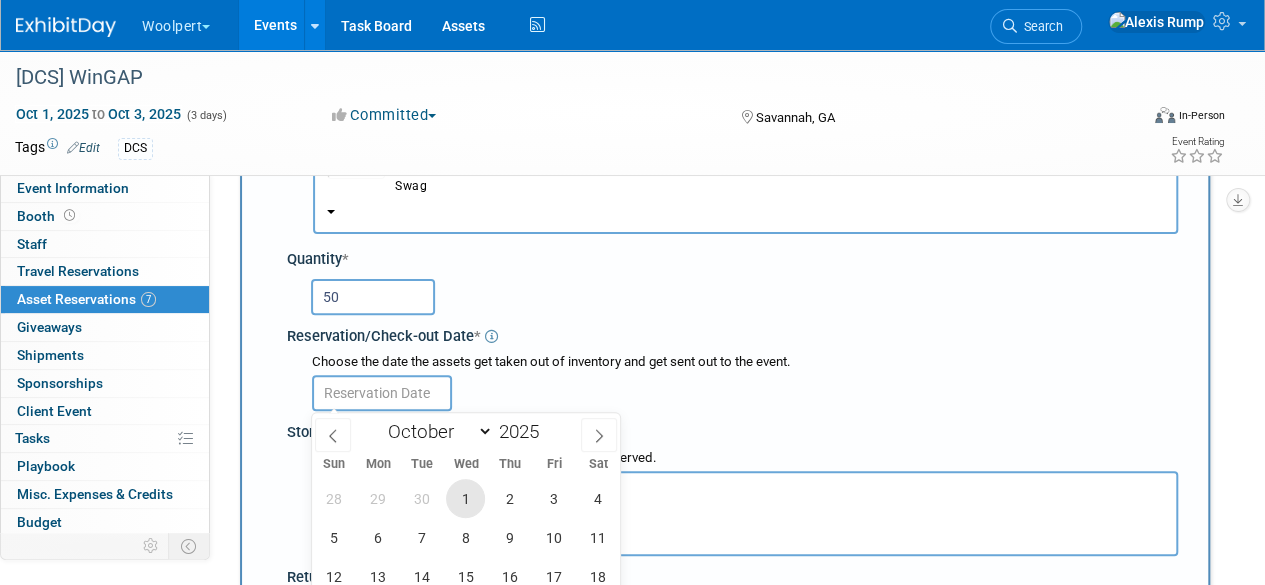 click on "1" at bounding box center (465, 498) 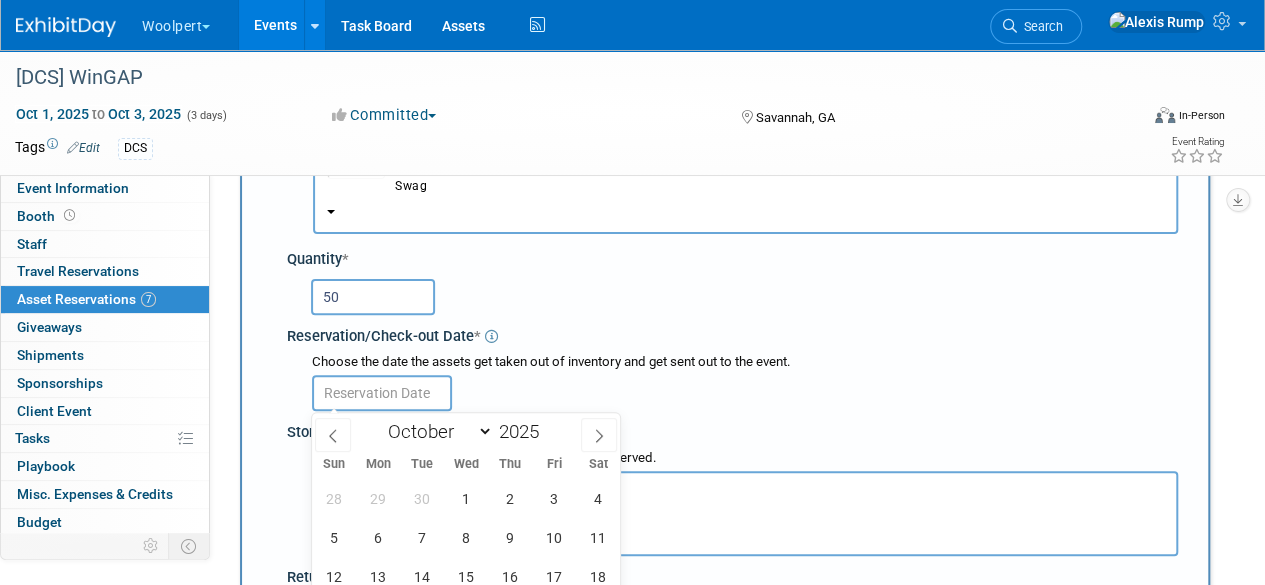 type on "Oct 1, 2025" 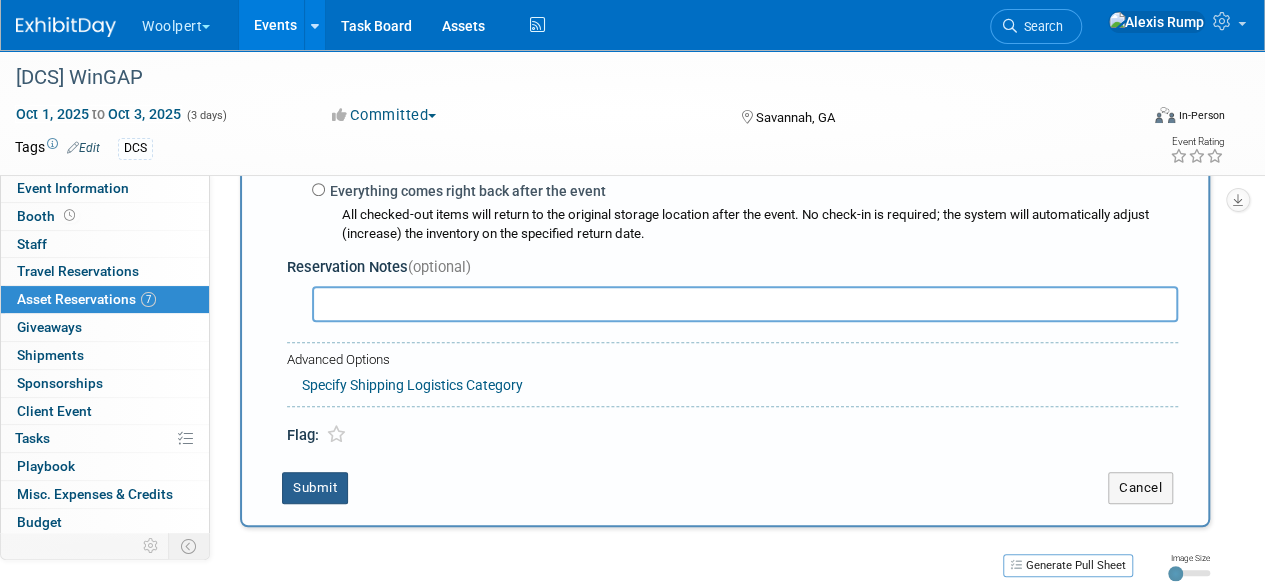 click on "Submit" at bounding box center [315, 488] 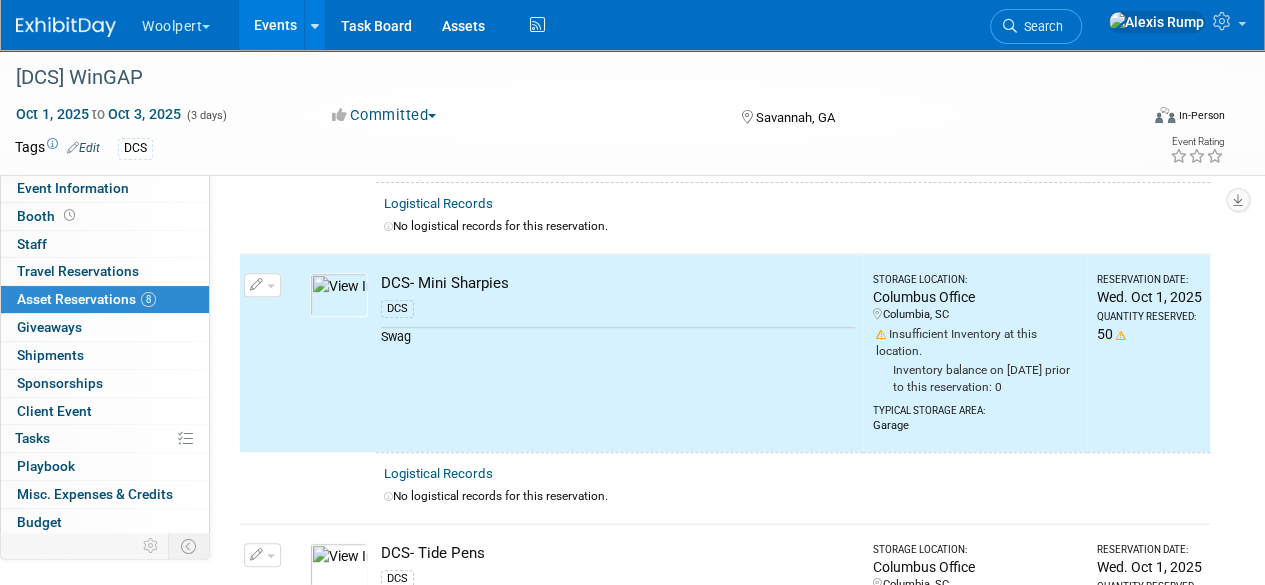 scroll, scrollTop: 0, scrollLeft: 0, axis: both 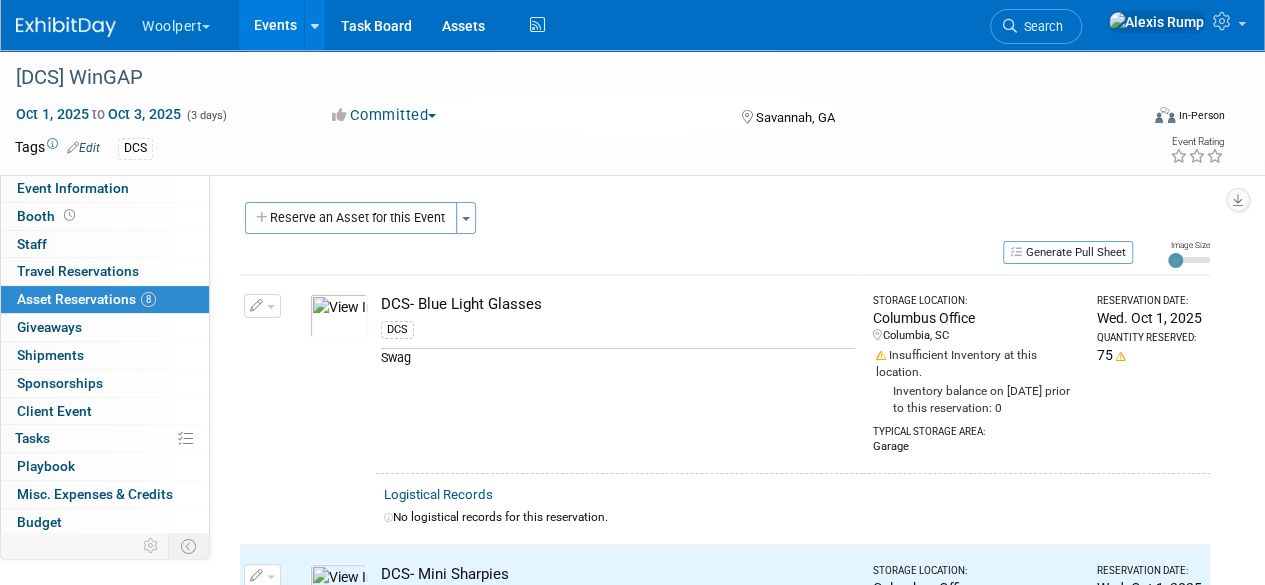 click on "Reserve an Asset for this Event" at bounding box center (351, 218) 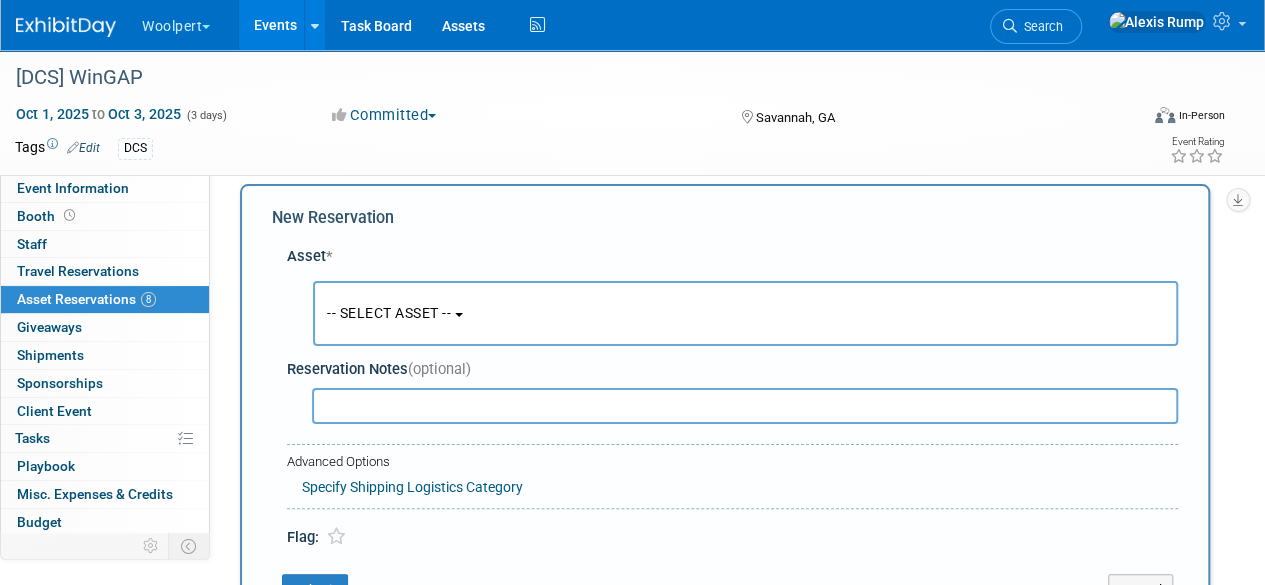 scroll, scrollTop: 19, scrollLeft: 0, axis: vertical 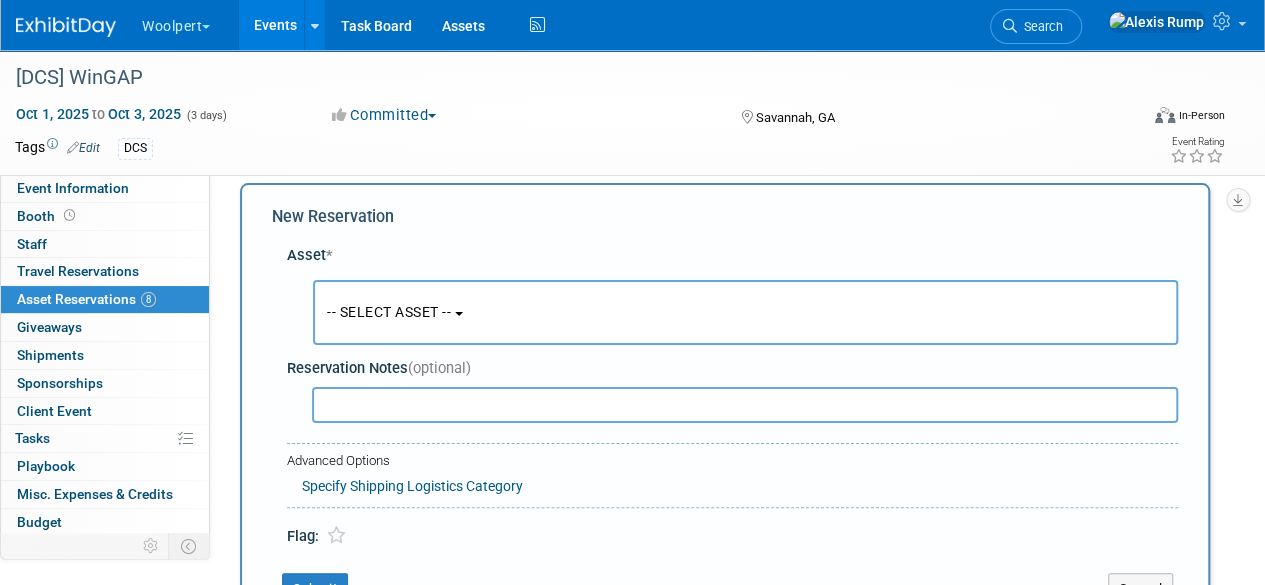 click on "-- SELECT ASSET --" at bounding box center [745, 312] 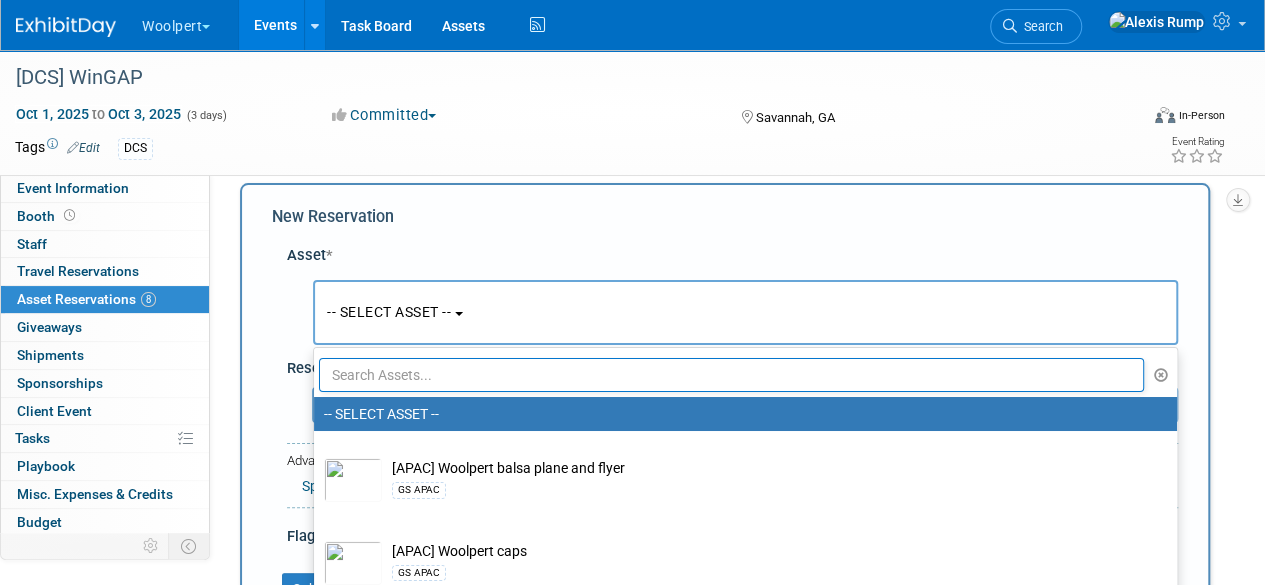 click at bounding box center [731, 375] 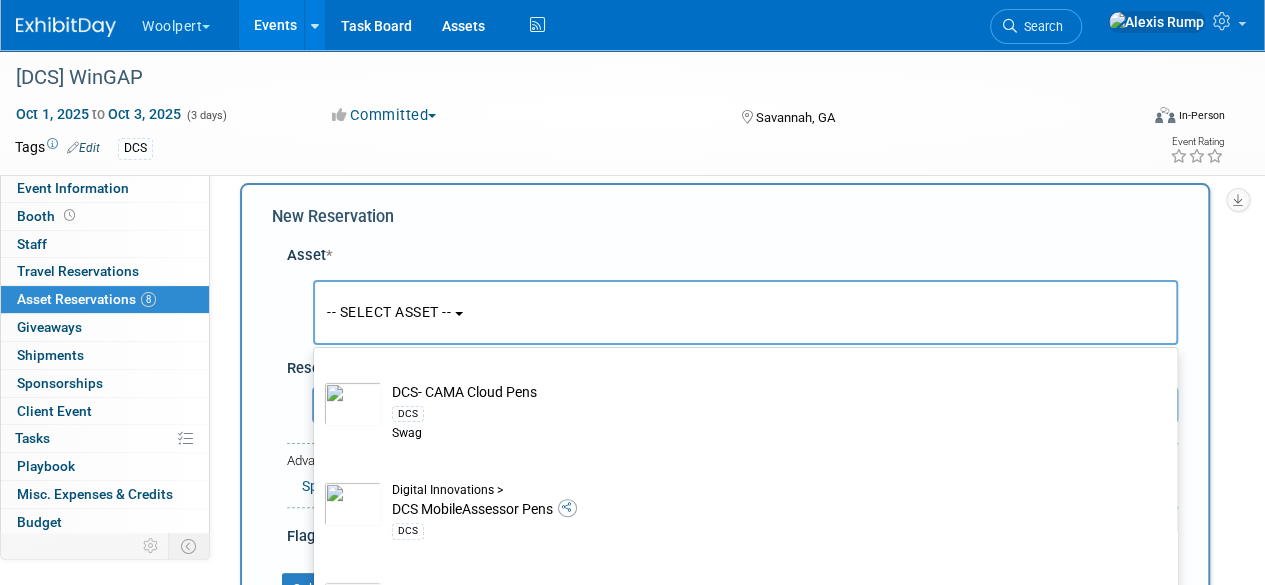 scroll, scrollTop: 323, scrollLeft: 0, axis: vertical 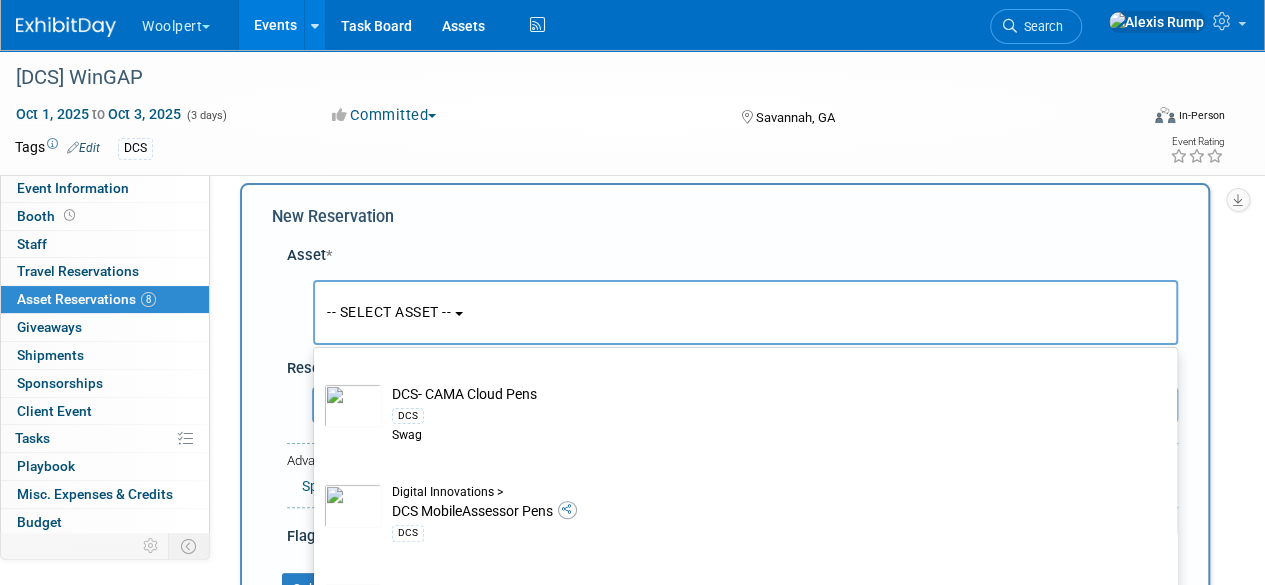 type on "pens" 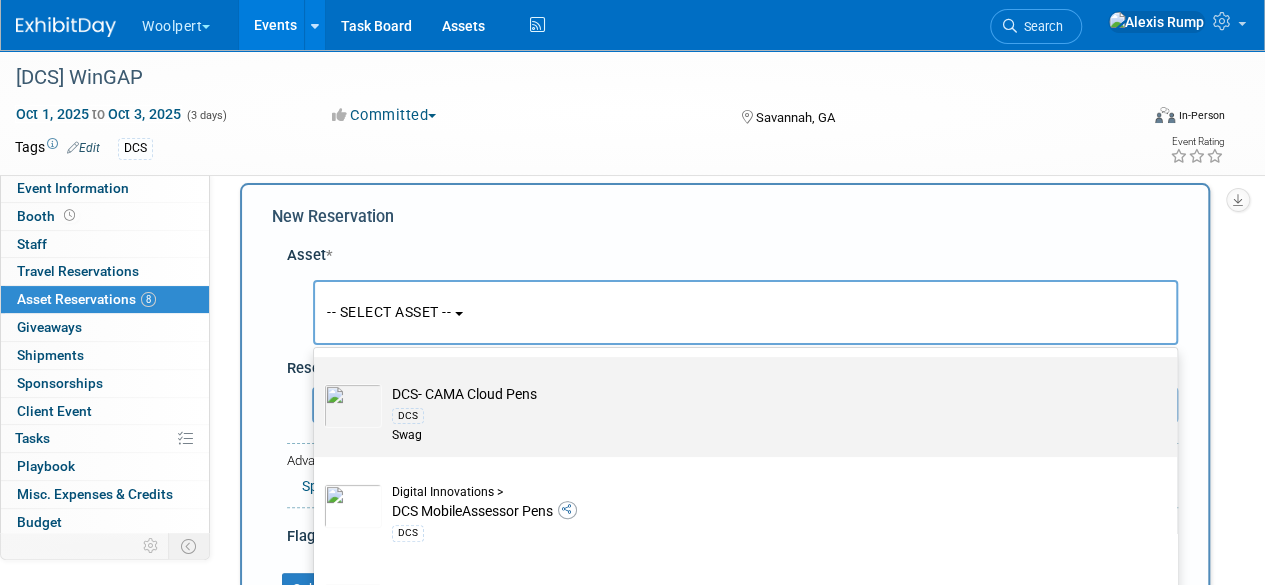click on "DCS" at bounding box center [764, 415] 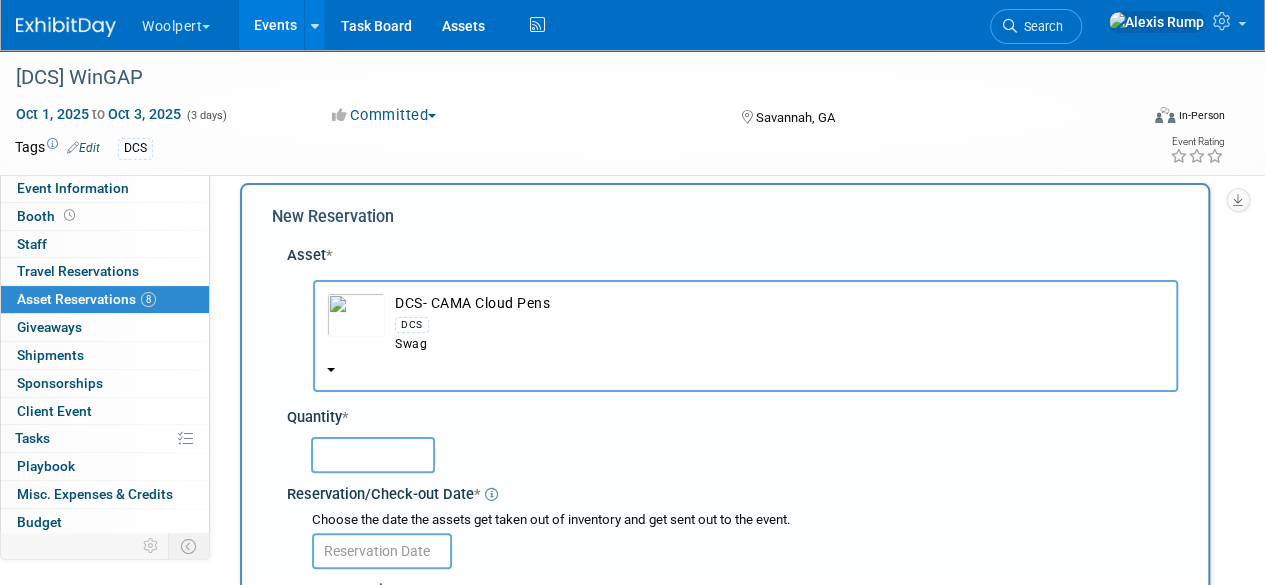 click at bounding box center (373, 455) 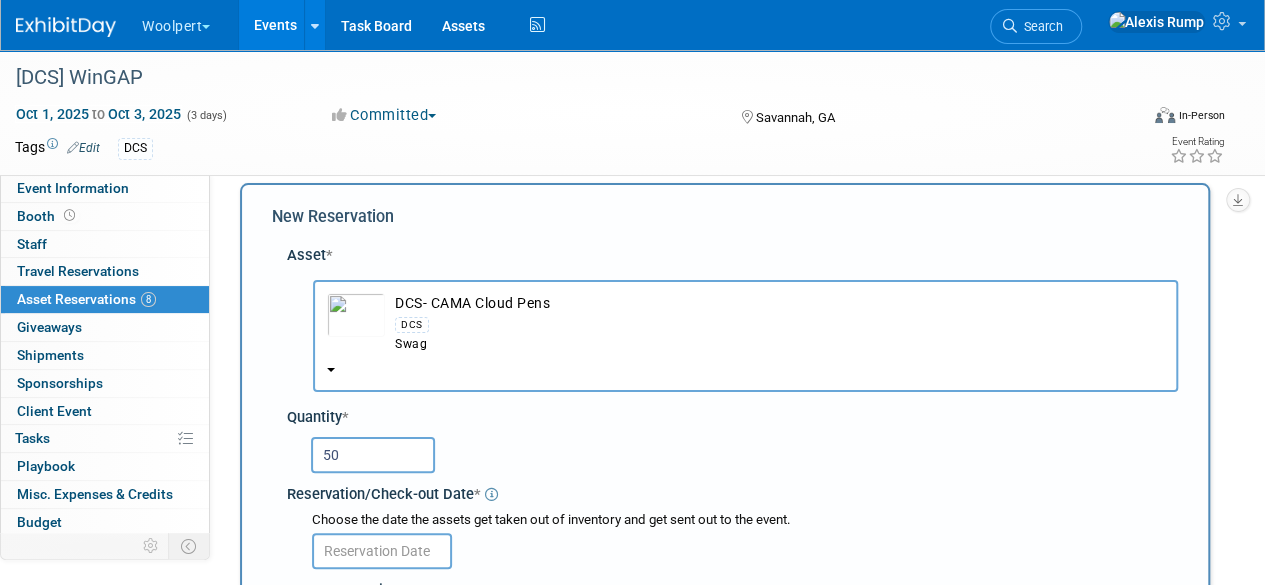 scroll, scrollTop: 114, scrollLeft: 0, axis: vertical 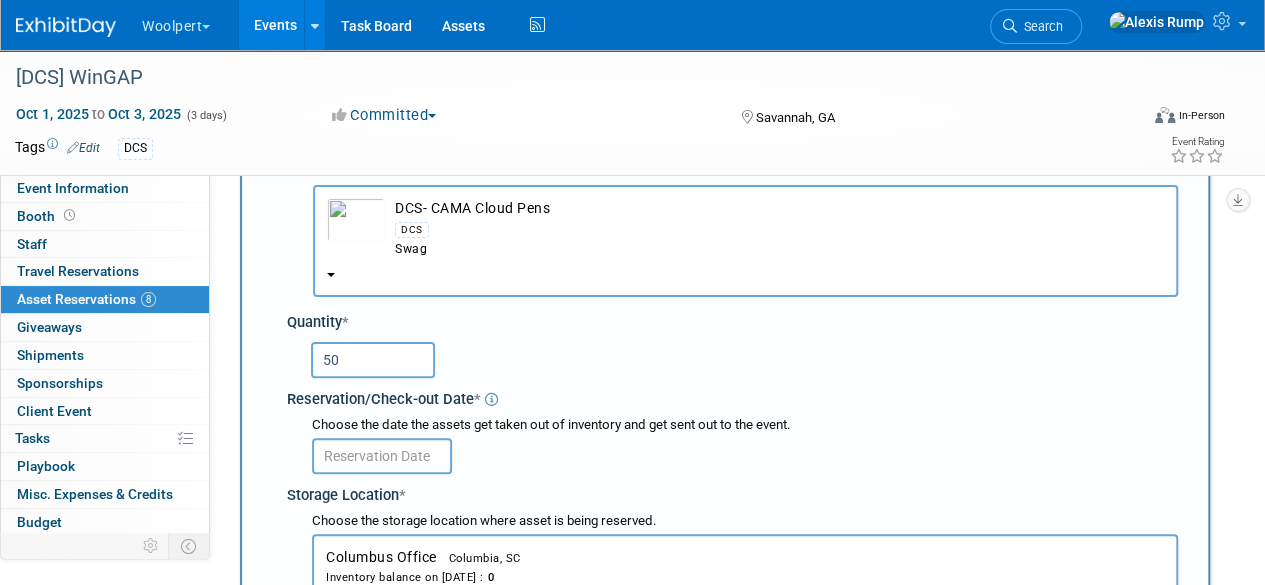 type on "50" 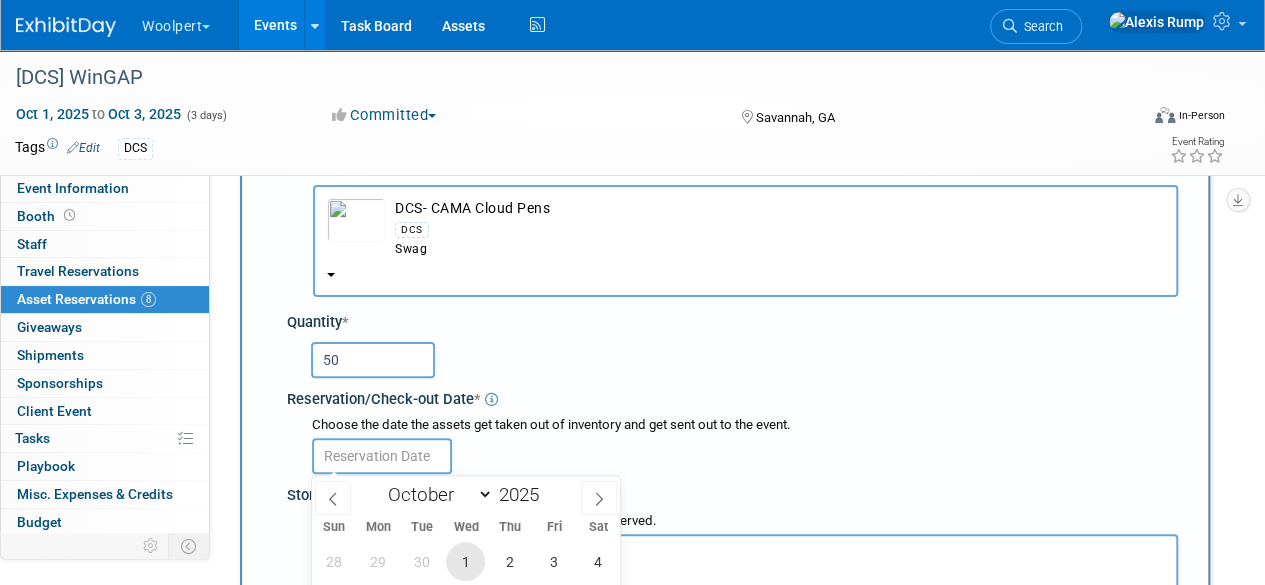 click on "1" at bounding box center [465, 561] 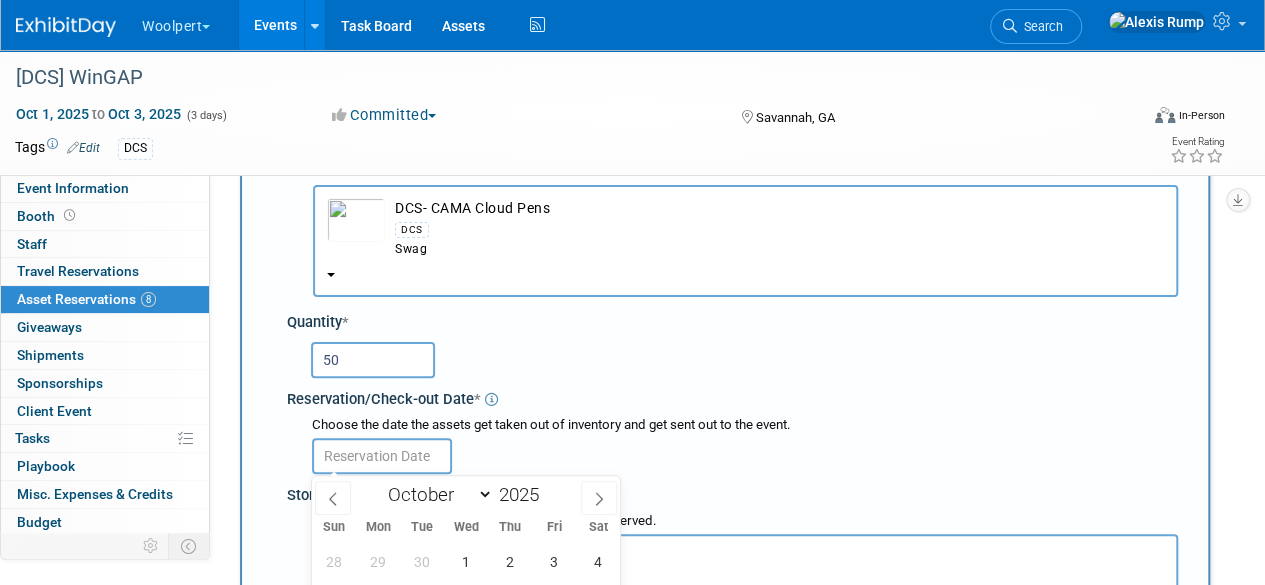 type on "Oct 1, 2025" 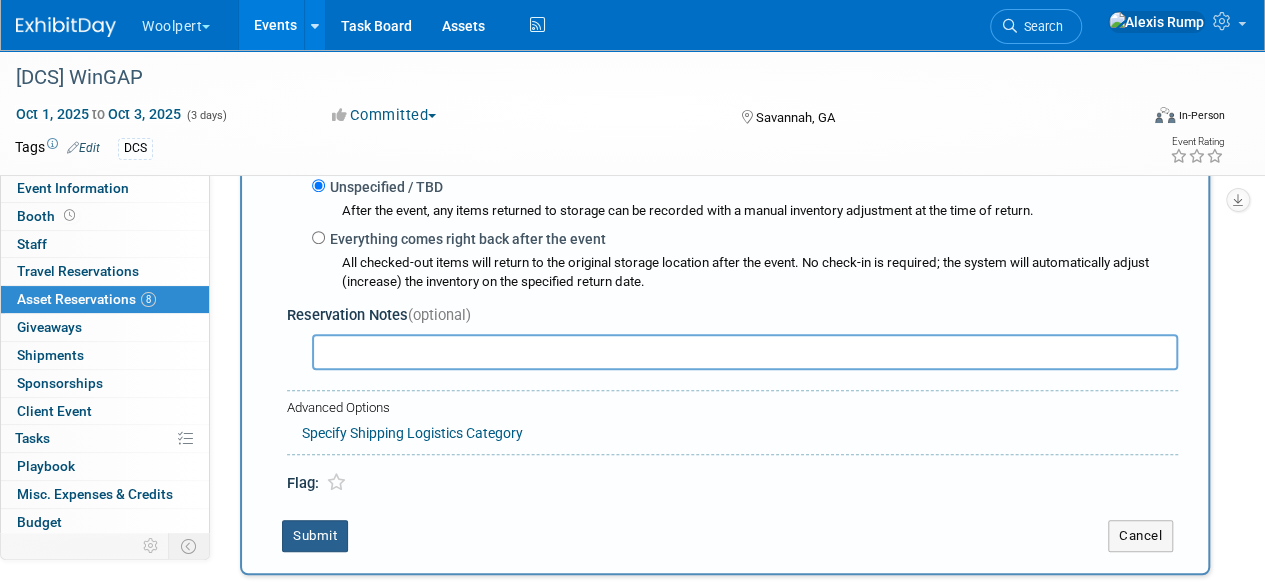 click on "Submit" at bounding box center (315, 536) 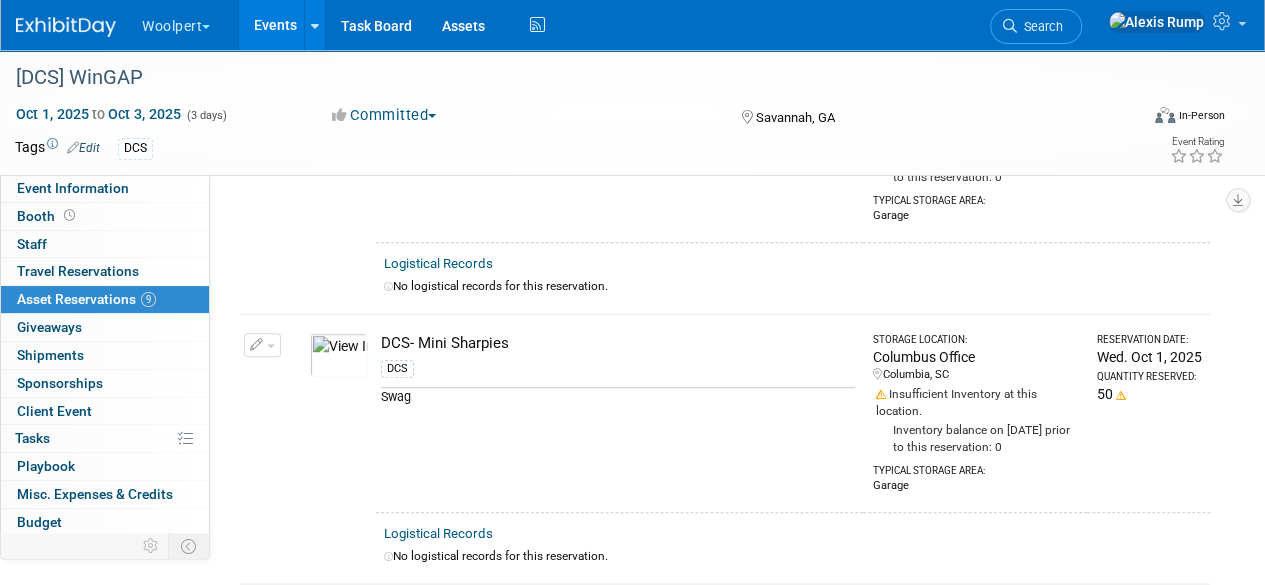 scroll, scrollTop: 0, scrollLeft: 0, axis: both 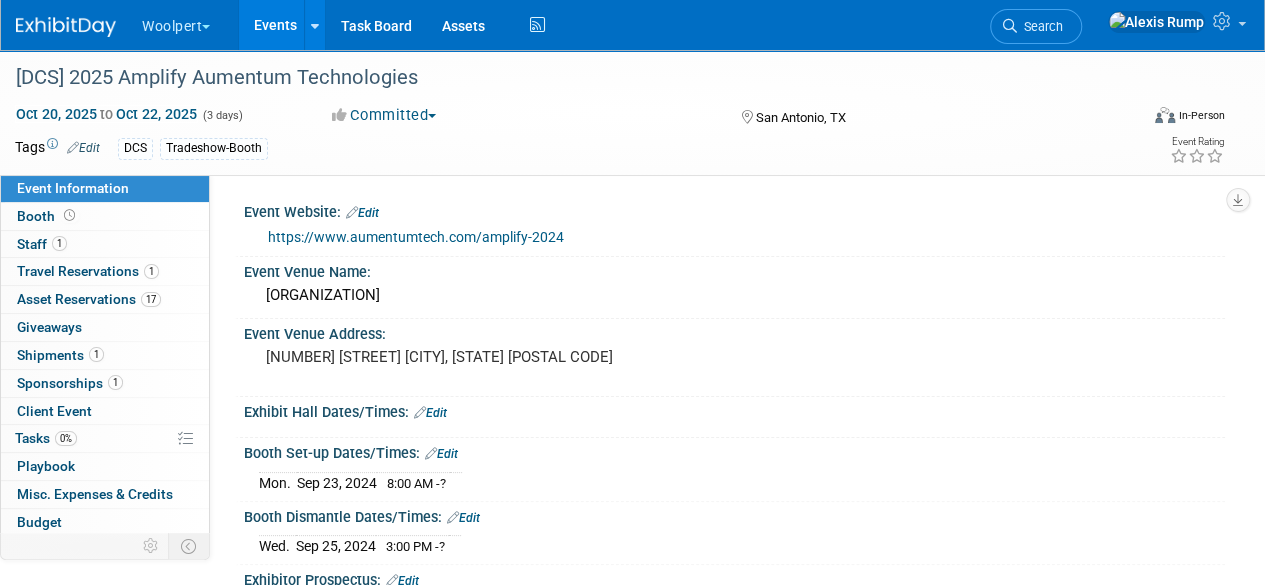 click on "Asset Reservations 17" at bounding box center (89, 299) 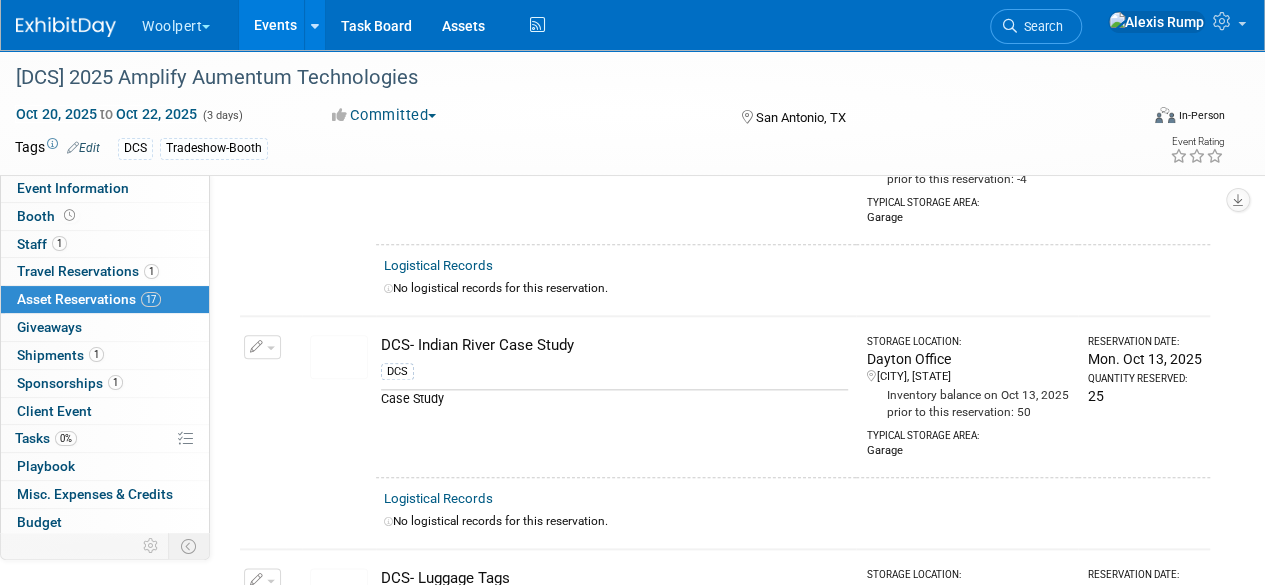 scroll, scrollTop: 1066, scrollLeft: 0, axis: vertical 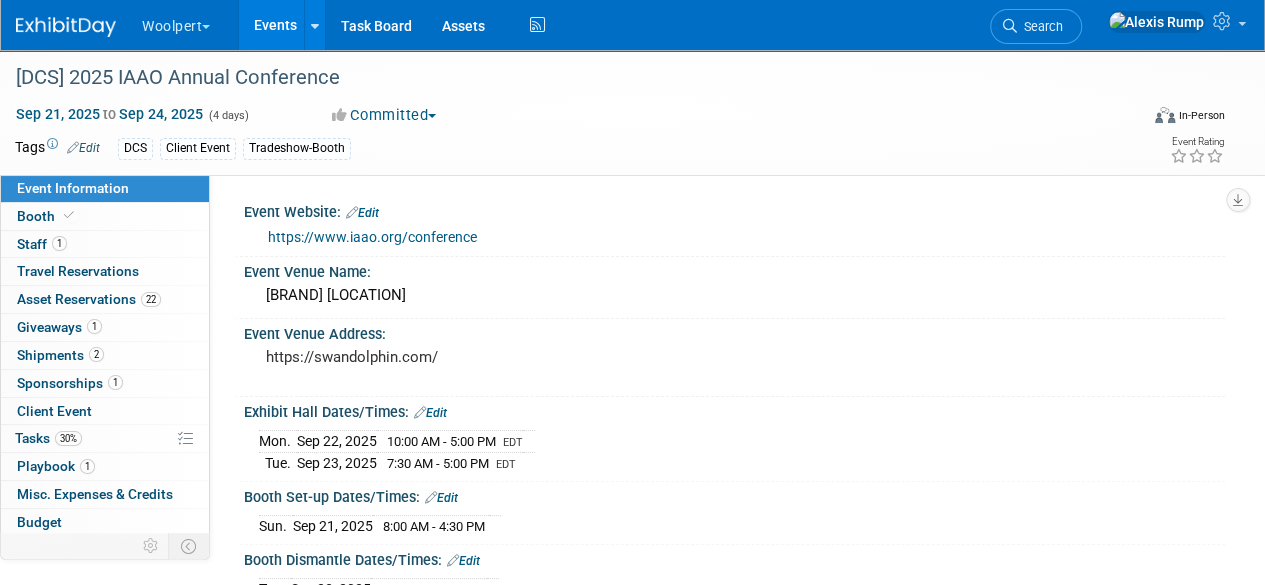 click on "Asset Reservations 22" at bounding box center (89, 299) 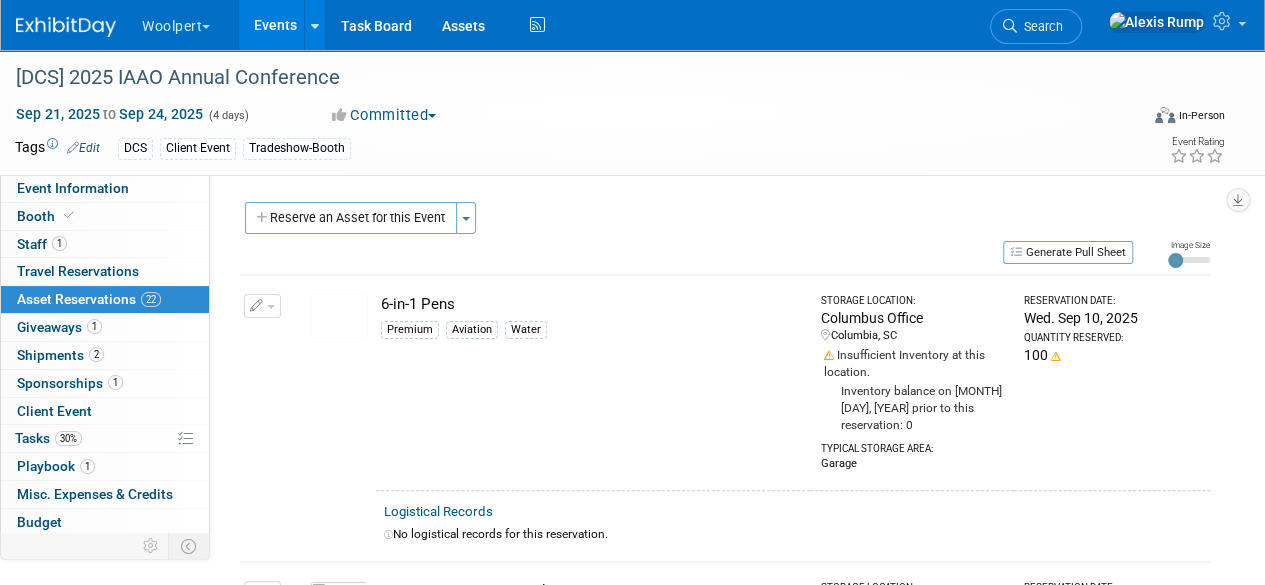 click on "Reserve an Asset for this Event" at bounding box center (351, 218) 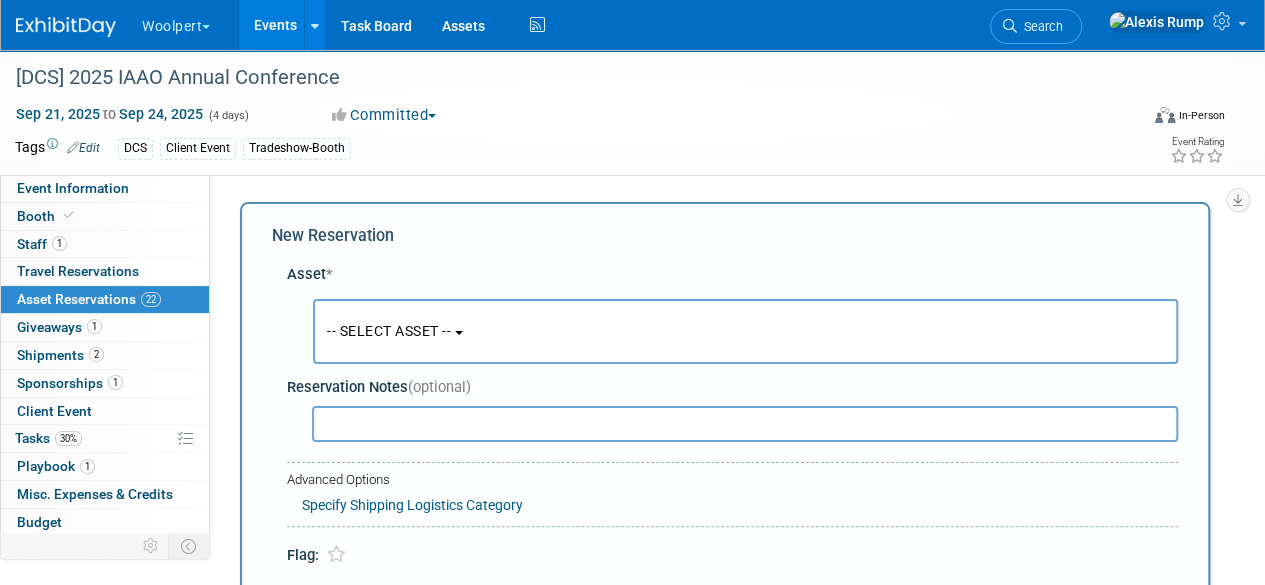 scroll, scrollTop: 19, scrollLeft: 0, axis: vertical 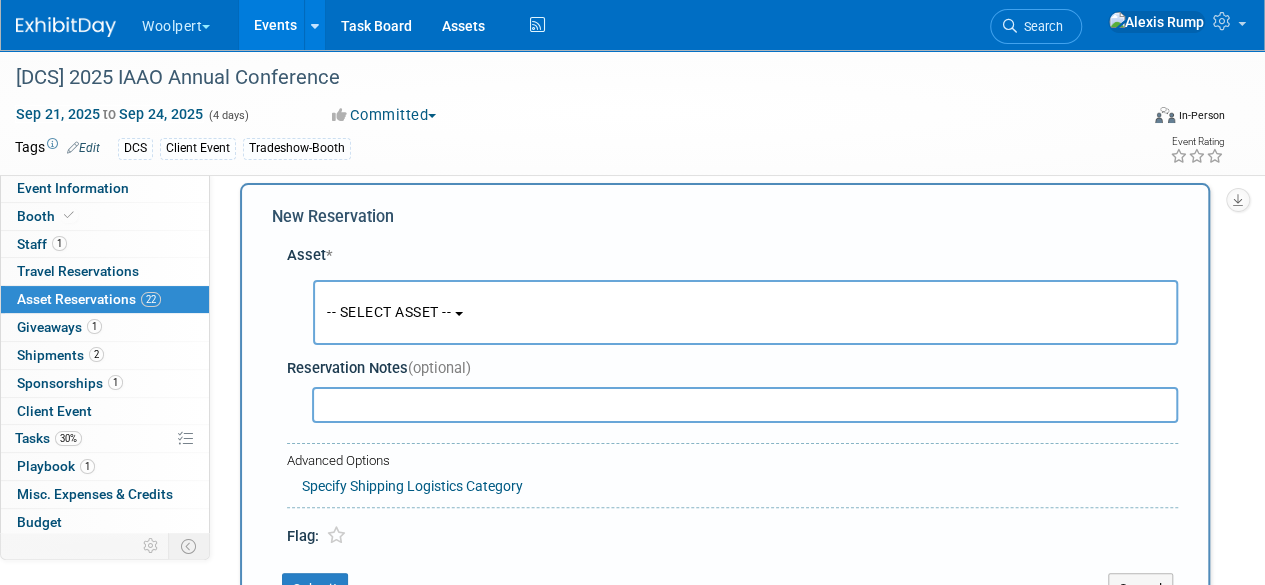 click on "-- SELECT ASSET --" at bounding box center [389, 312] 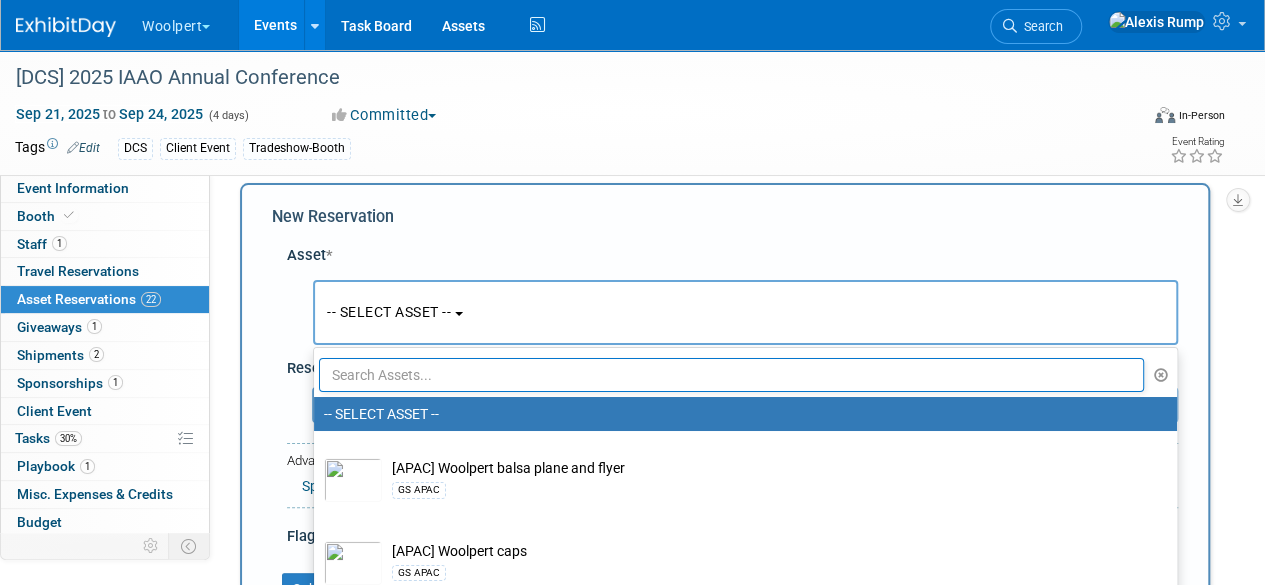 click at bounding box center [731, 375] 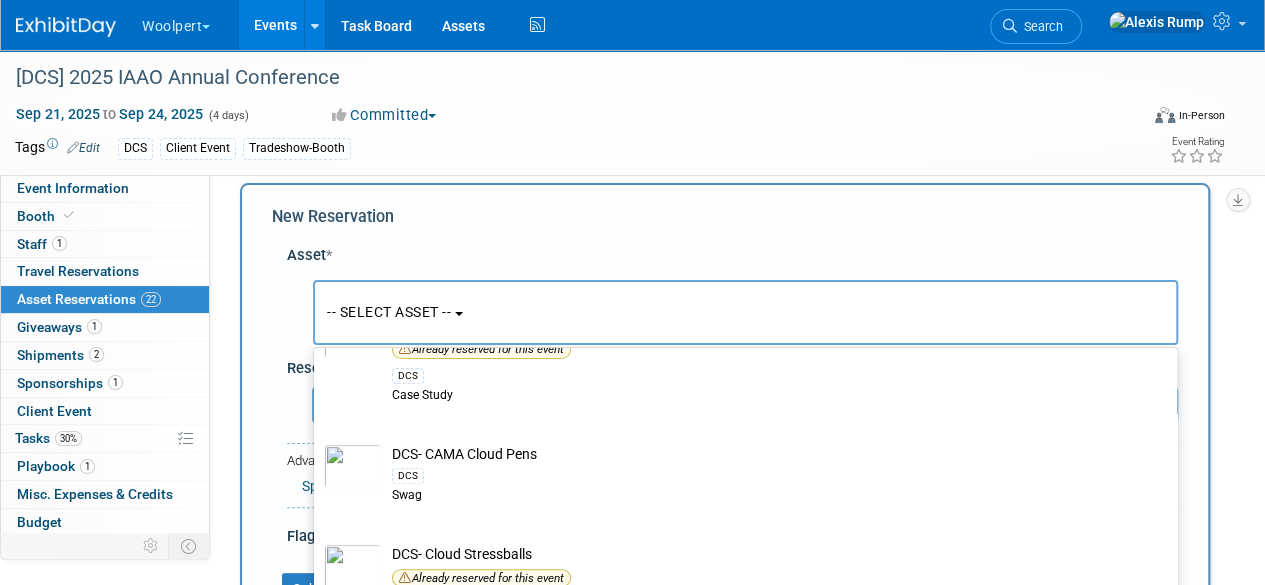 scroll, scrollTop: 466, scrollLeft: 0, axis: vertical 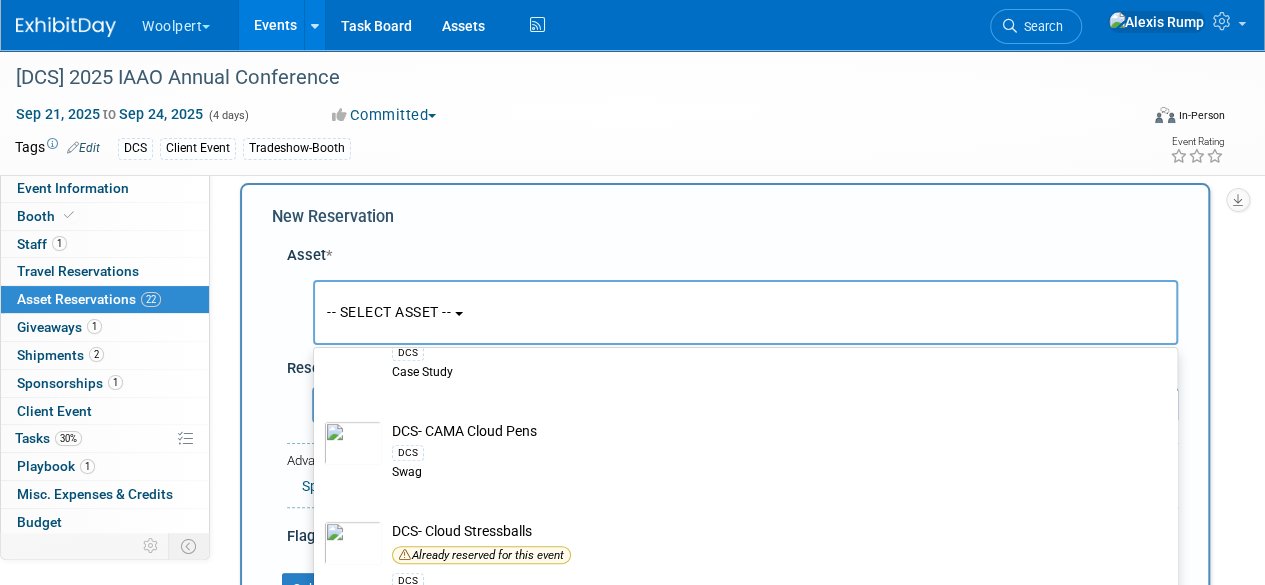 type on "cloud" 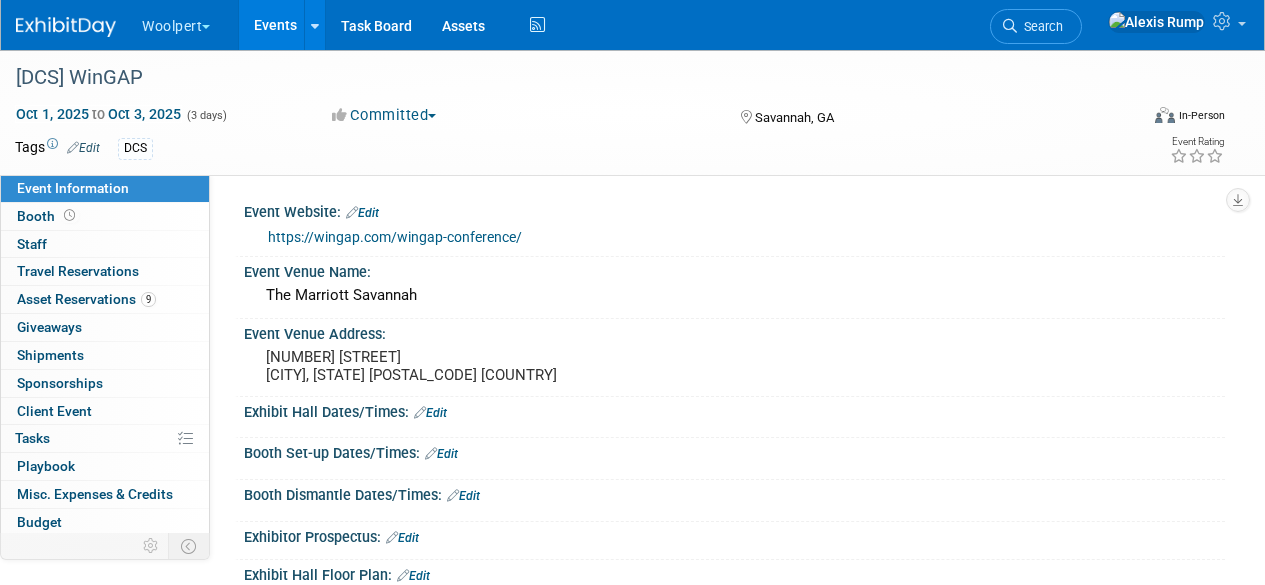 scroll, scrollTop: 0, scrollLeft: 0, axis: both 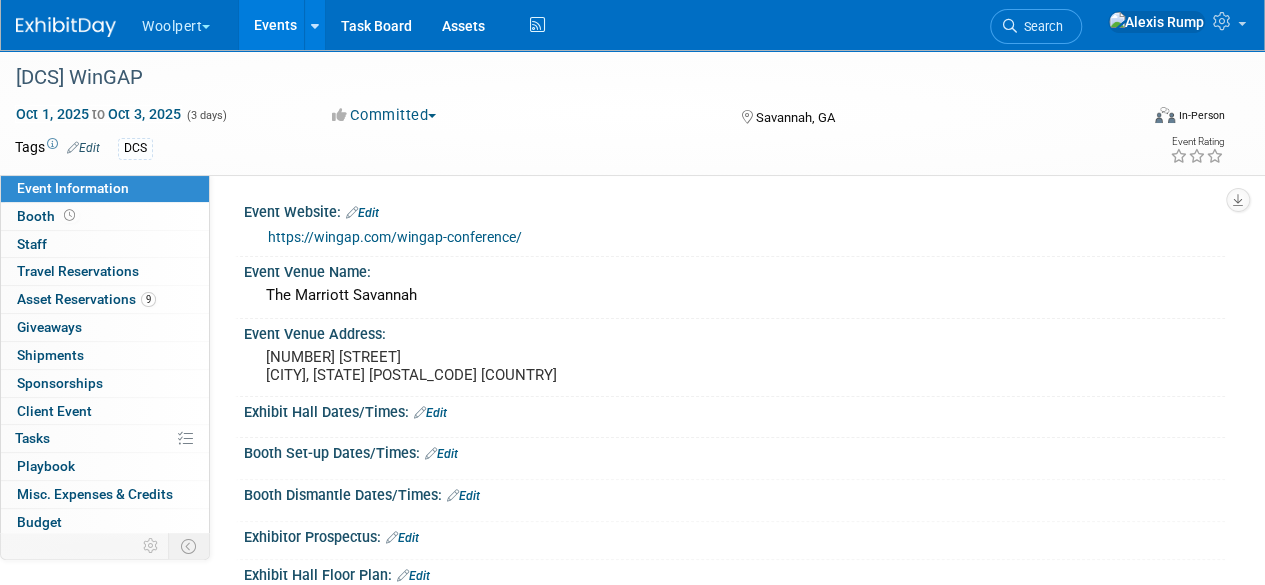 click on "Asset Reservations 9" at bounding box center (86, 299) 